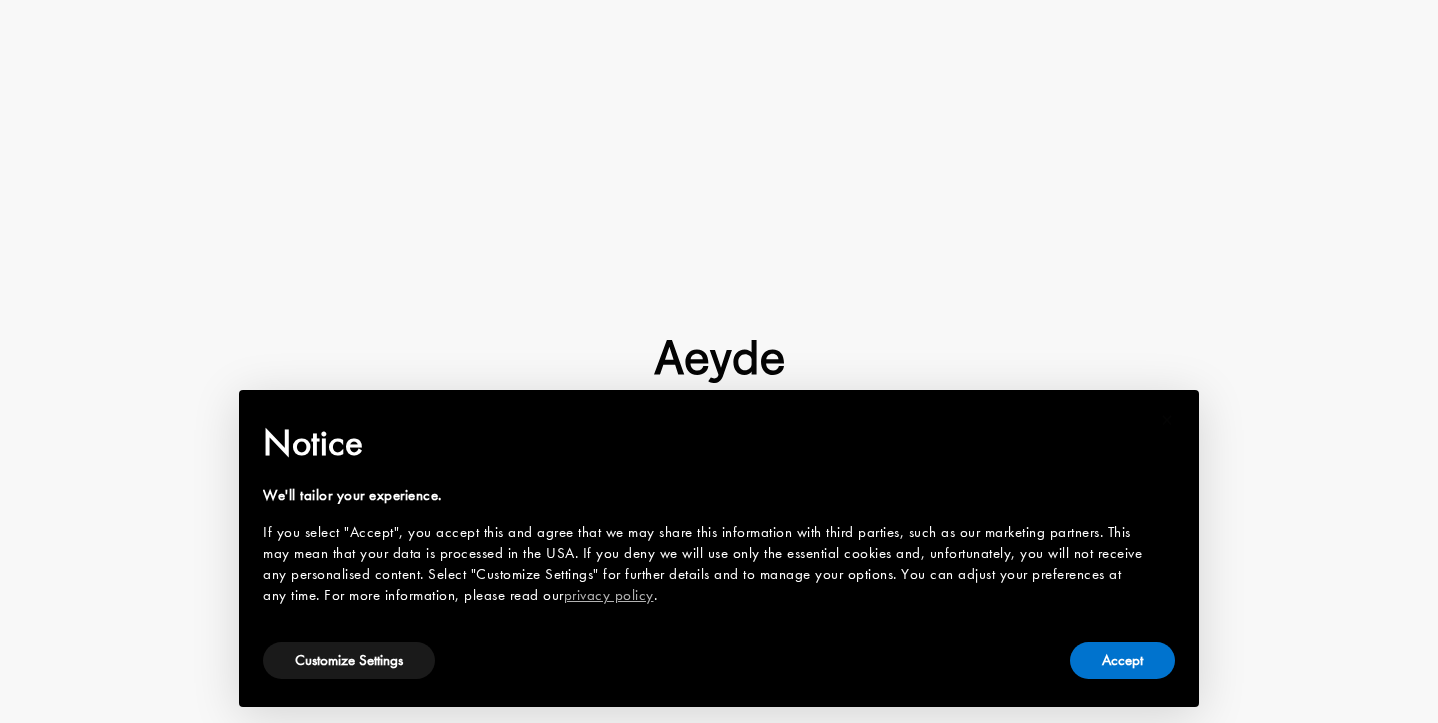 type 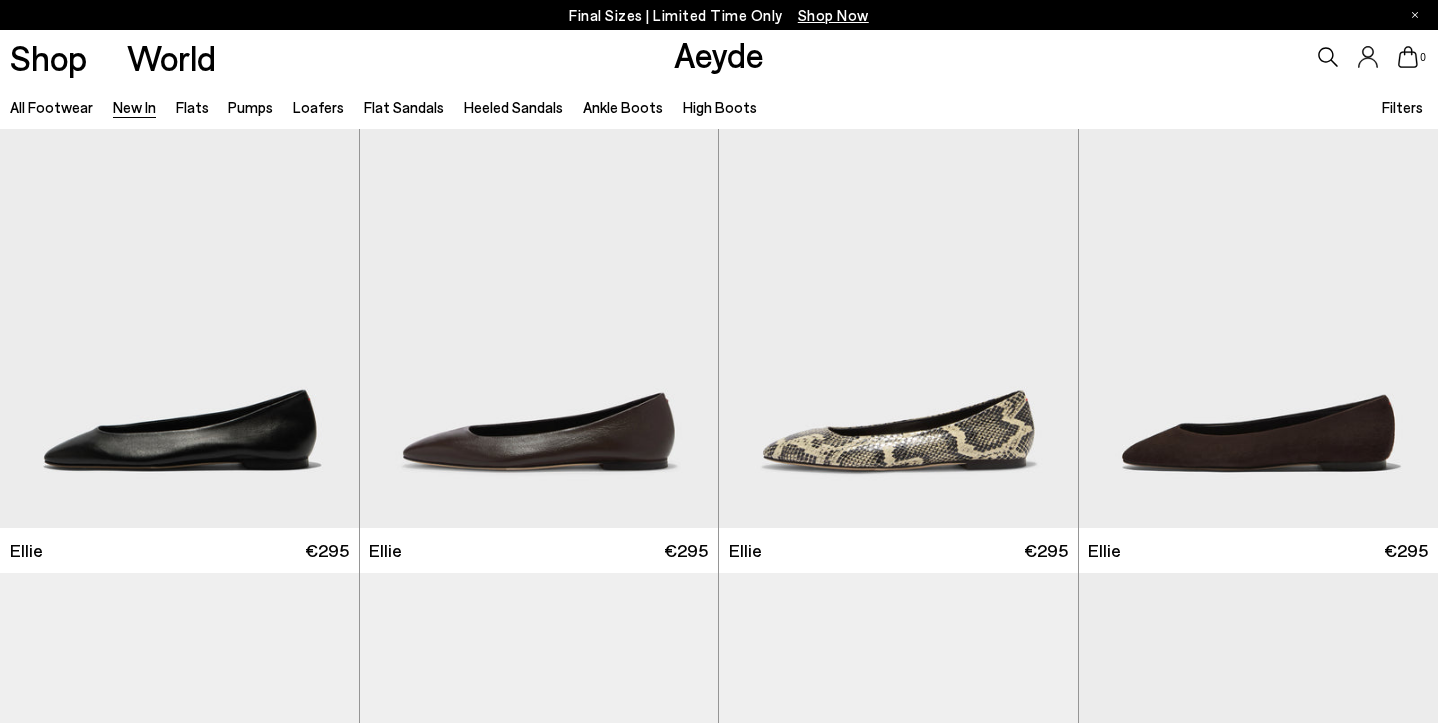 scroll, scrollTop: 61, scrollLeft: 0, axis: vertical 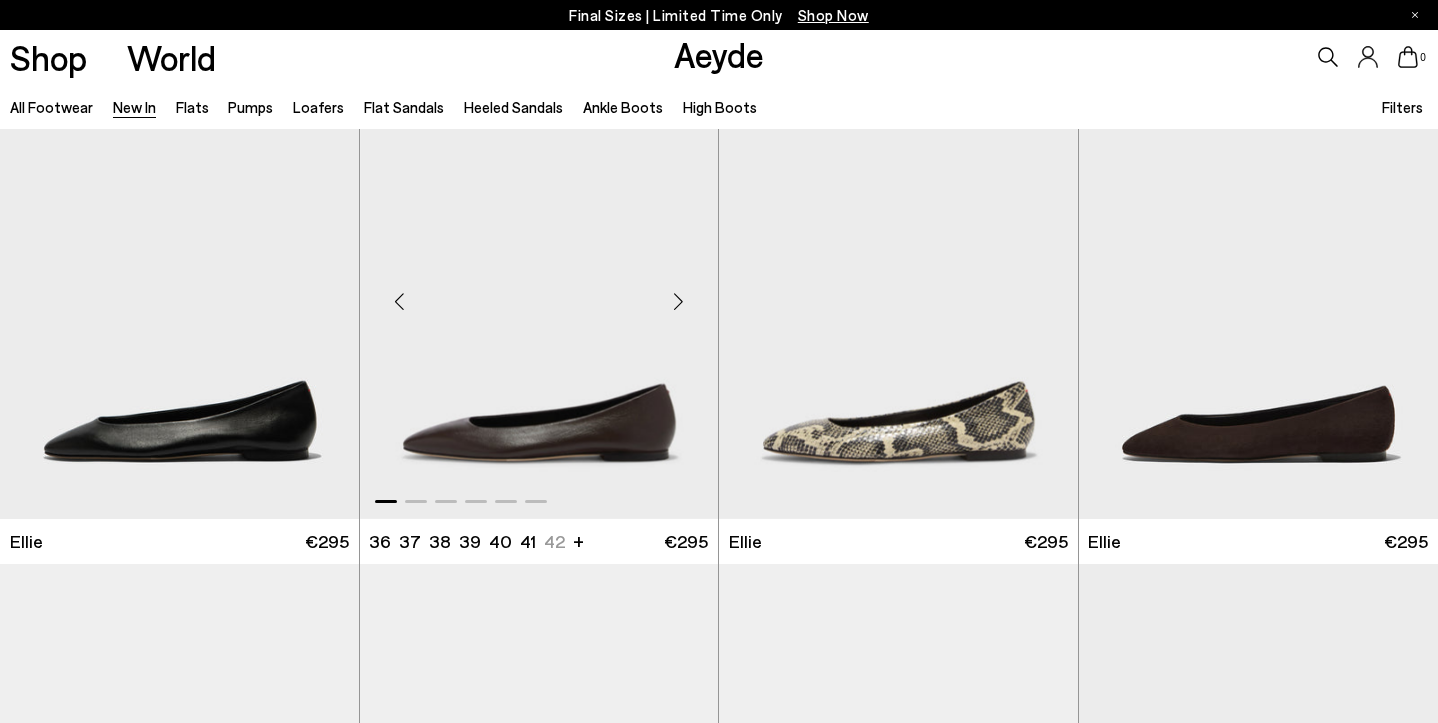 click at bounding box center [678, 302] 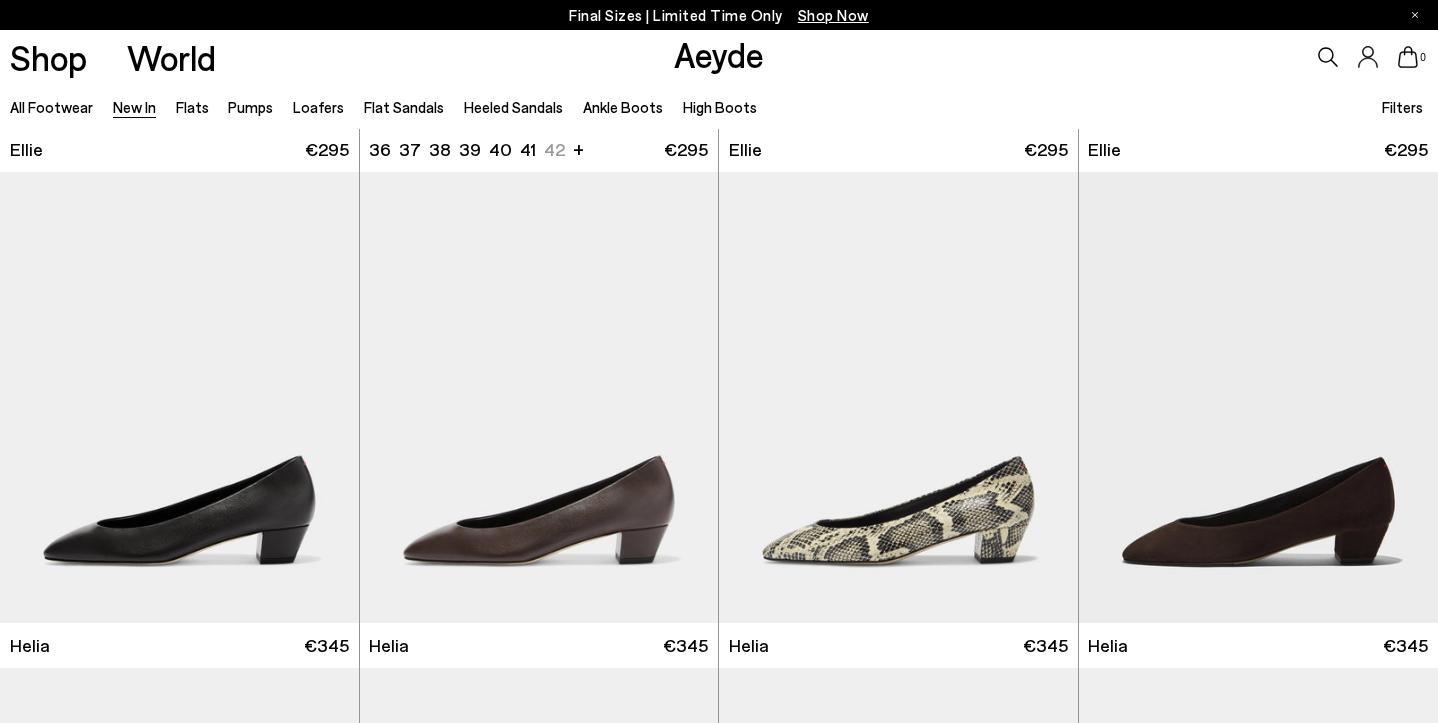scroll, scrollTop: 454, scrollLeft: 0, axis: vertical 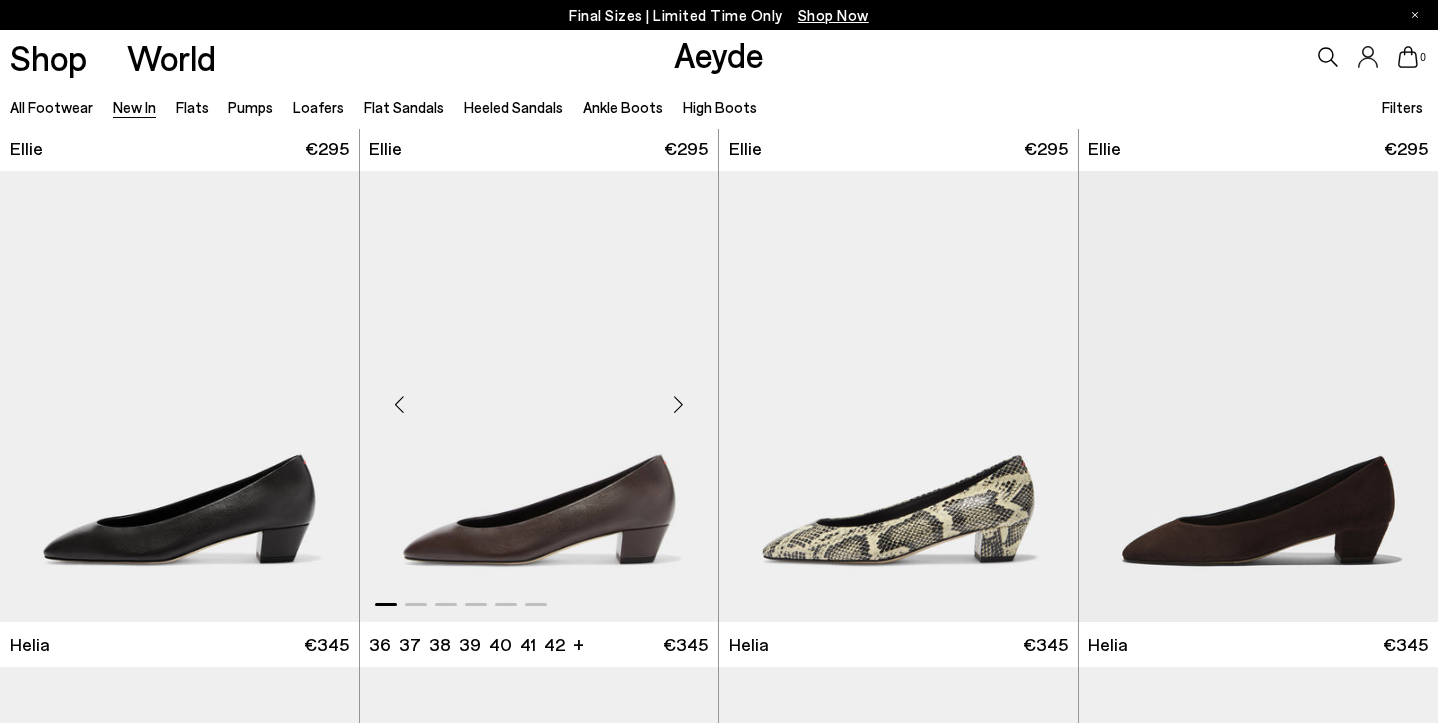click at bounding box center (678, 404) 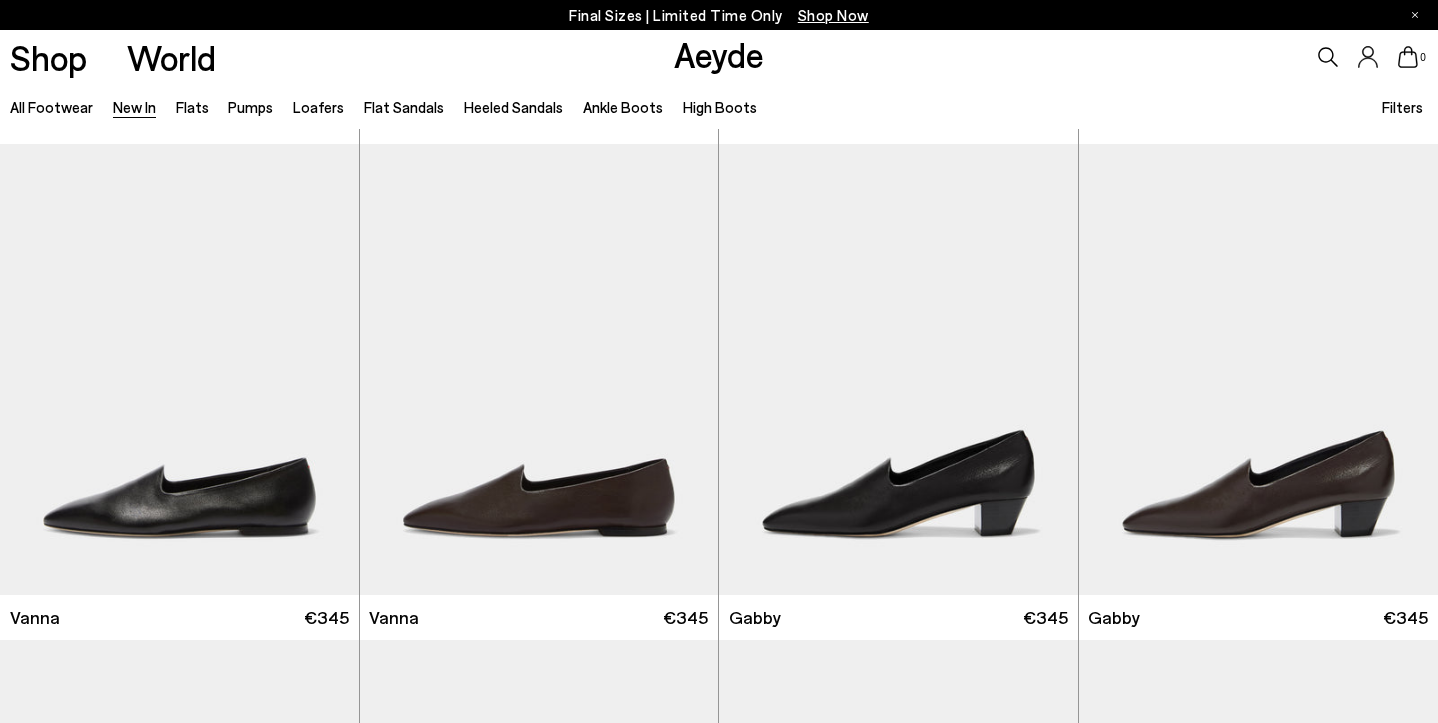scroll, scrollTop: 978, scrollLeft: 0, axis: vertical 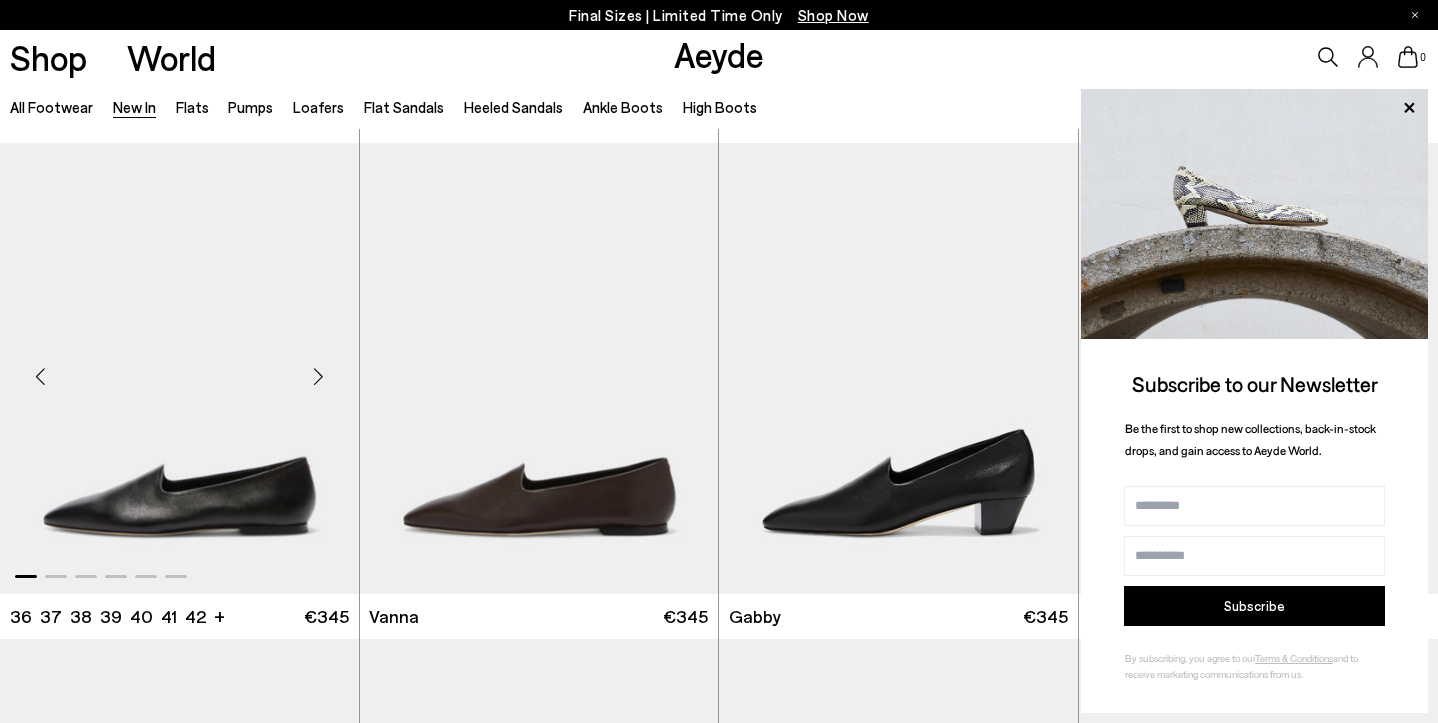 click at bounding box center [319, 376] 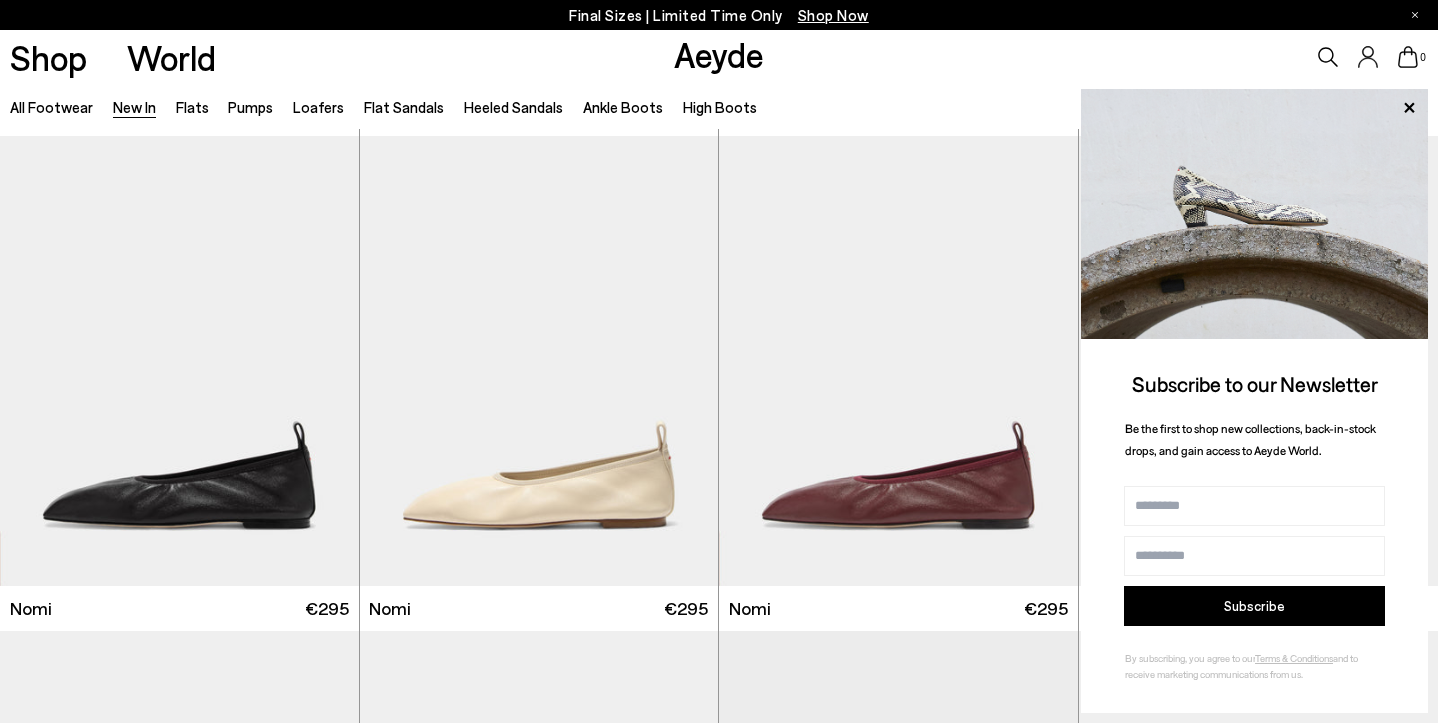 scroll, scrollTop: 1482, scrollLeft: 0, axis: vertical 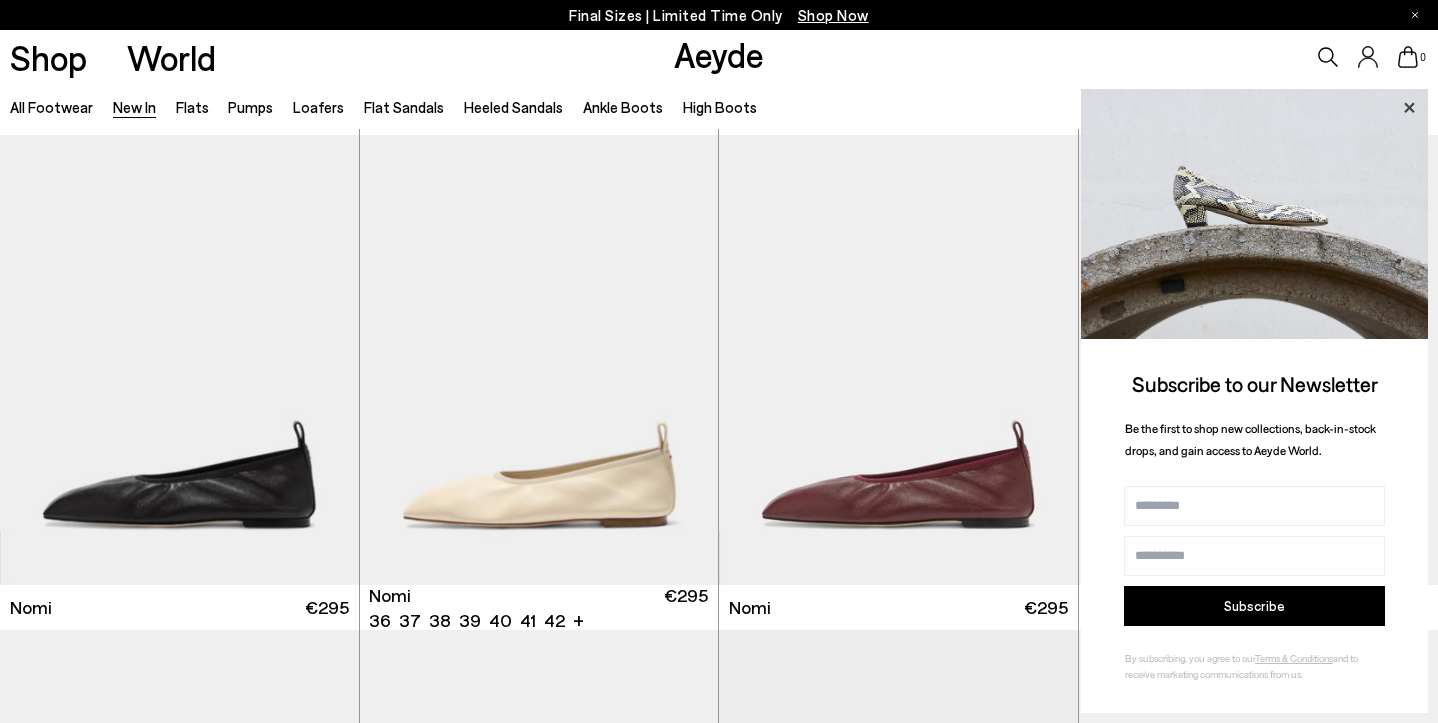click 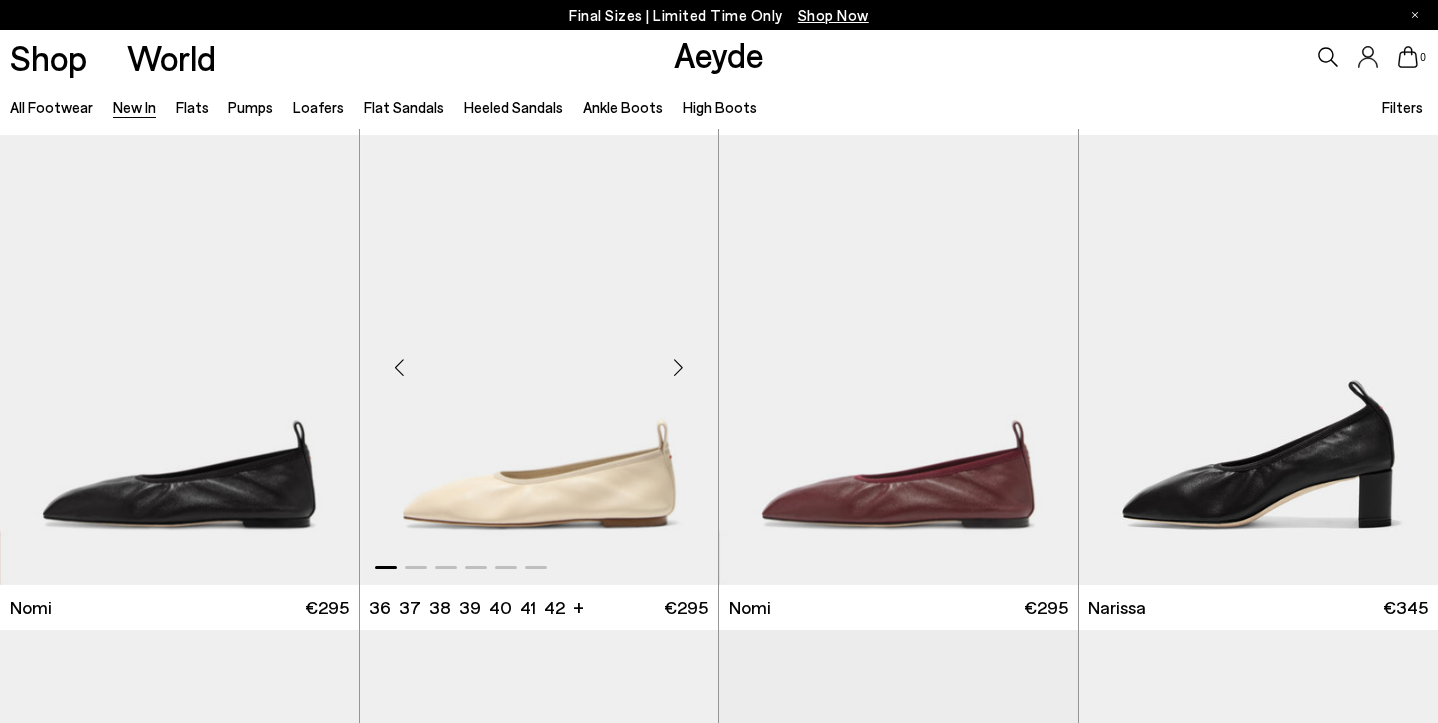 click at bounding box center [678, 368] 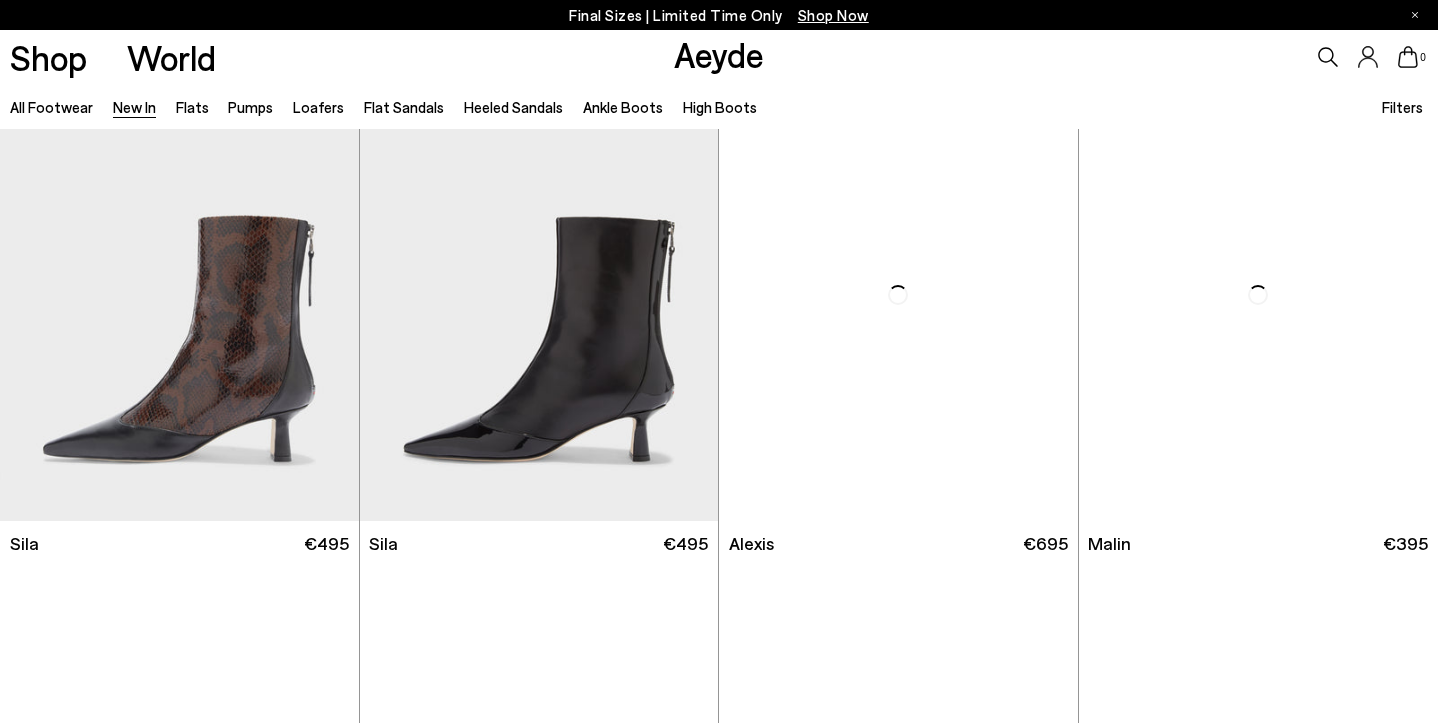 scroll, scrollTop: 3033, scrollLeft: 0, axis: vertical 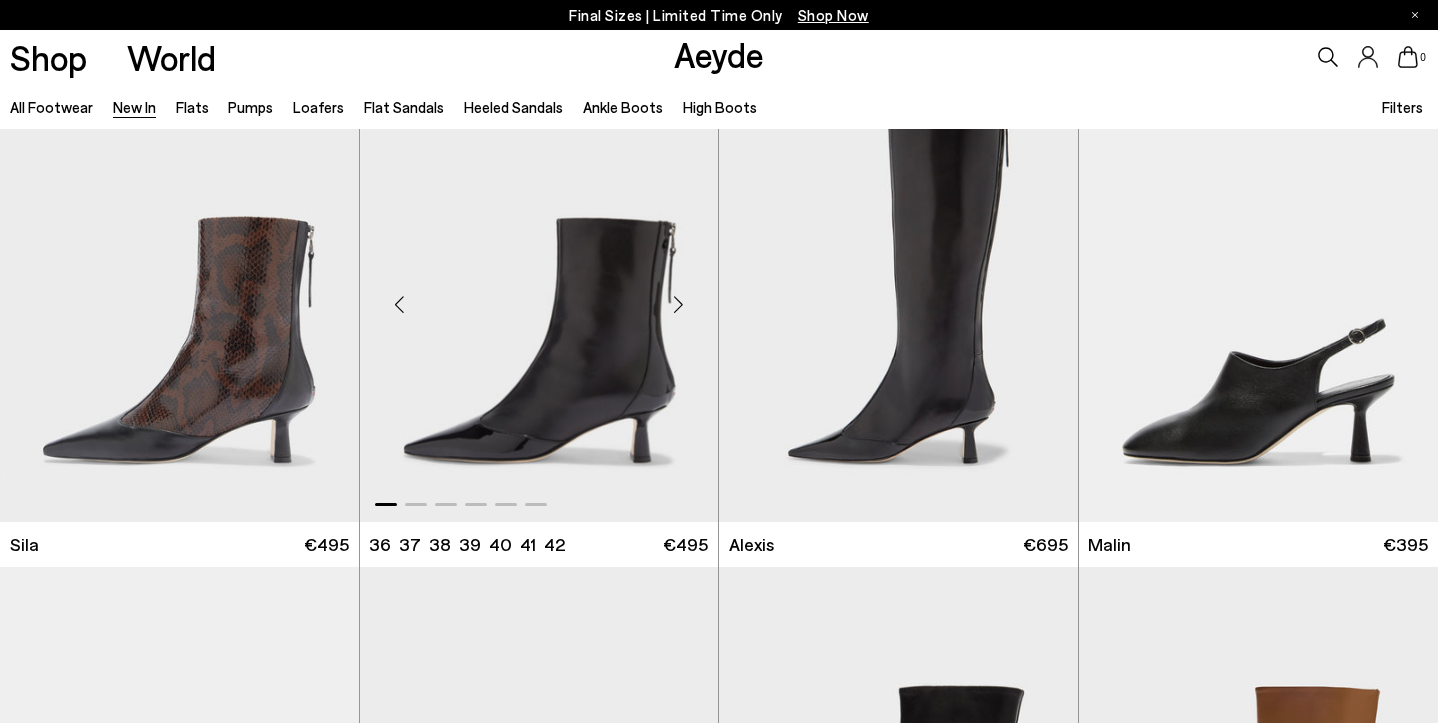 click at bounding box center [678, 304] 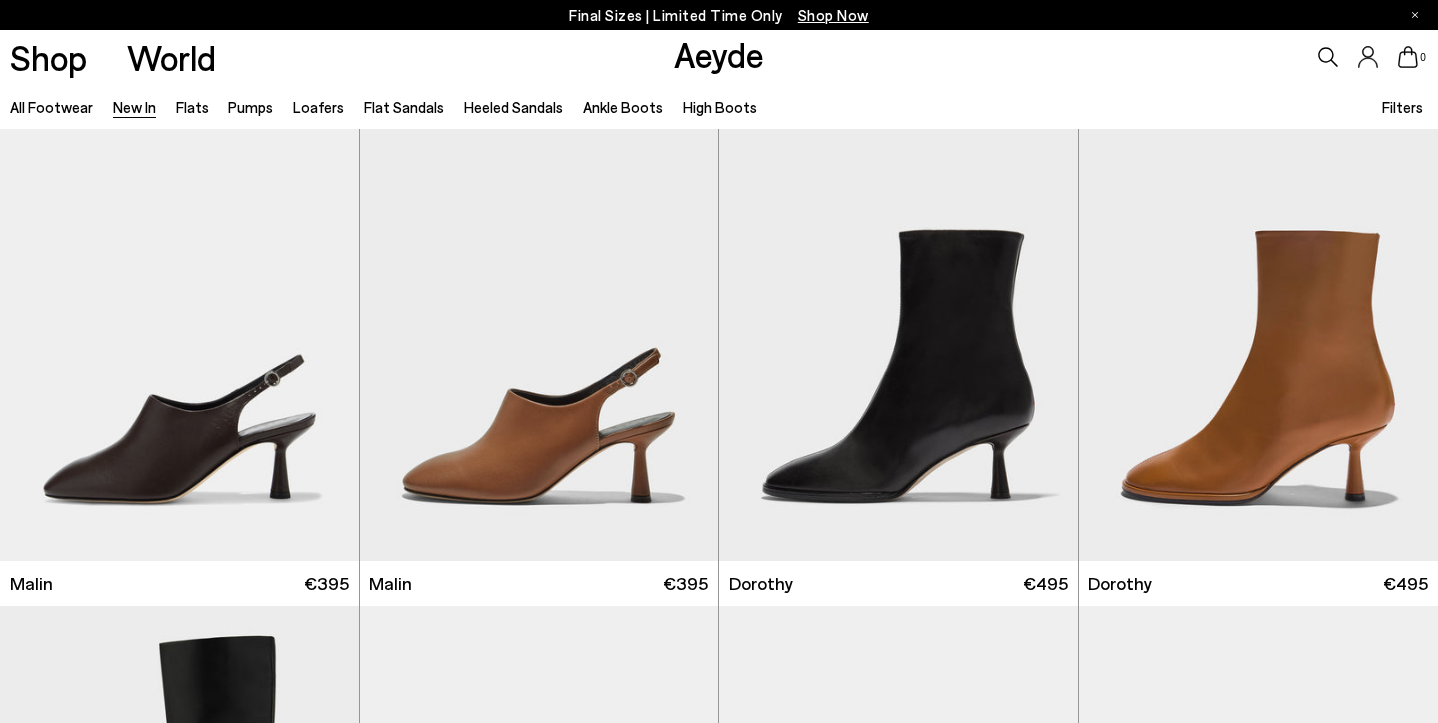 scroll, scrollTop: 3492, scrollLeft: 0, axis: vertical 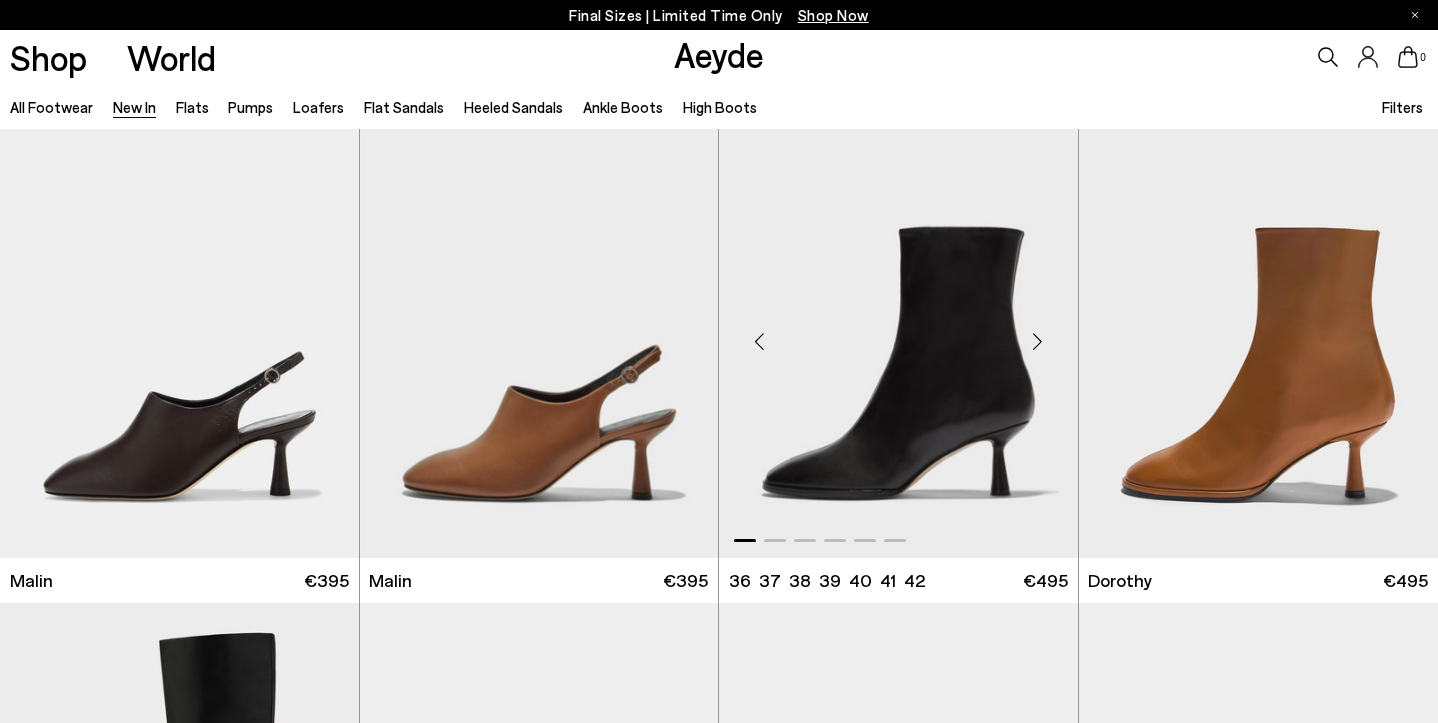 click at bounding box center (759, 341) 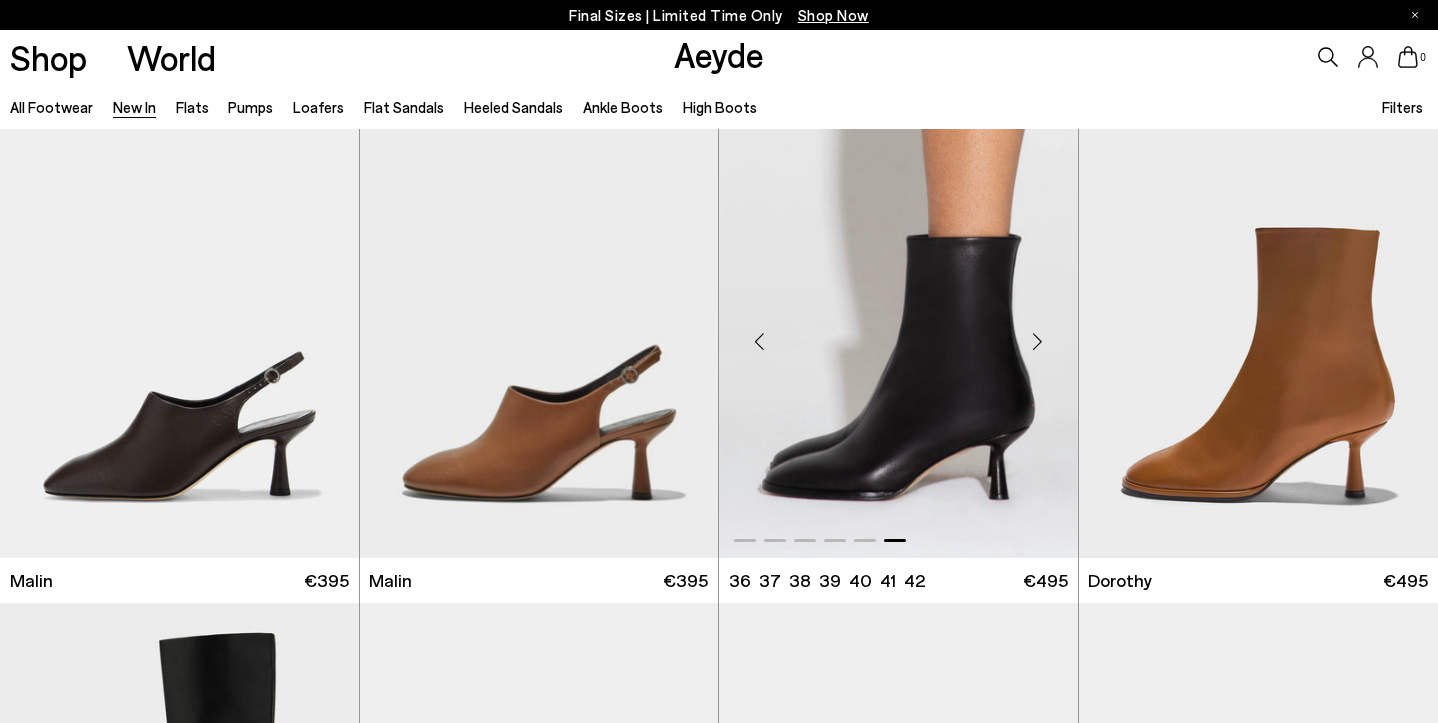 click at bounding box center (759, 341) 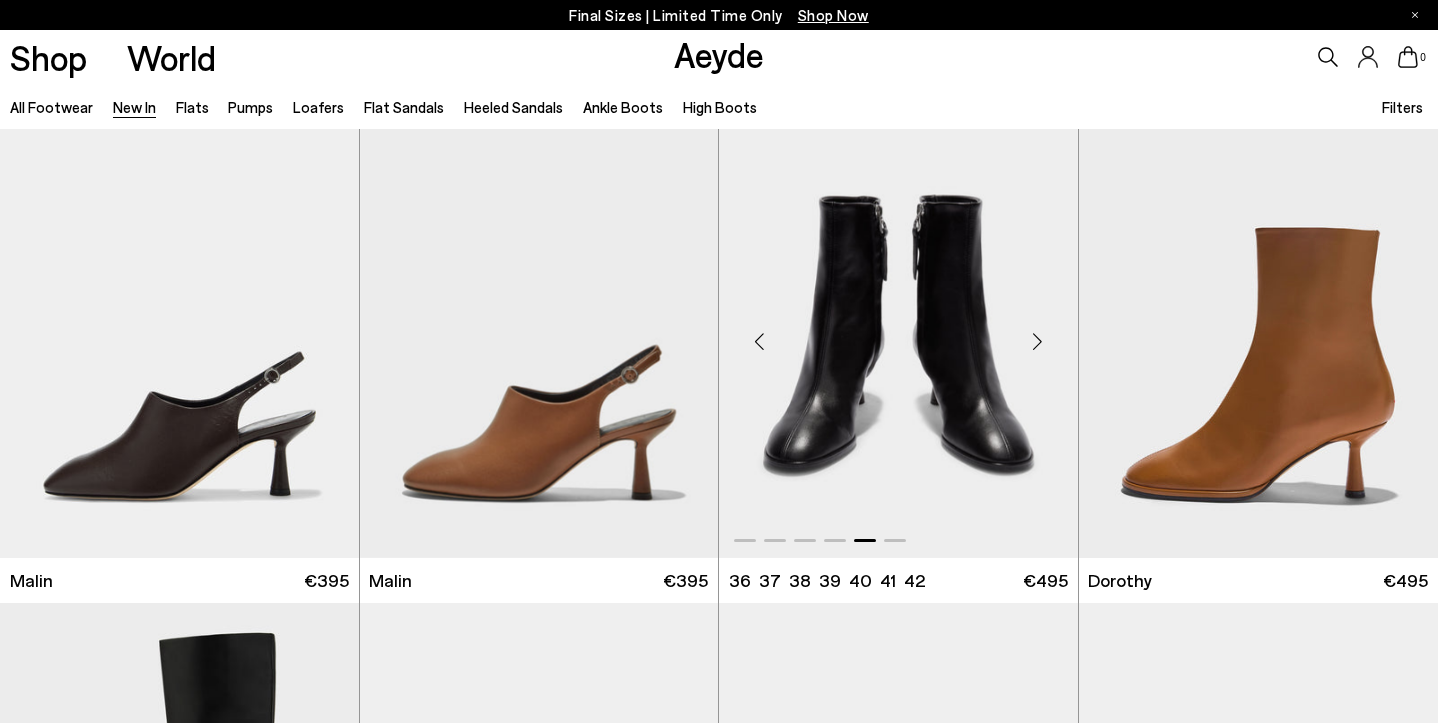 click at bounding box center [759, 341] 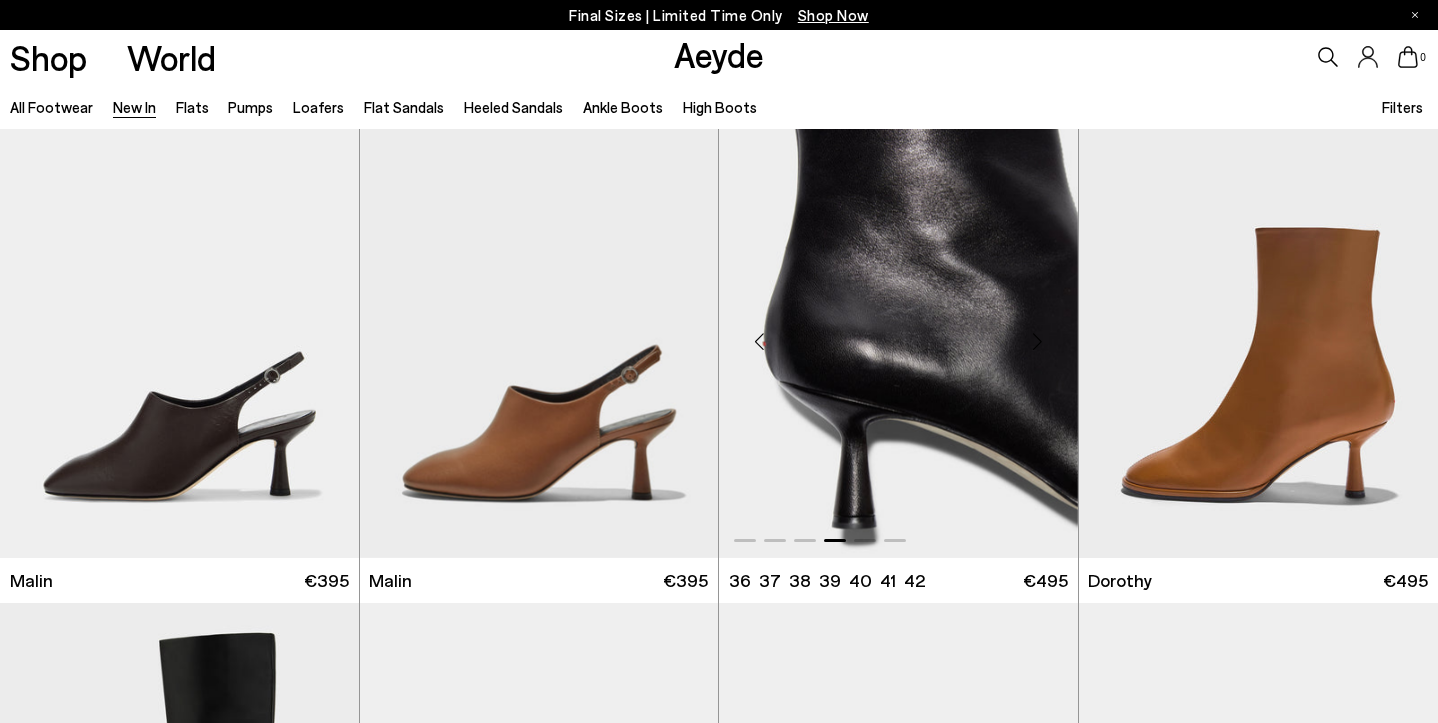 click at bounding box center (759, 341) 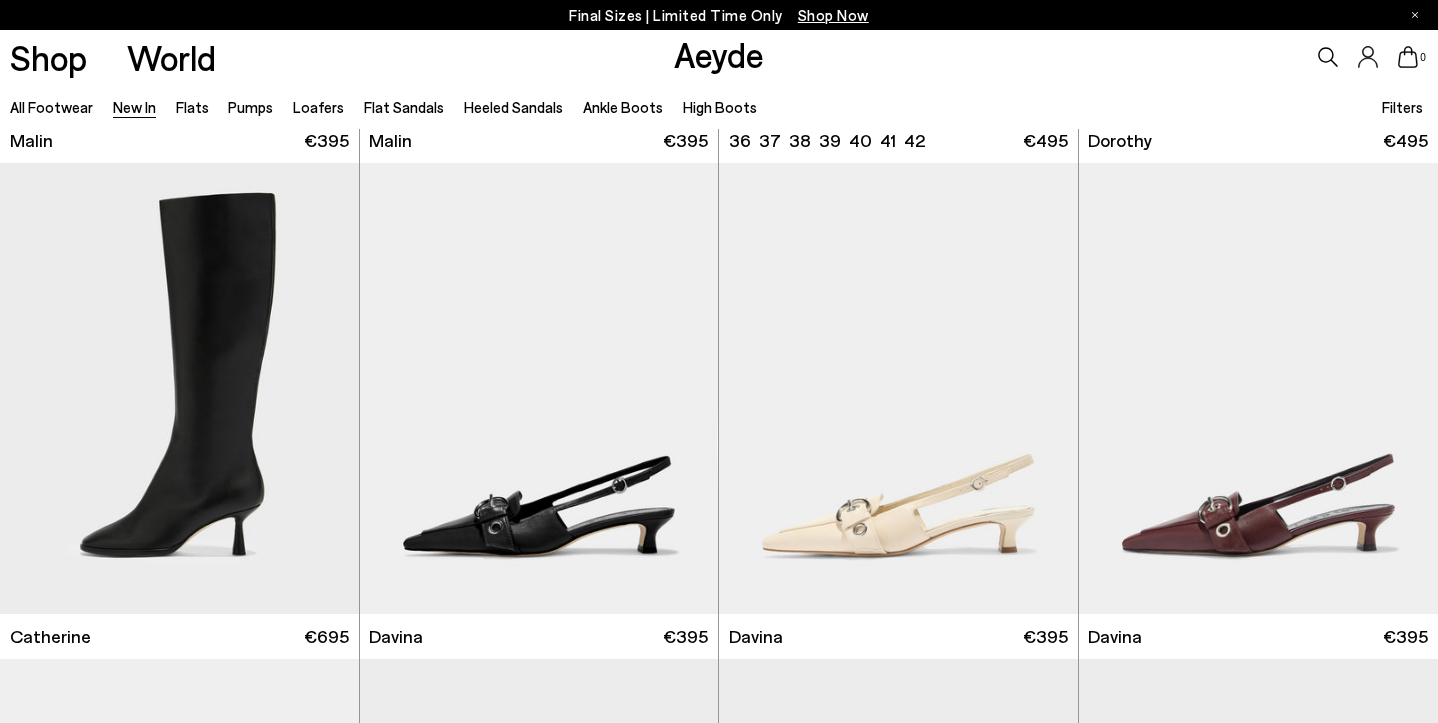scroll, scrollTop: 3939, scrollLeft: 0, axis: vertical 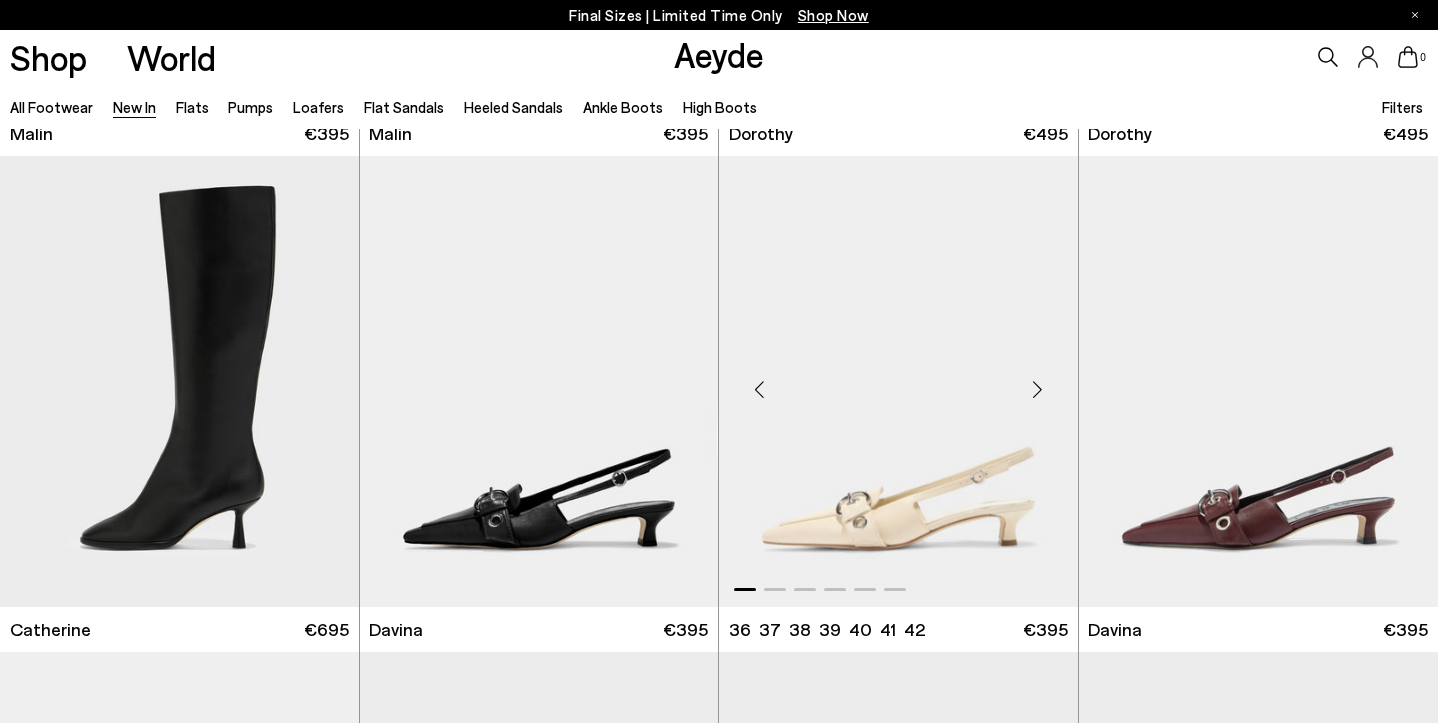 click at bounding box center (759, 390) 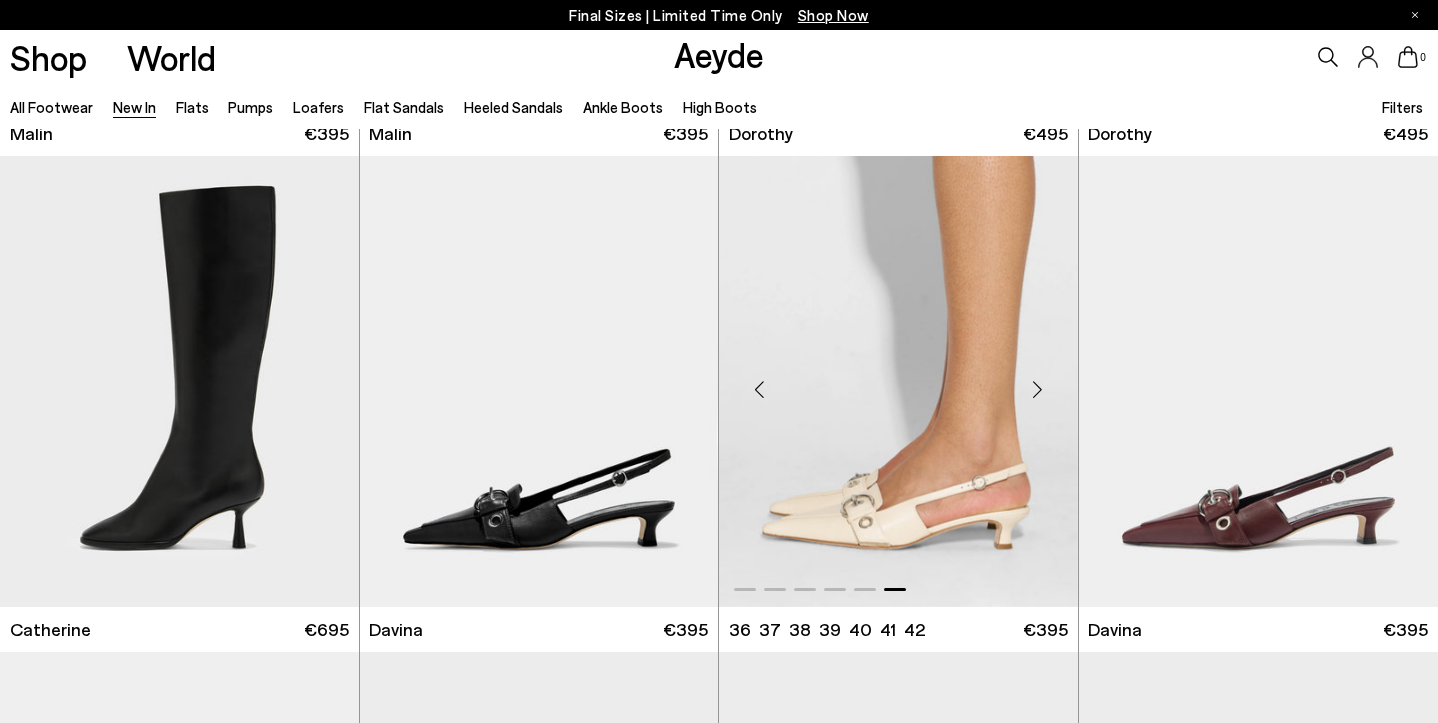 click at bounding box center [759, 390] 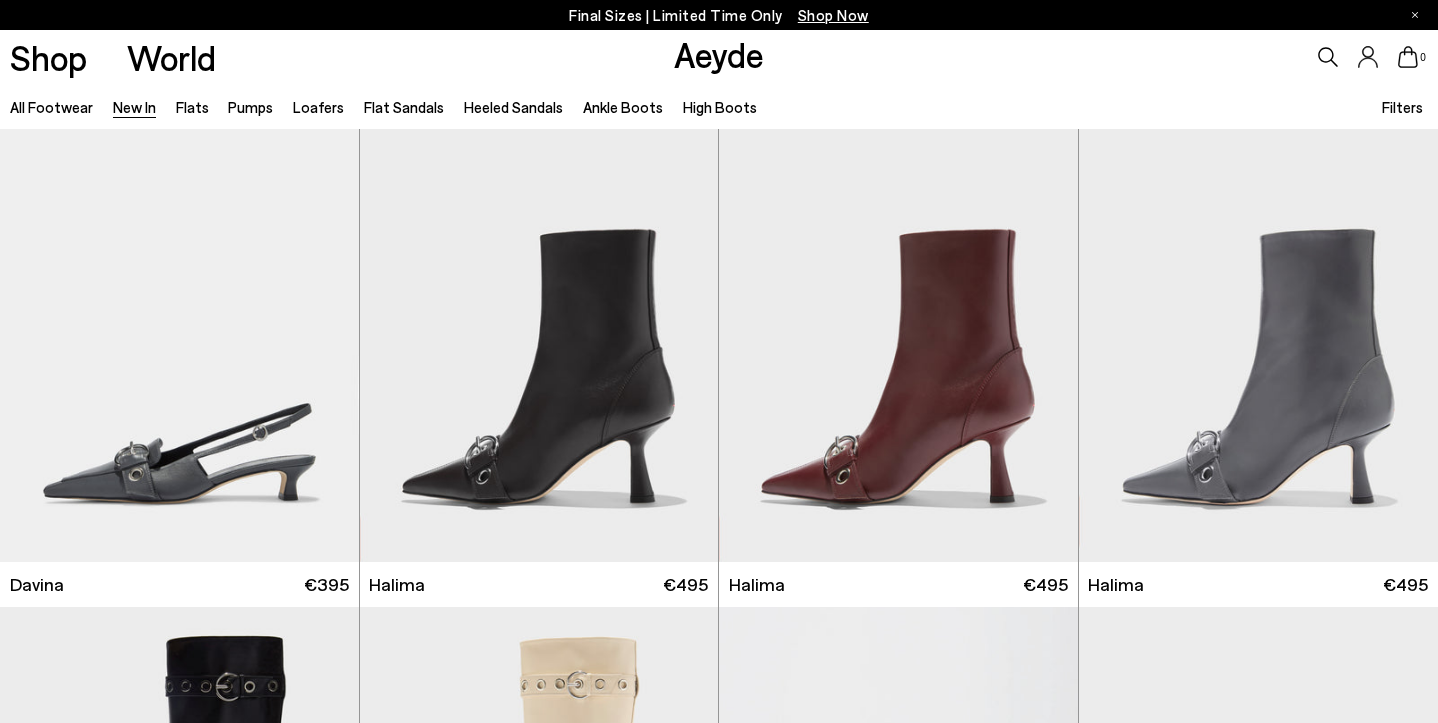 scroll, scrollTop: 4492, scrollLeft: 0, axis: vertical 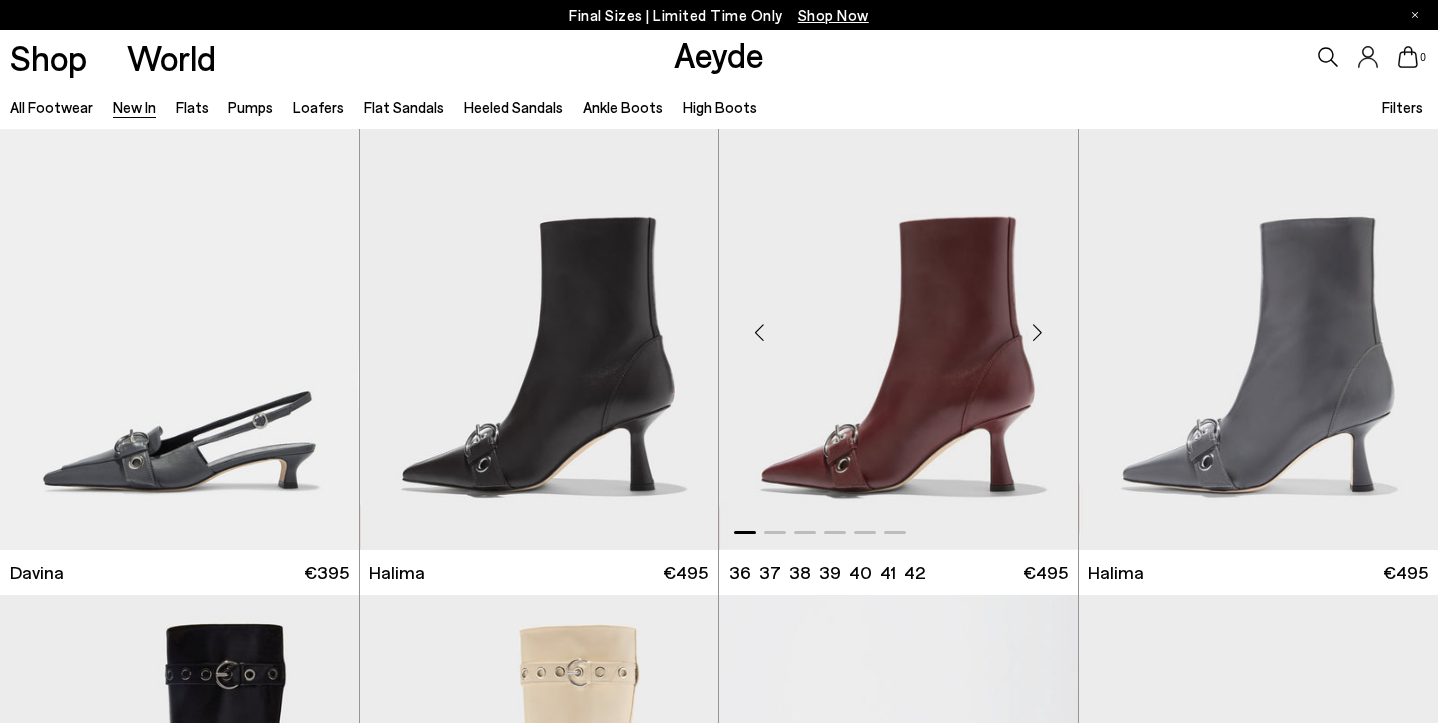 click at bounding box center [759, 333] 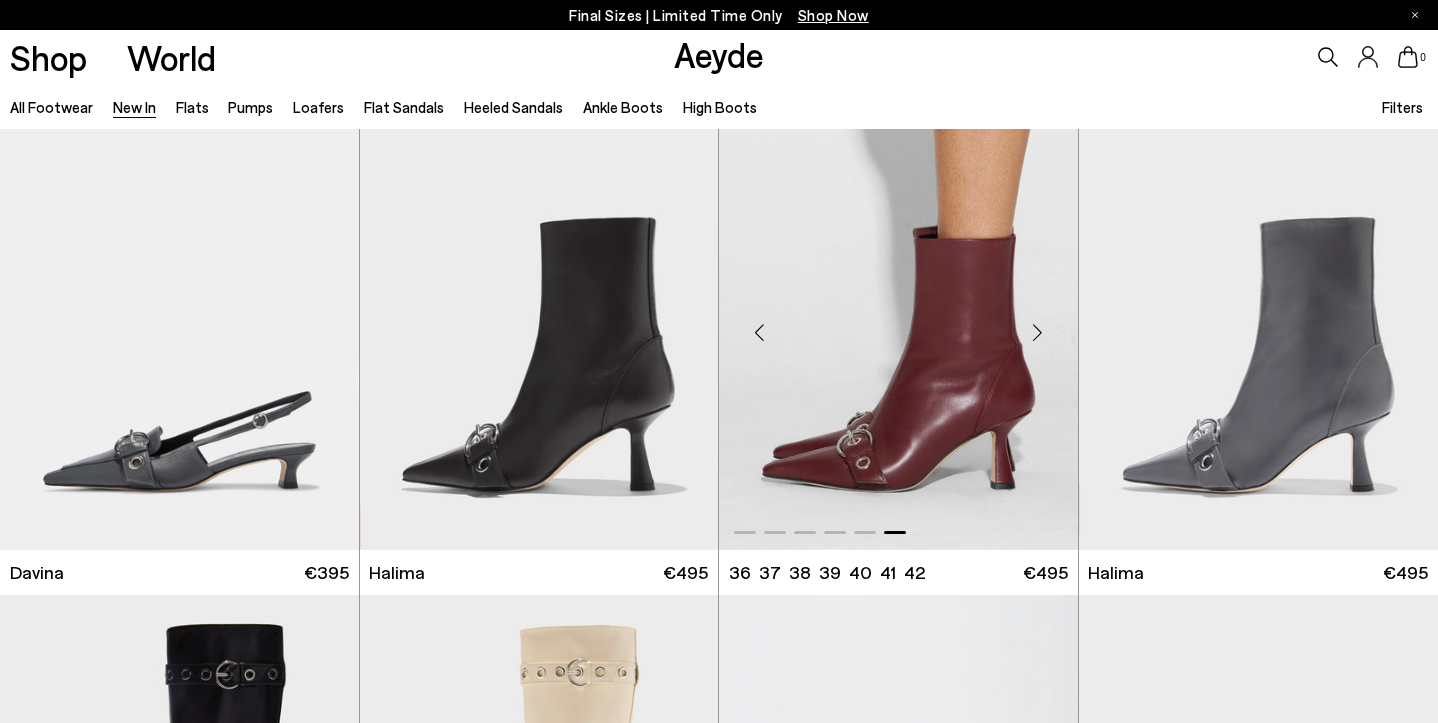 click at bounding box center (759, 333) 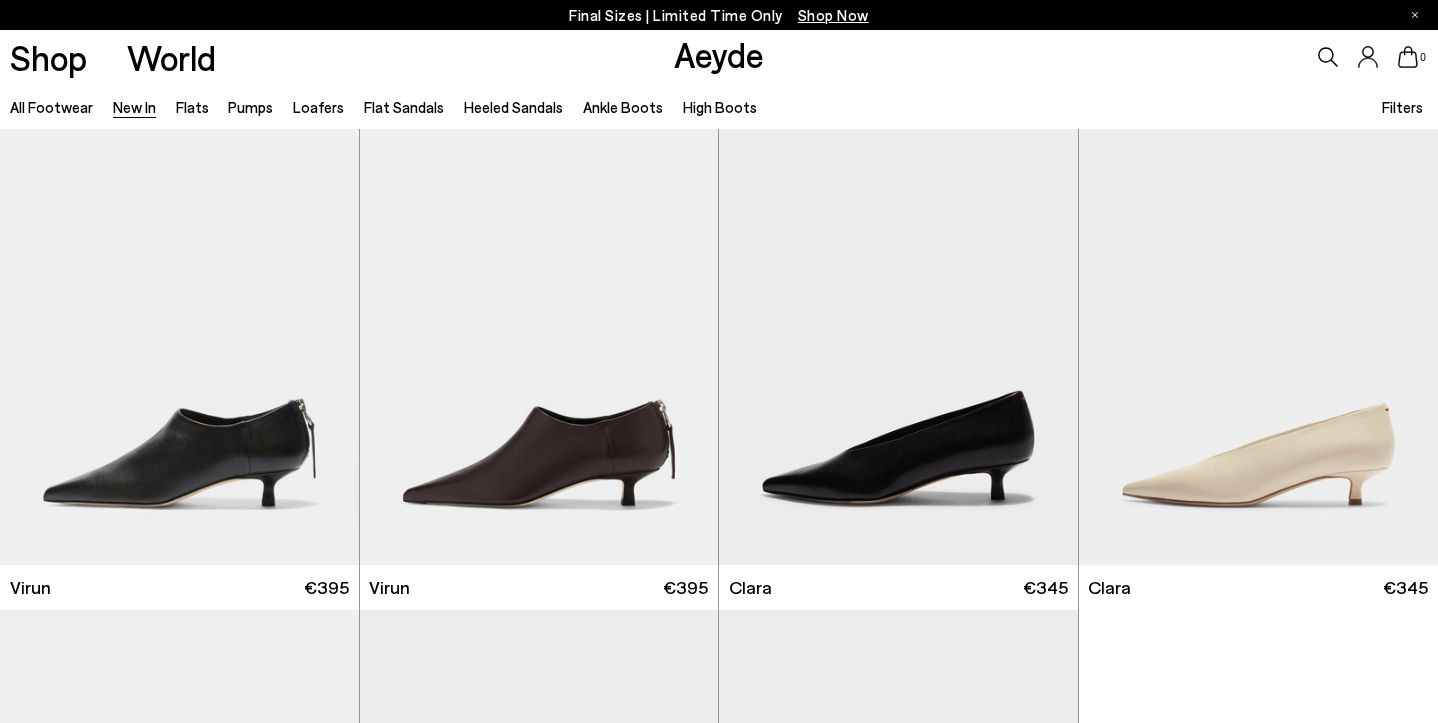 scroll, scrollTop: 5579, scrollLeft: 0, axis: vertical 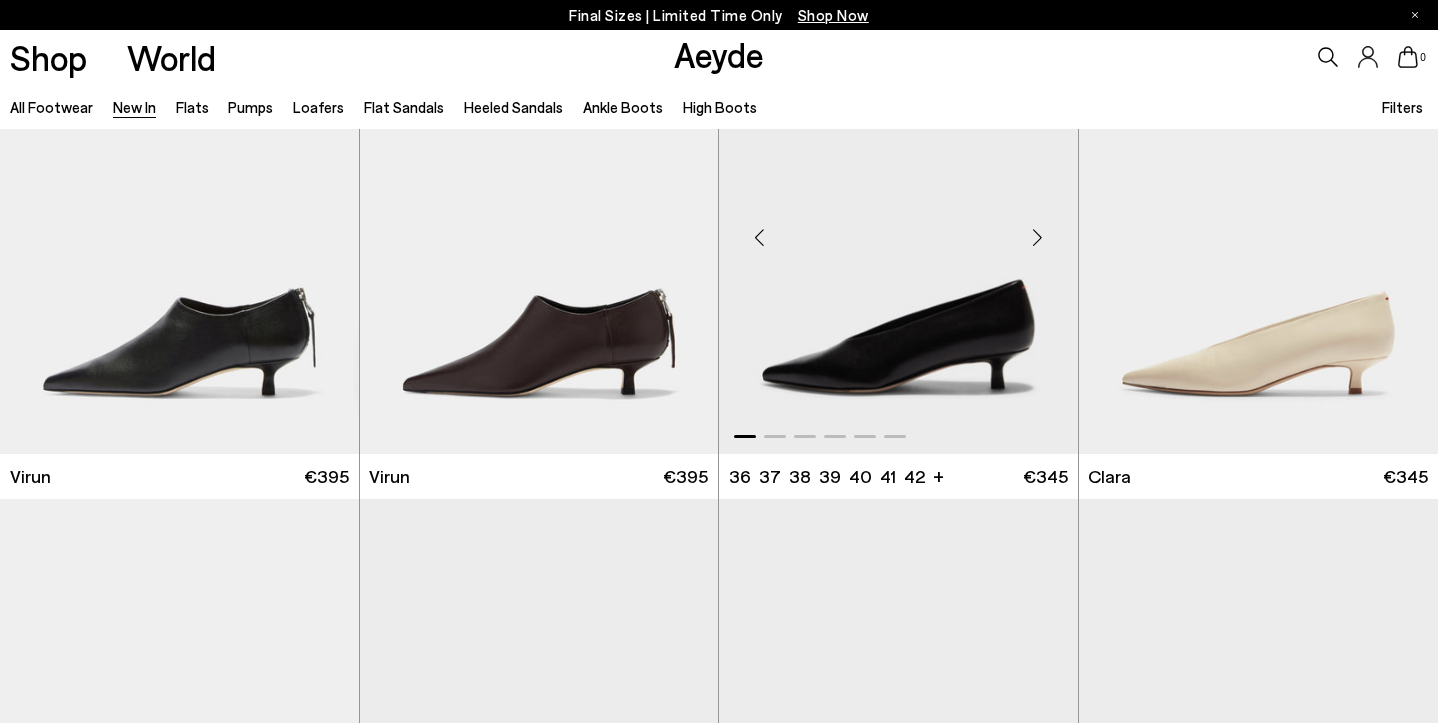 click at bounding box center [759, 237] 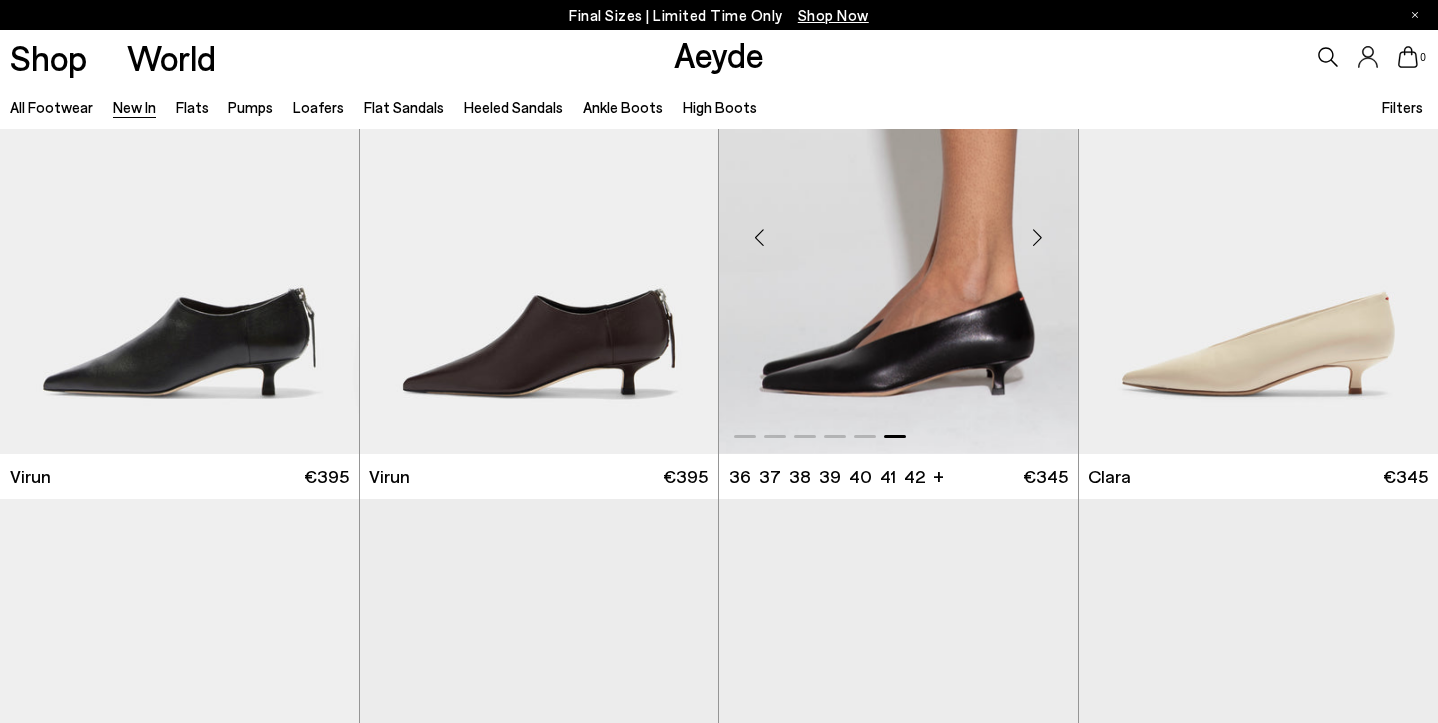 click at bounding box center [759, 237] 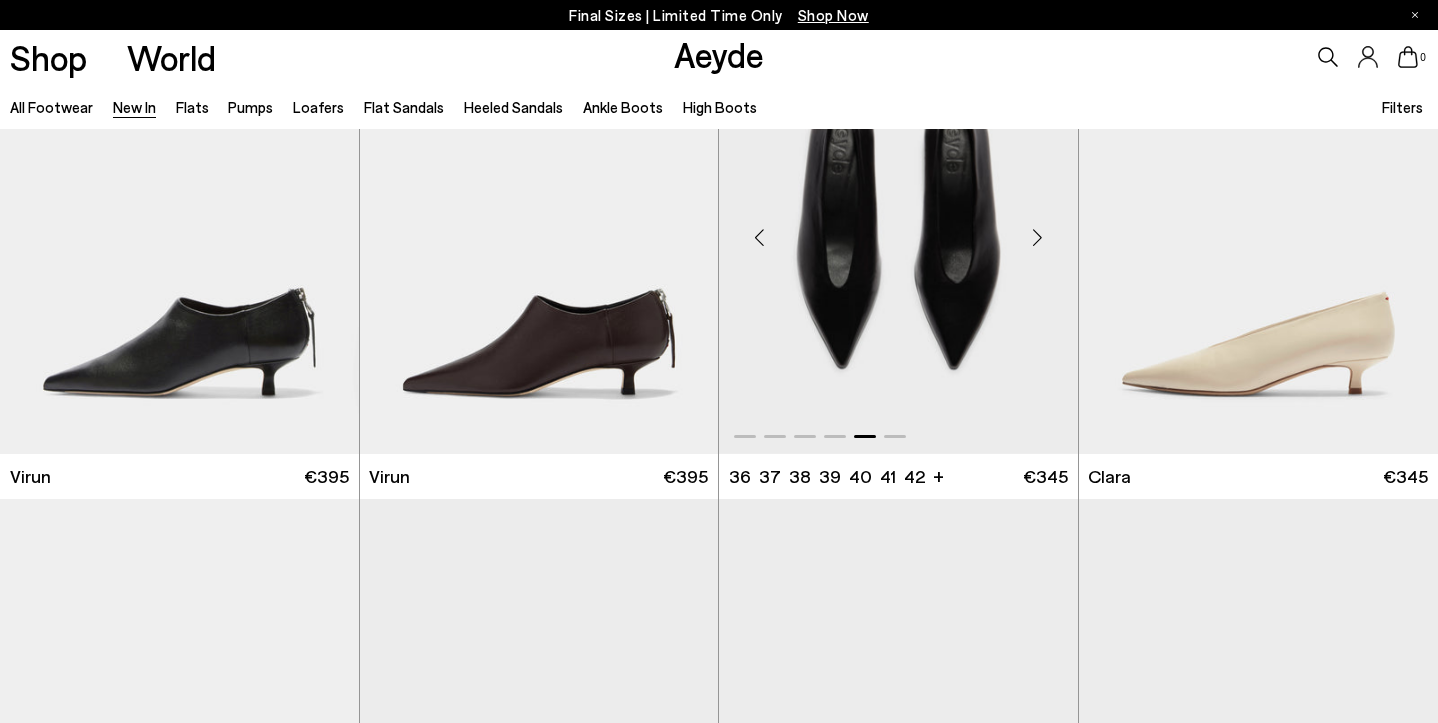 click at bounding box center [759, 237] 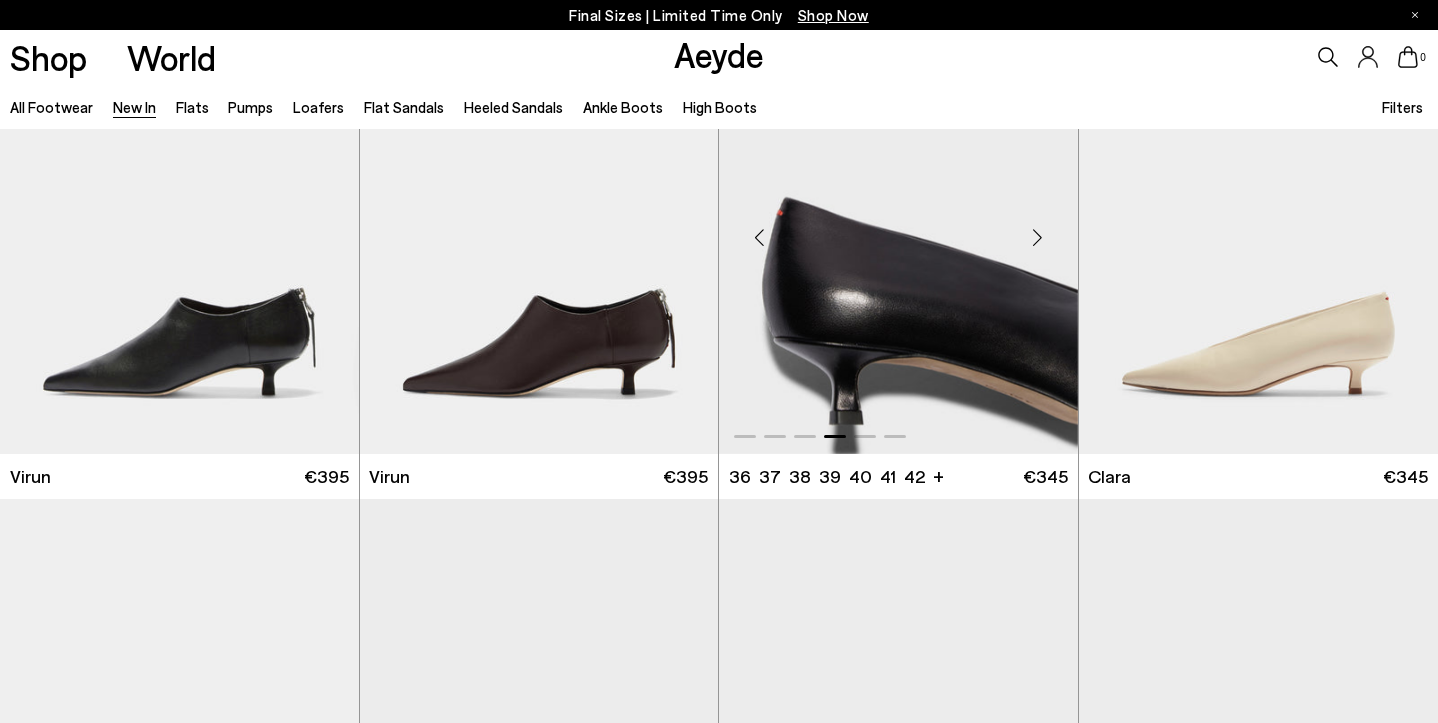 click at bounding box center [759, 237] 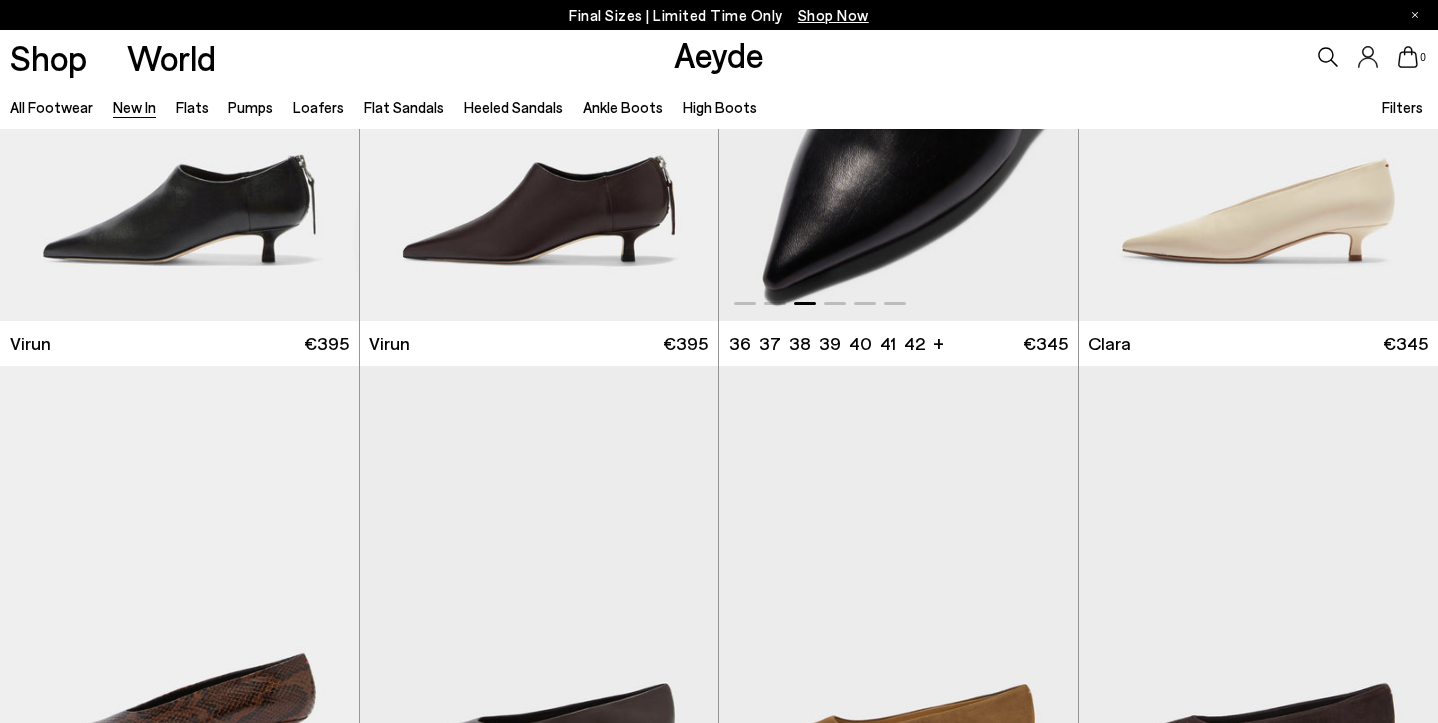 scroll, scrollTop: 6219, scrollLeft: 0, axis: vertical 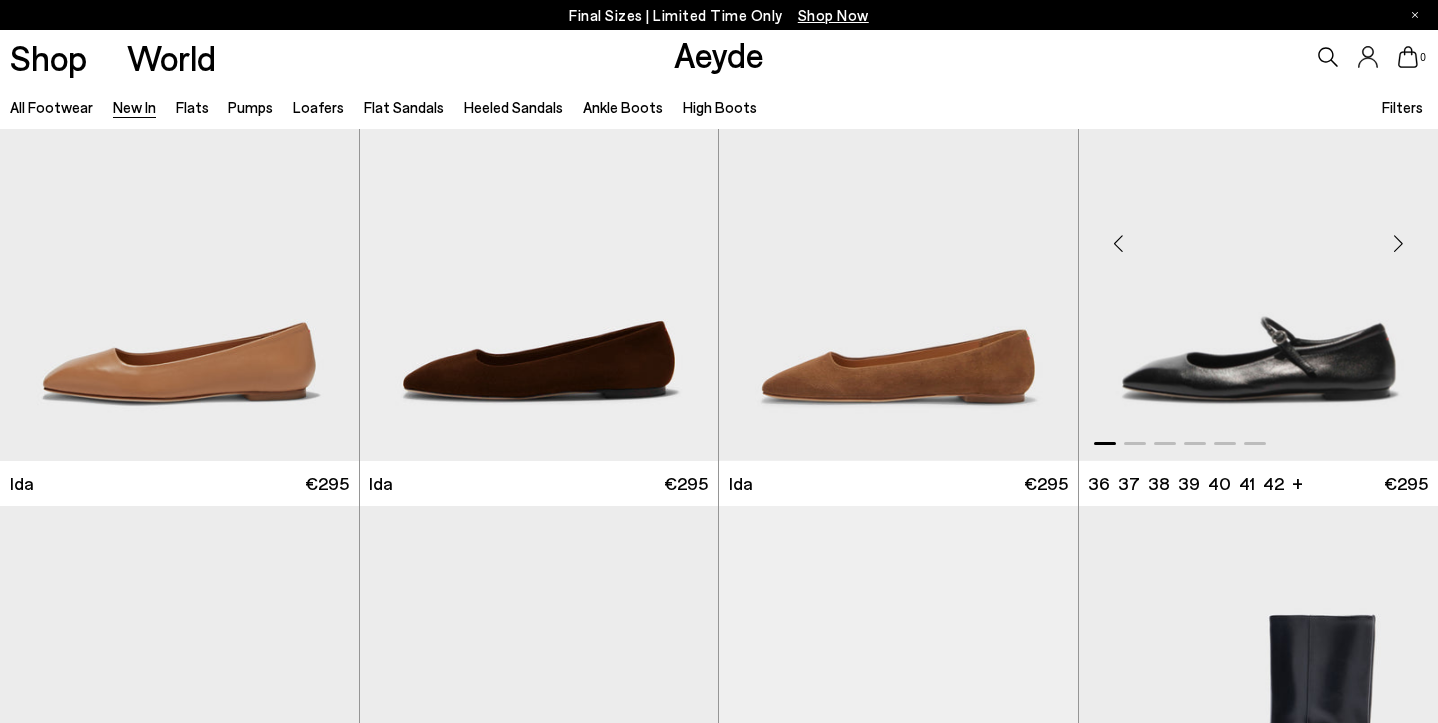 click at bounding box center [1398, 243] 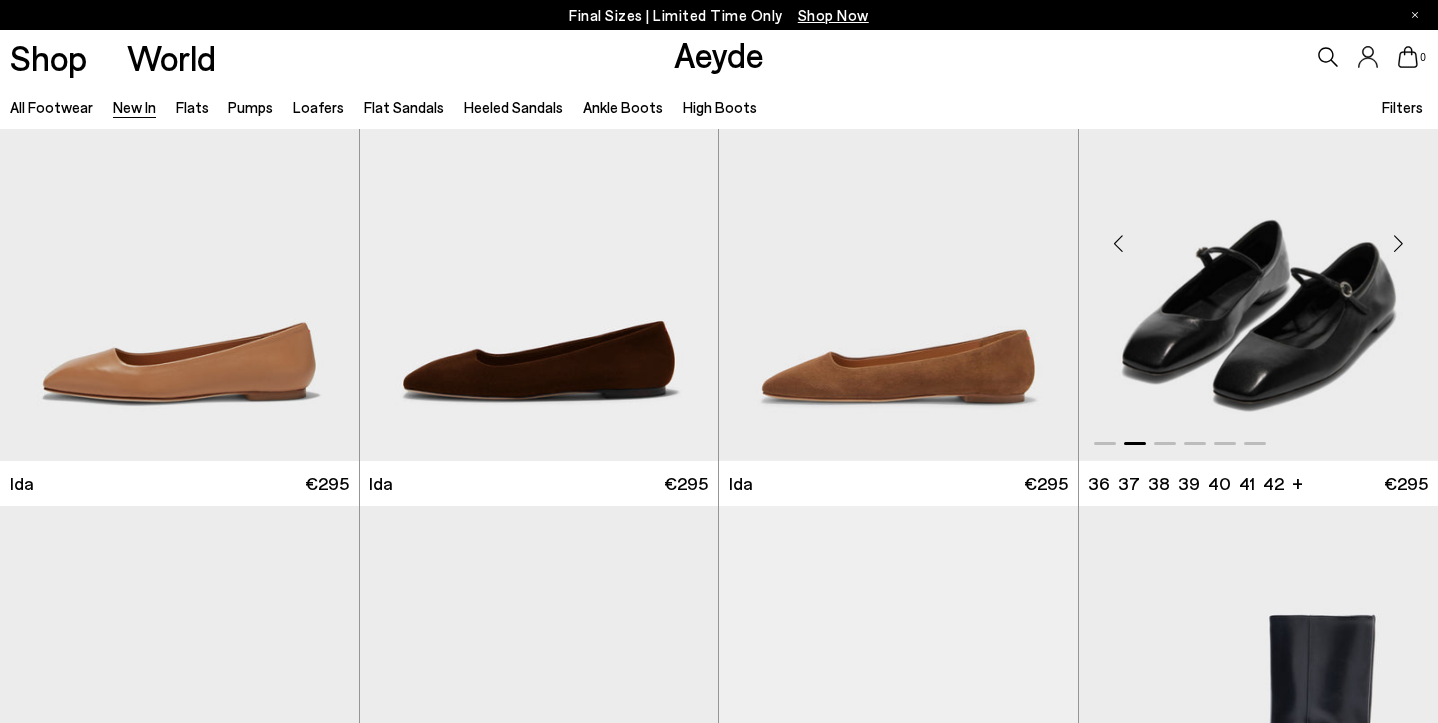 click at bounding box center (1398, 243) 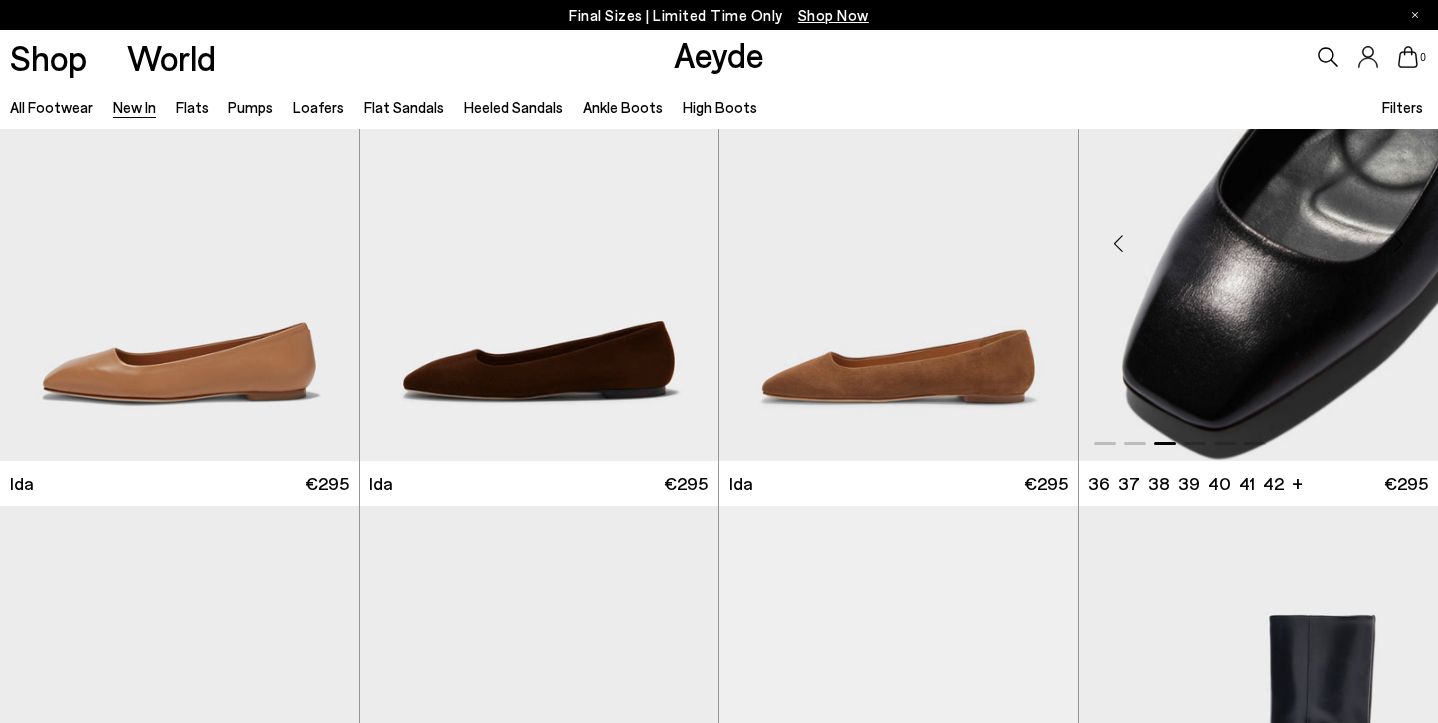click at bounding box center (1398, 243) 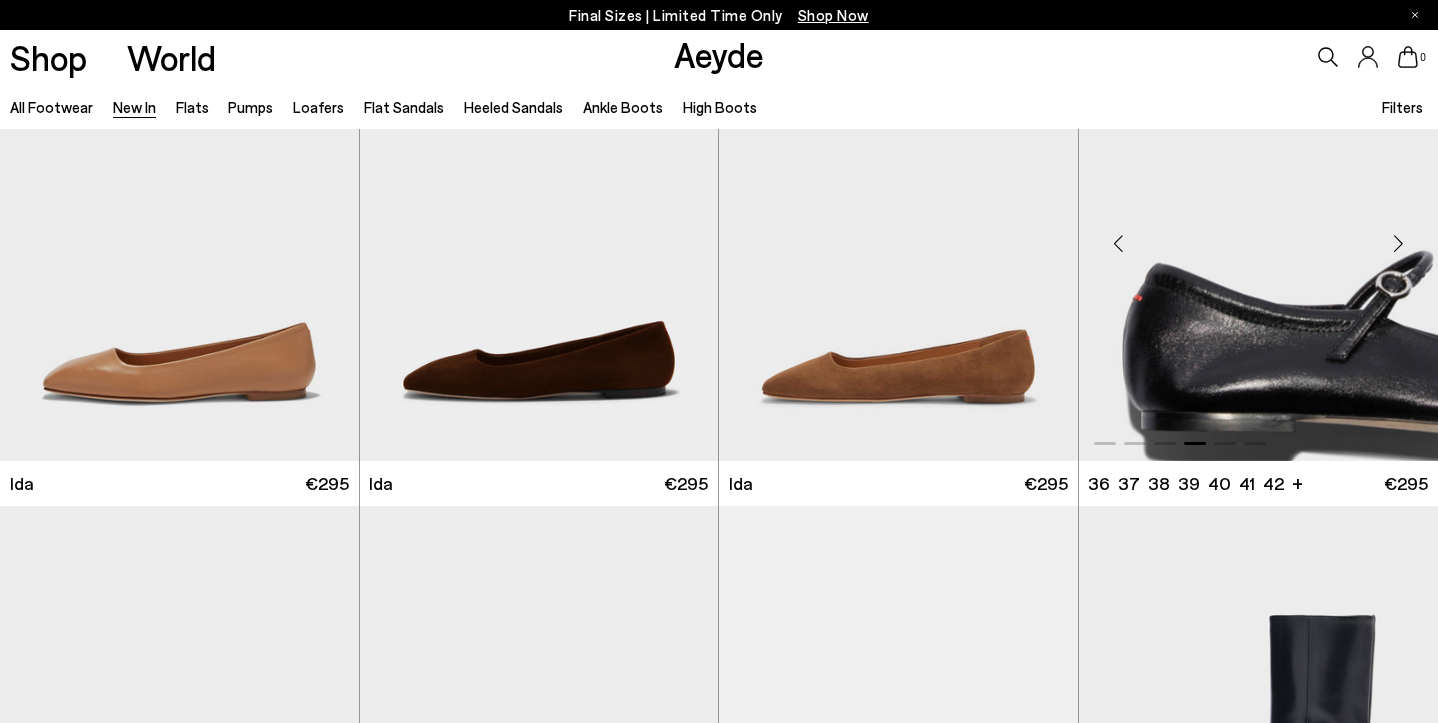 click at bounding box center (1398, 243) 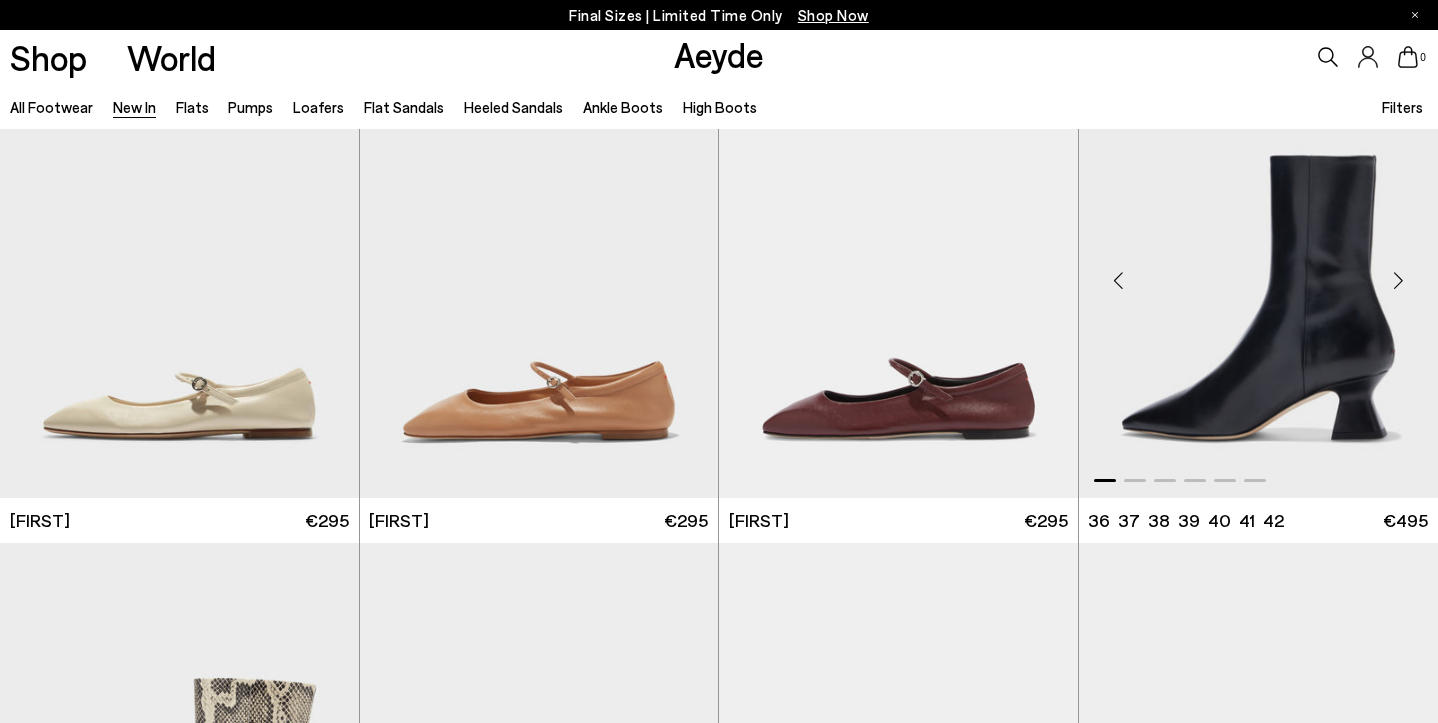 scroll, scrollTop: 7515, scrollLeft: 0, axis: vertical 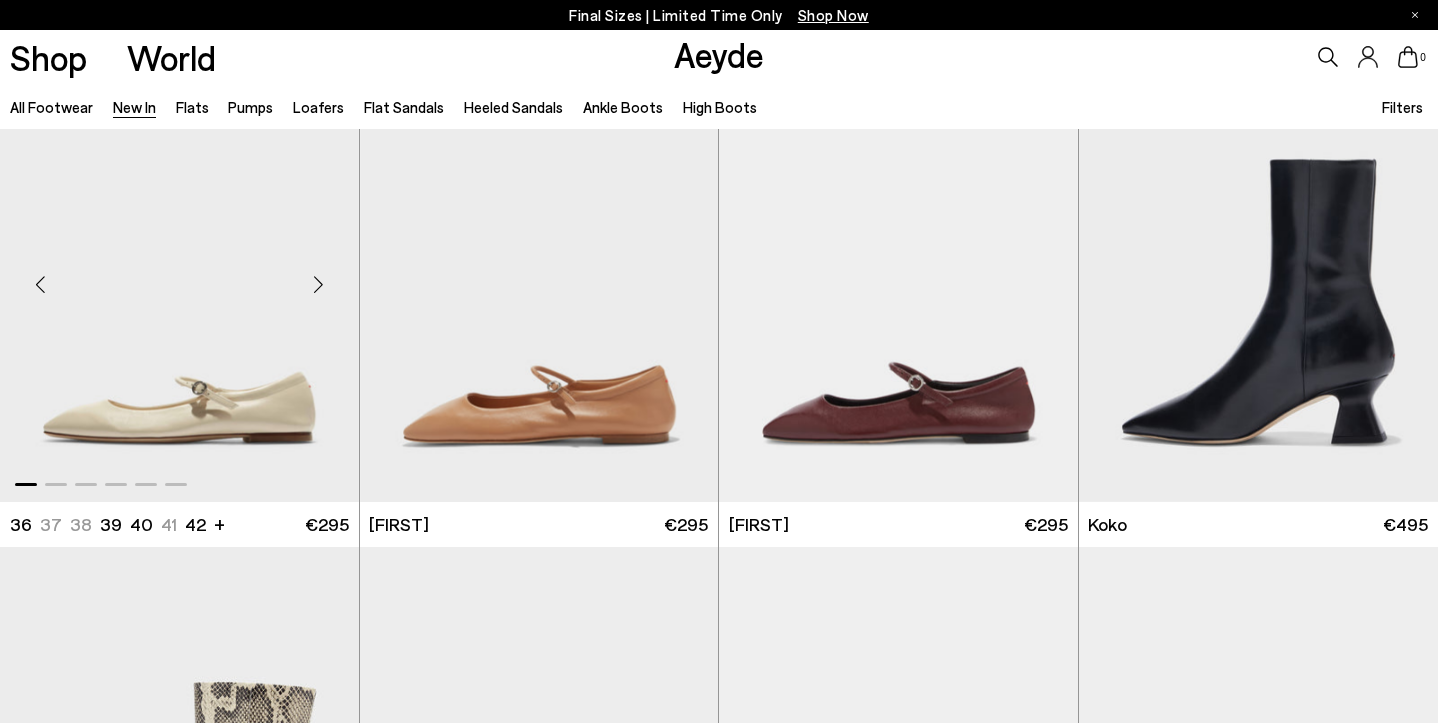 click at bounding box center [179, 276] 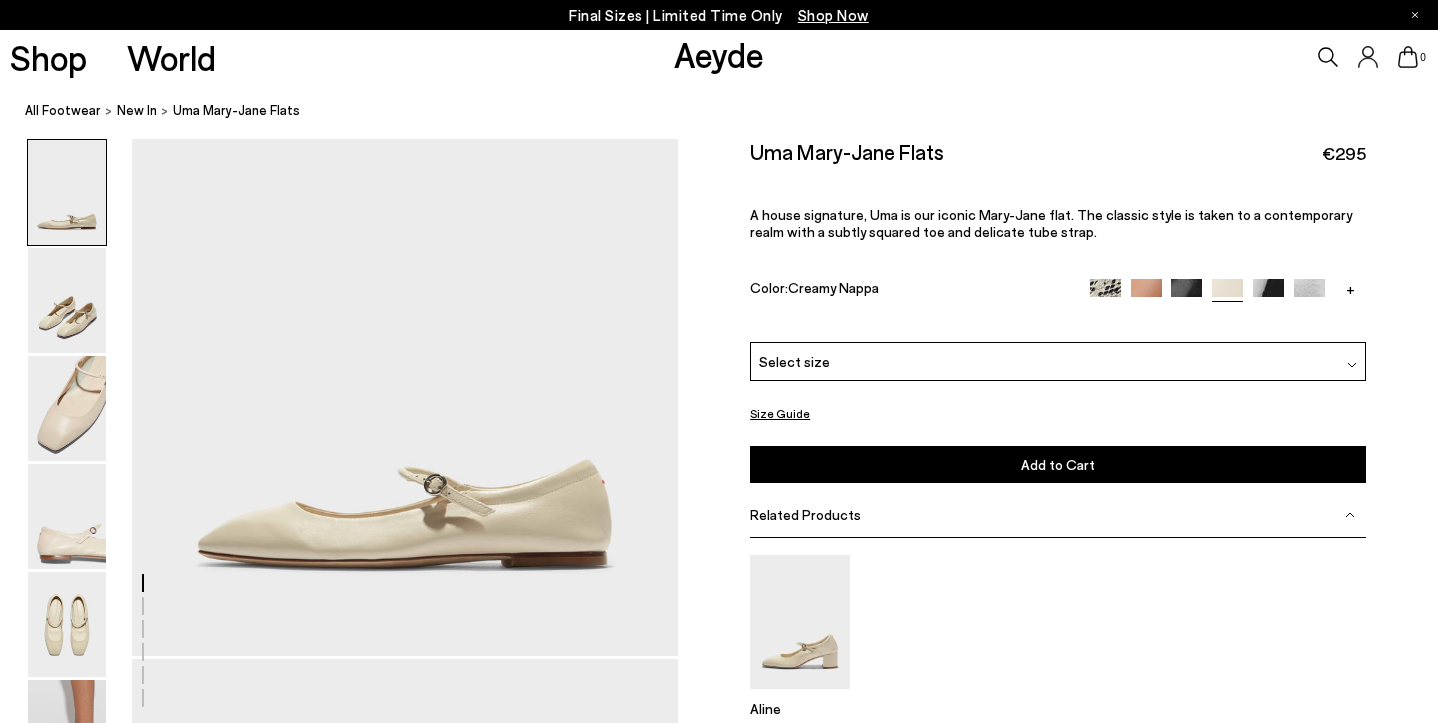 scroll, scrollTop: 77, scrollLeft: 0, axis: vertical 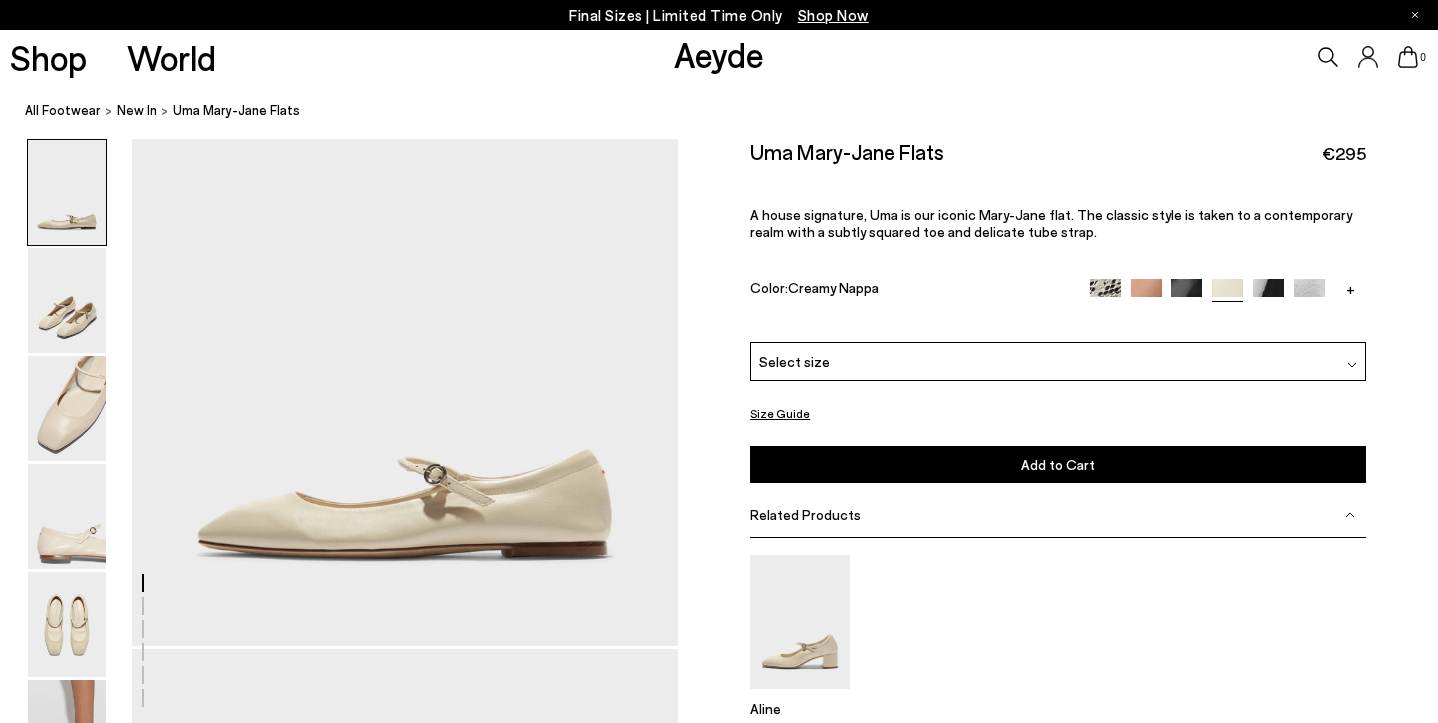 click on "+" at bounding box center (1350, 288) 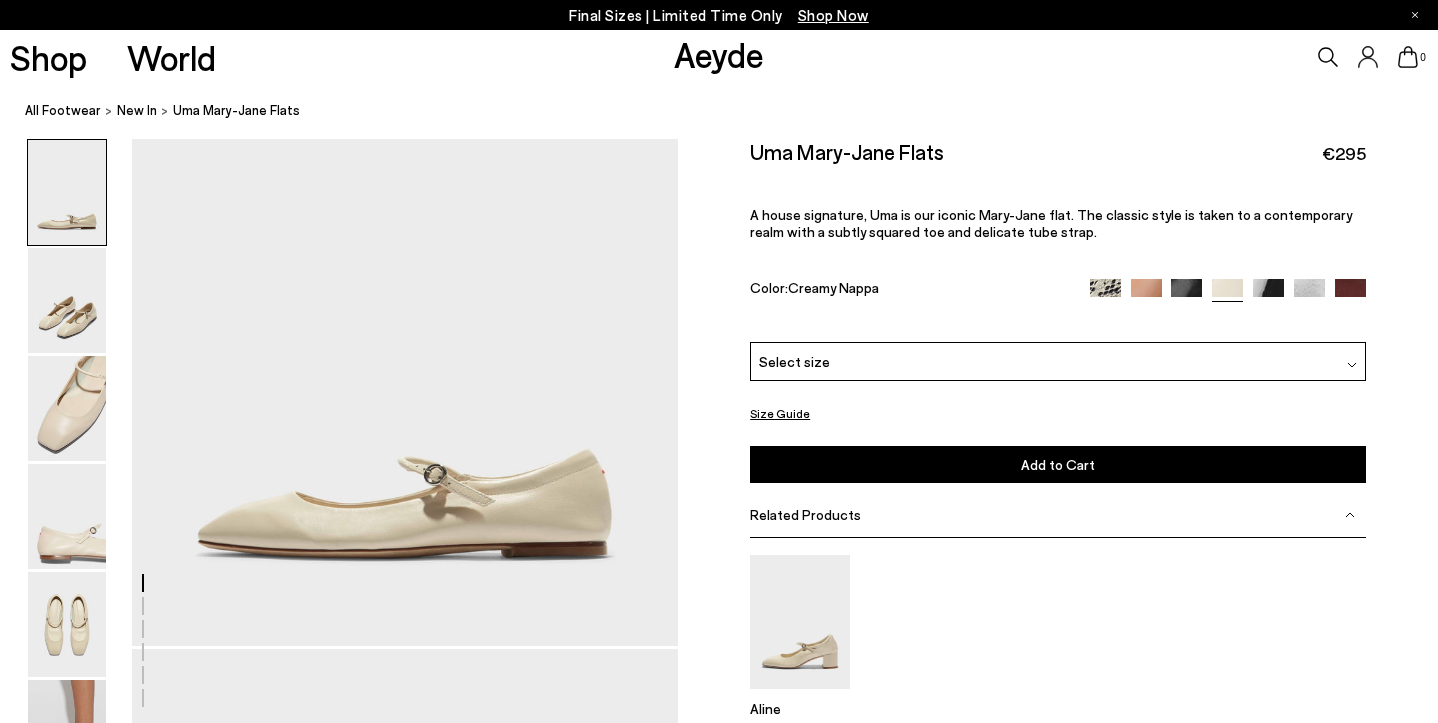 click at bounding box center [1350, 294] 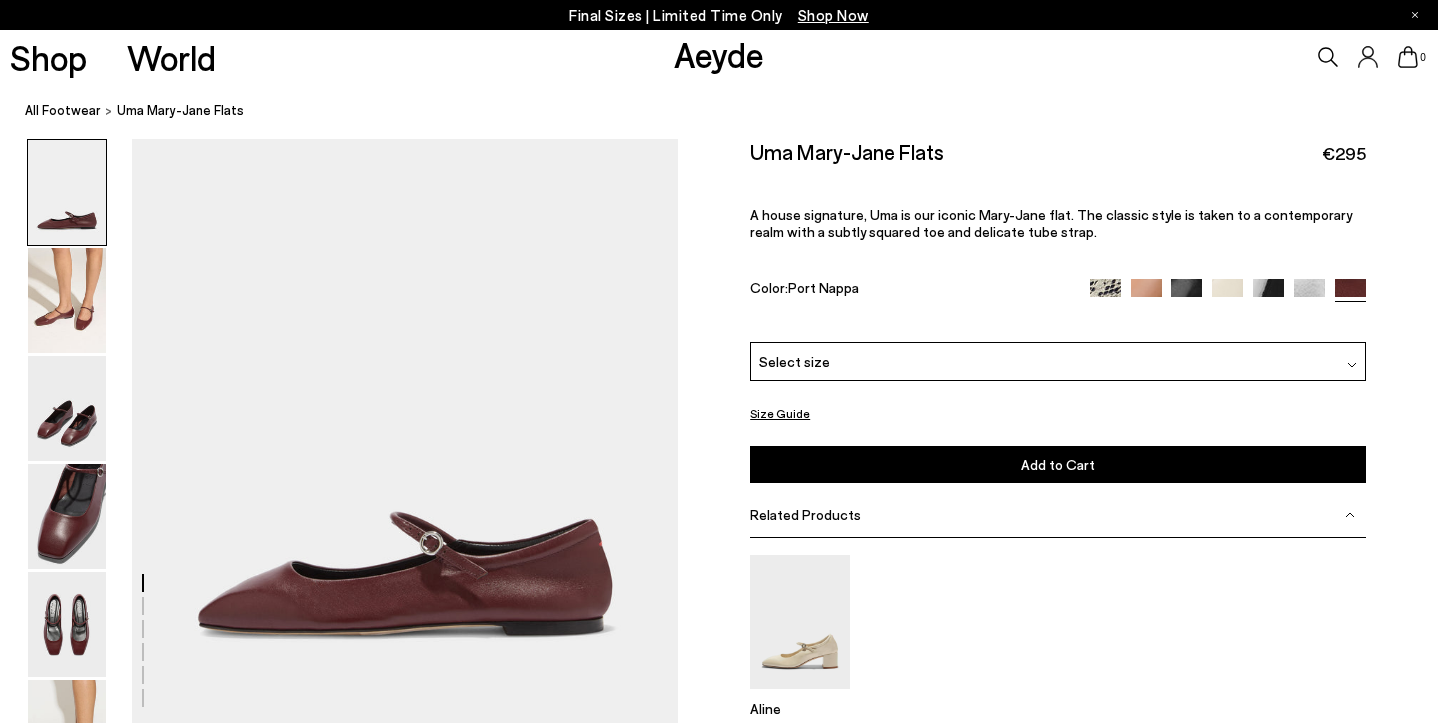 scroll, scrollTop: 0, scrollLeft: 0, axis: both 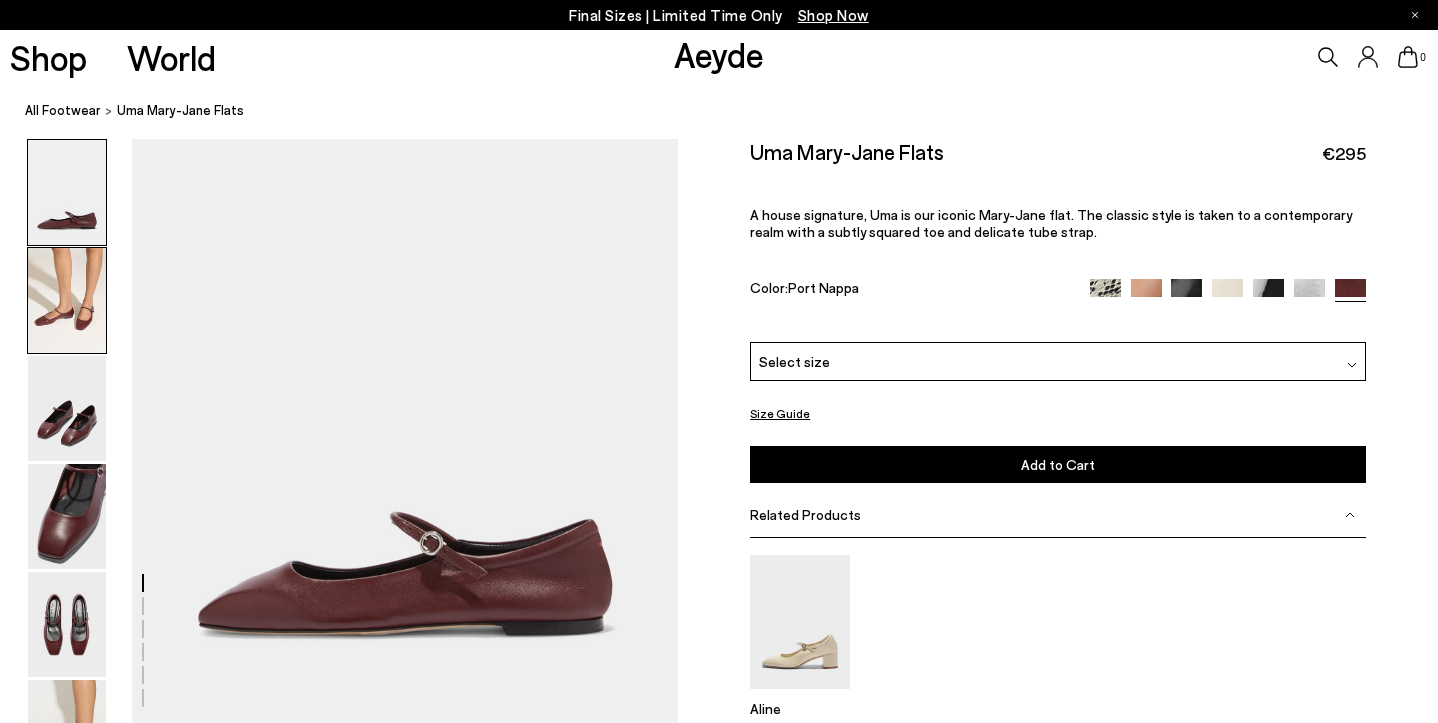click at bounding box center [67, 300] 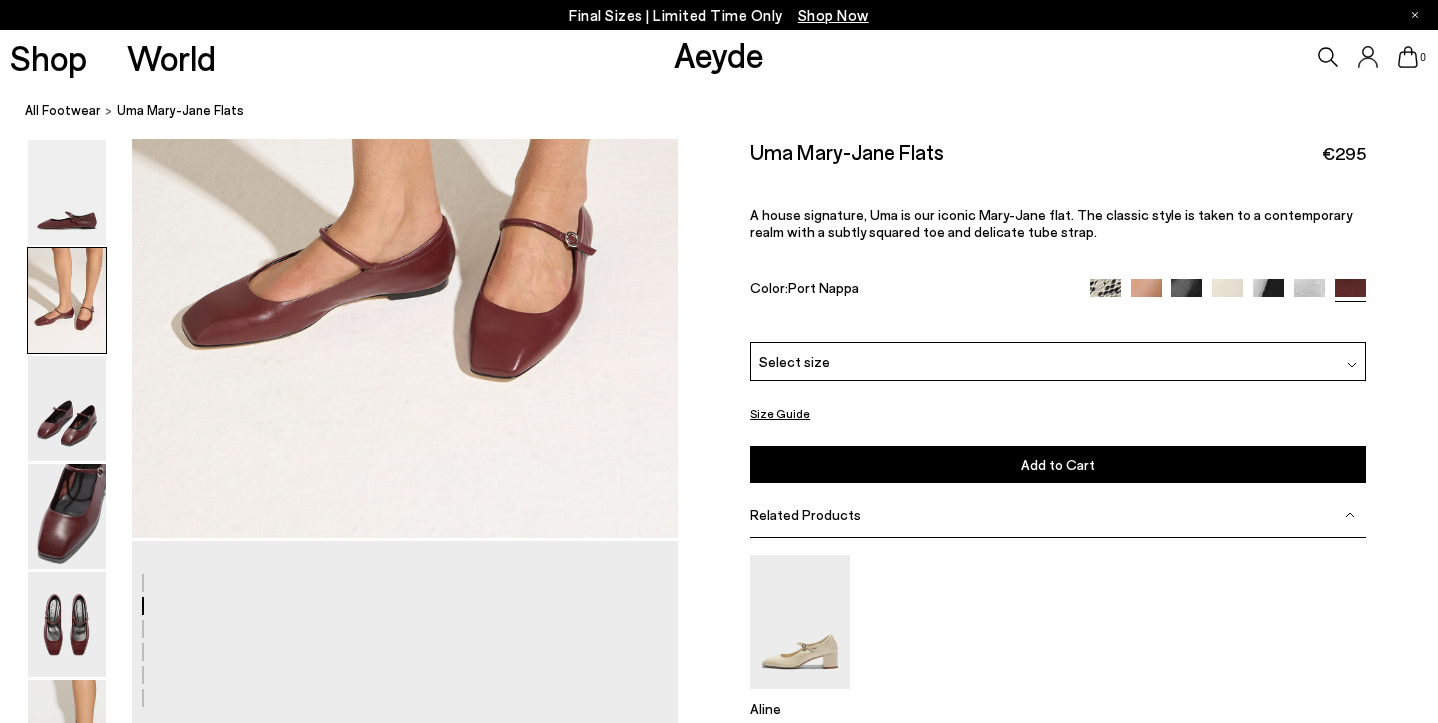scroll, scrollTop: 919, scrollLeft: 0, axis: vertical 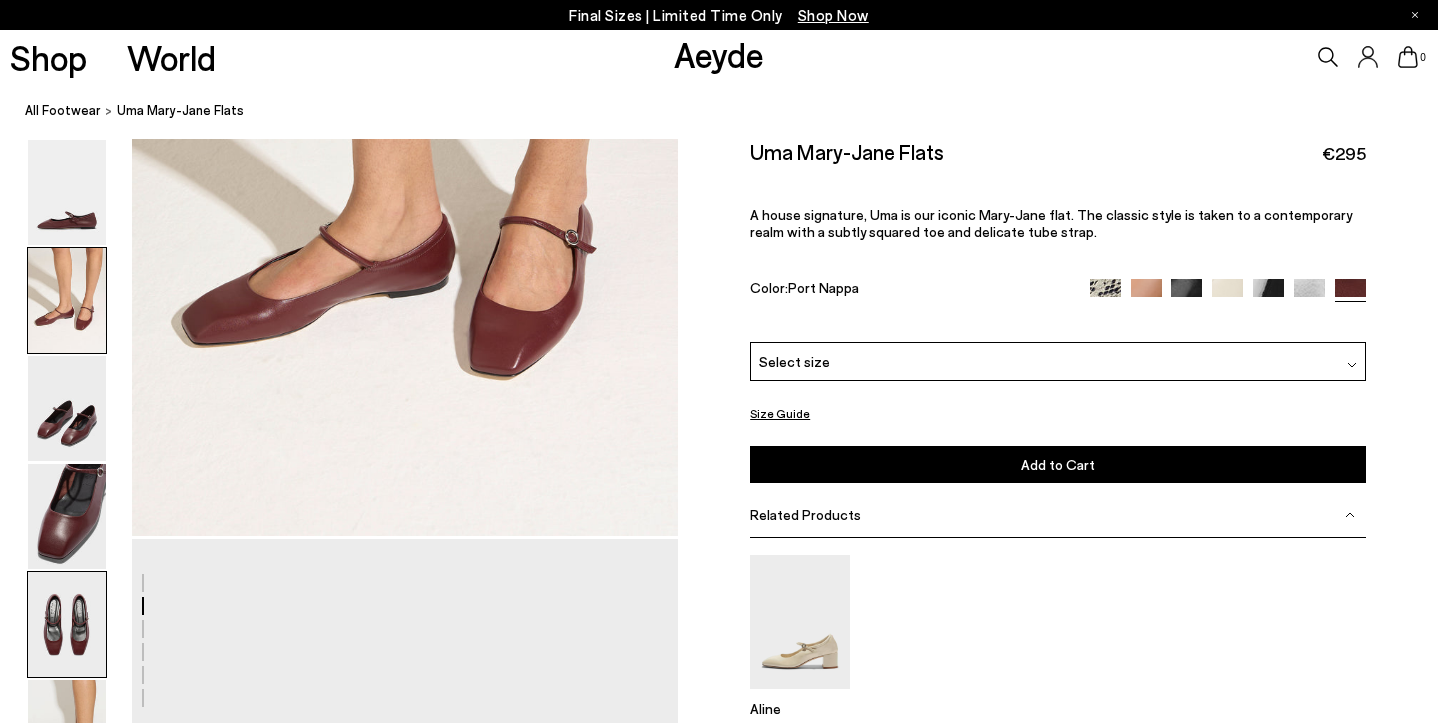 click at bounding box center (67, 624) 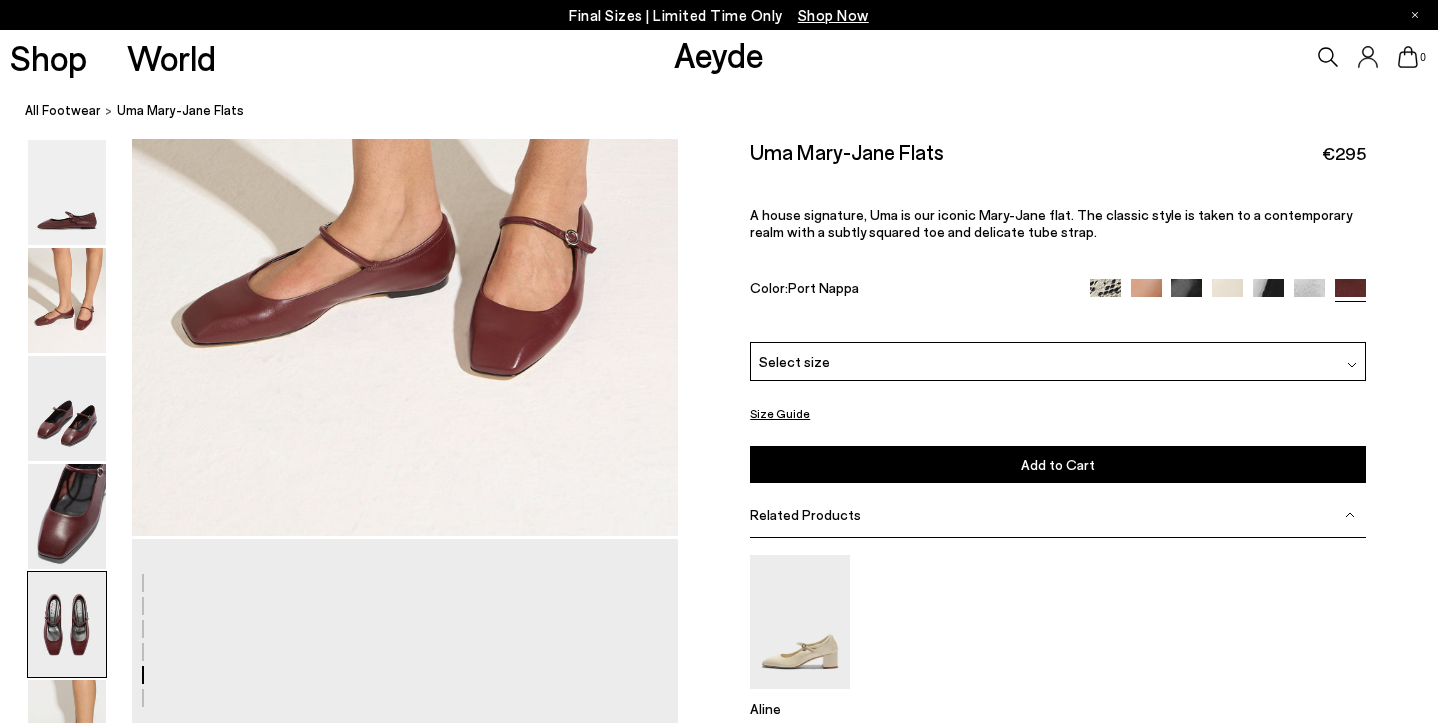scroll, scrollTop: 2782, scrollLeft: 0, axis: vertical 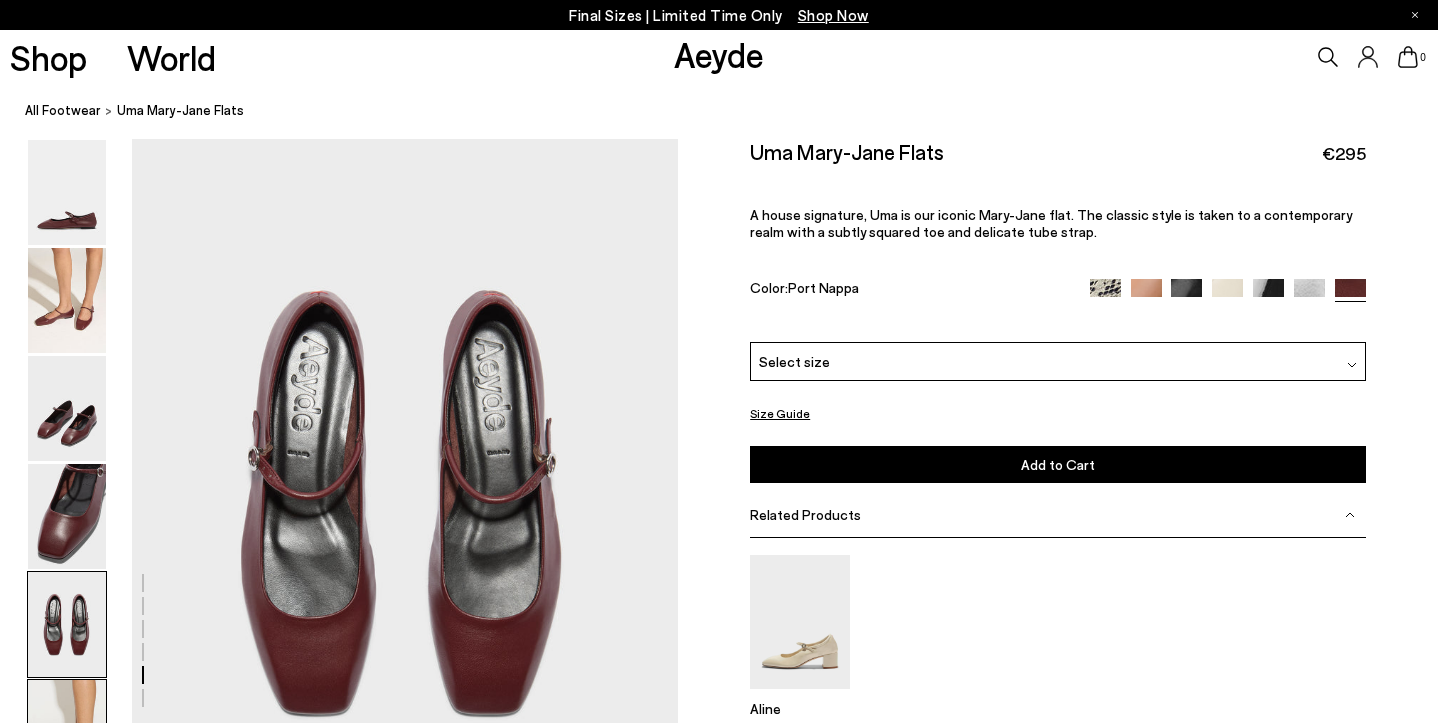 click at bounding box center (67, 732) 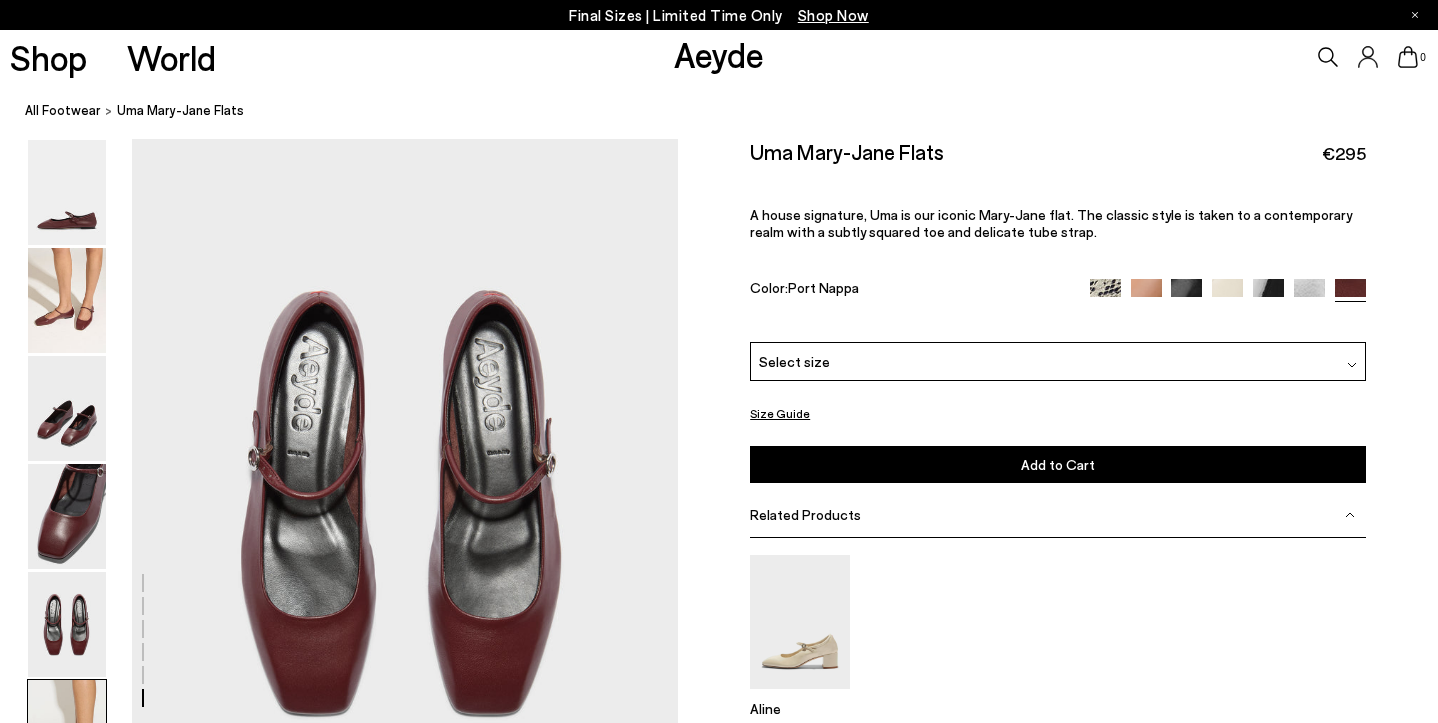 scroll, scrollTop: 3651, scrollLeft: 0, axis: vertical 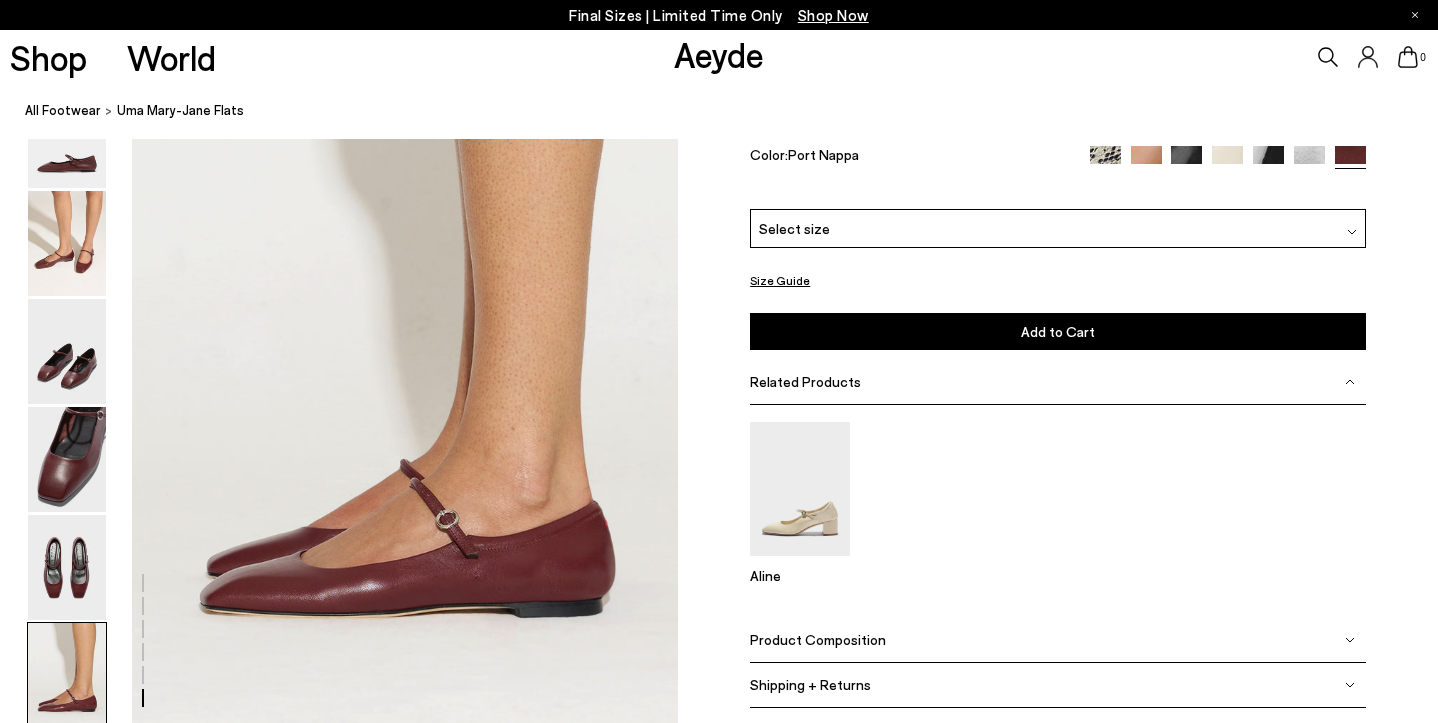 click at bounding box center (1227, 161) 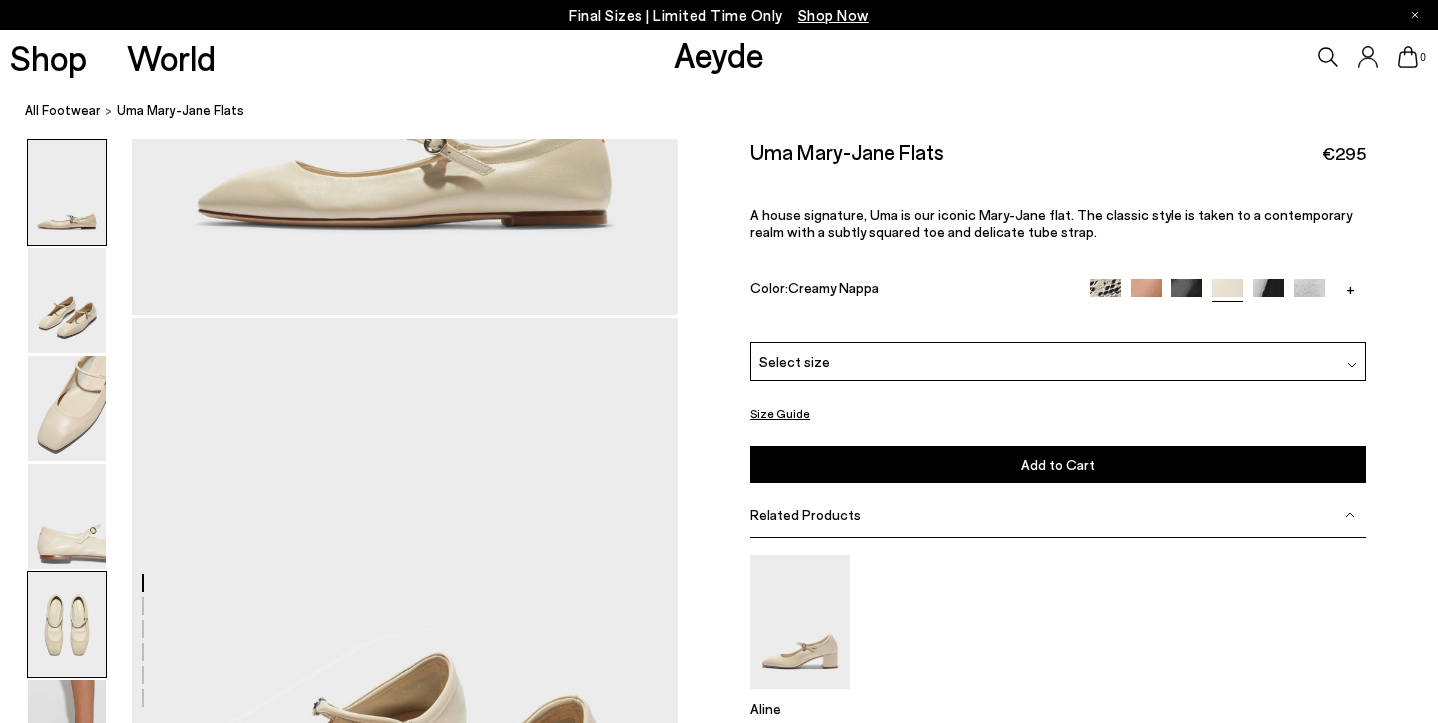 scroll, scrollTop: 453, scrollLeft: 0, axis: vertical 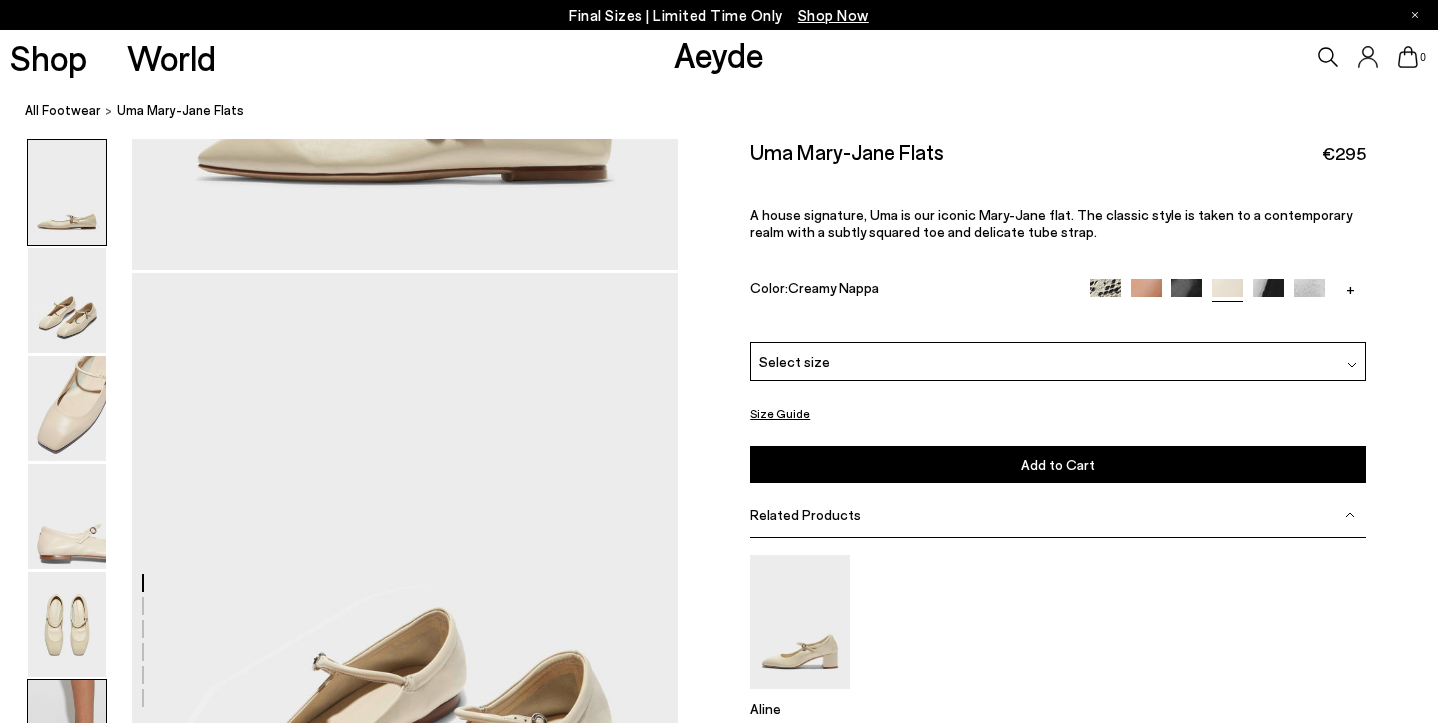 click at bounding box center [67, 732] 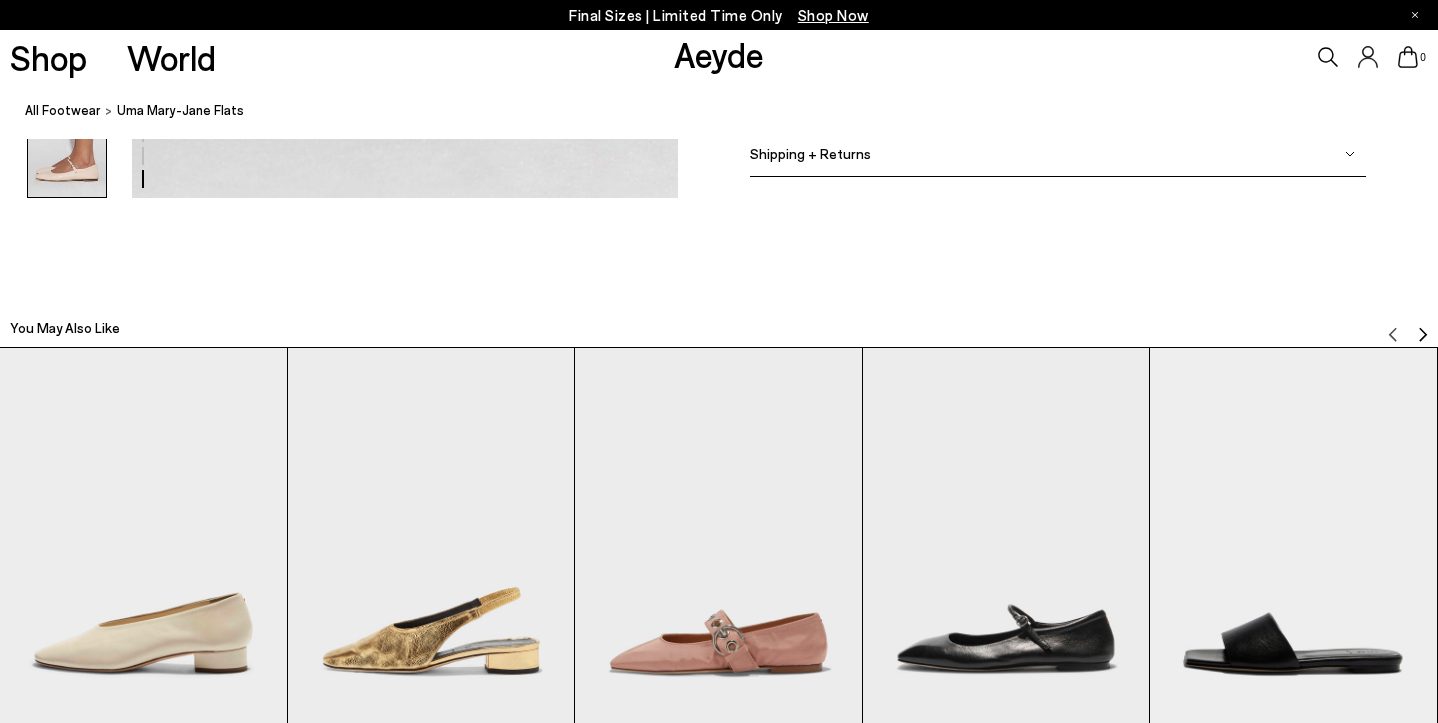 scroll, scrollTop: 4225, scrollLeft: 0, axis: vertical 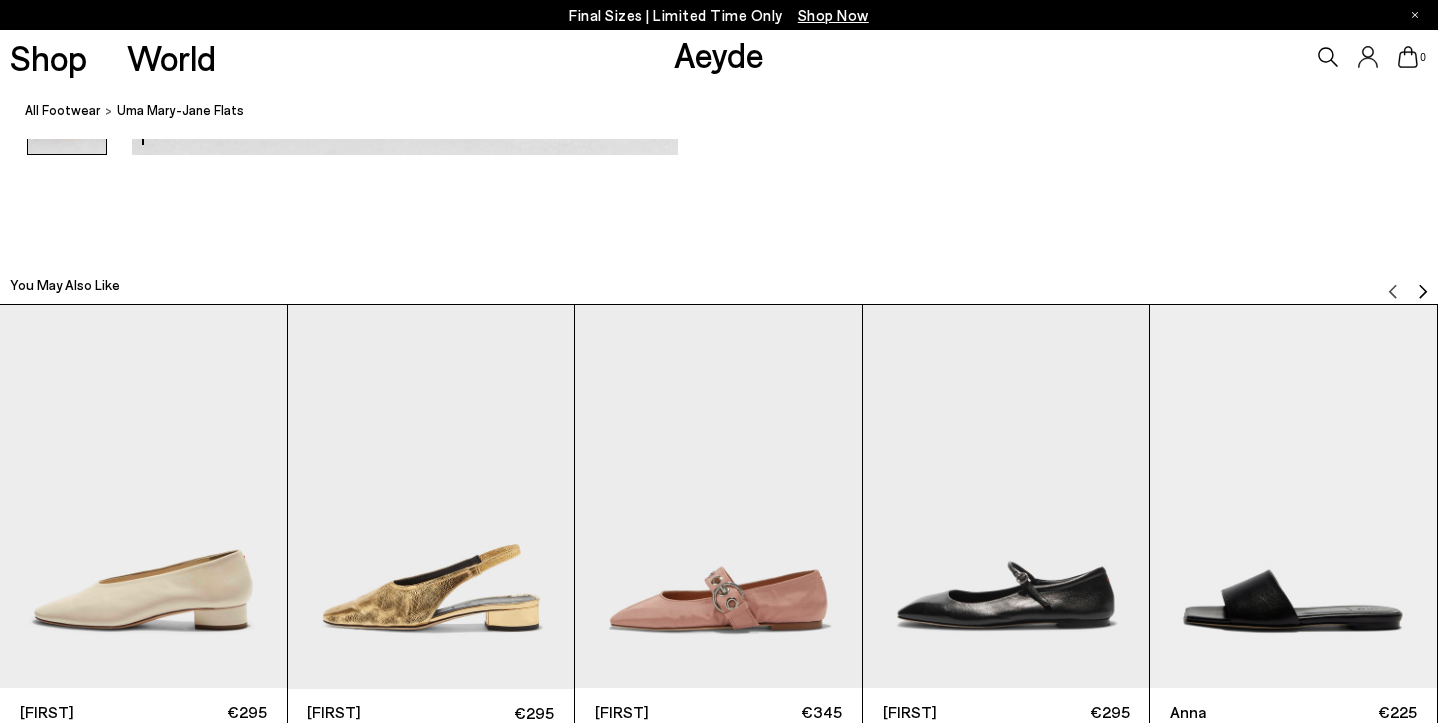 click at bounding box center [718, 496] 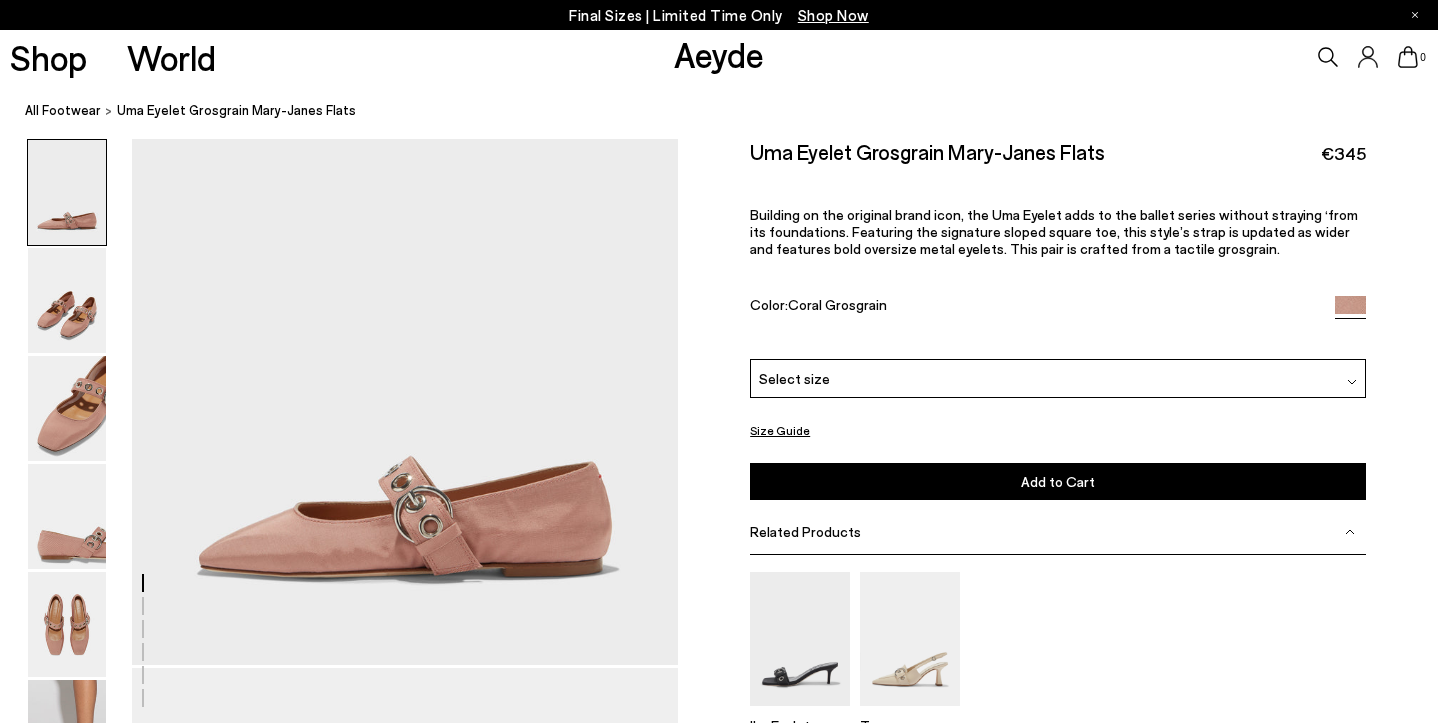 scroll, scrollTop: 68, scrollLeft: 0, axis: vertical 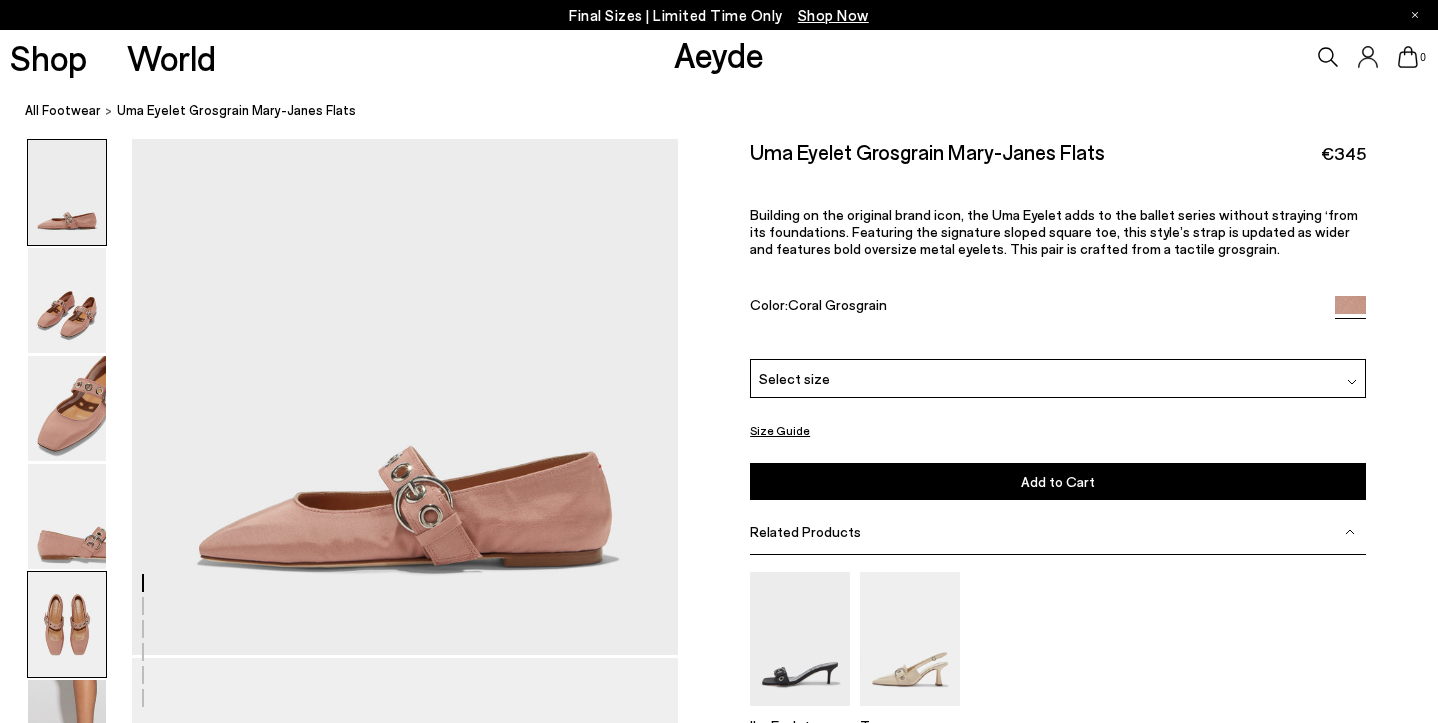 click at bounding box center [67, 624] 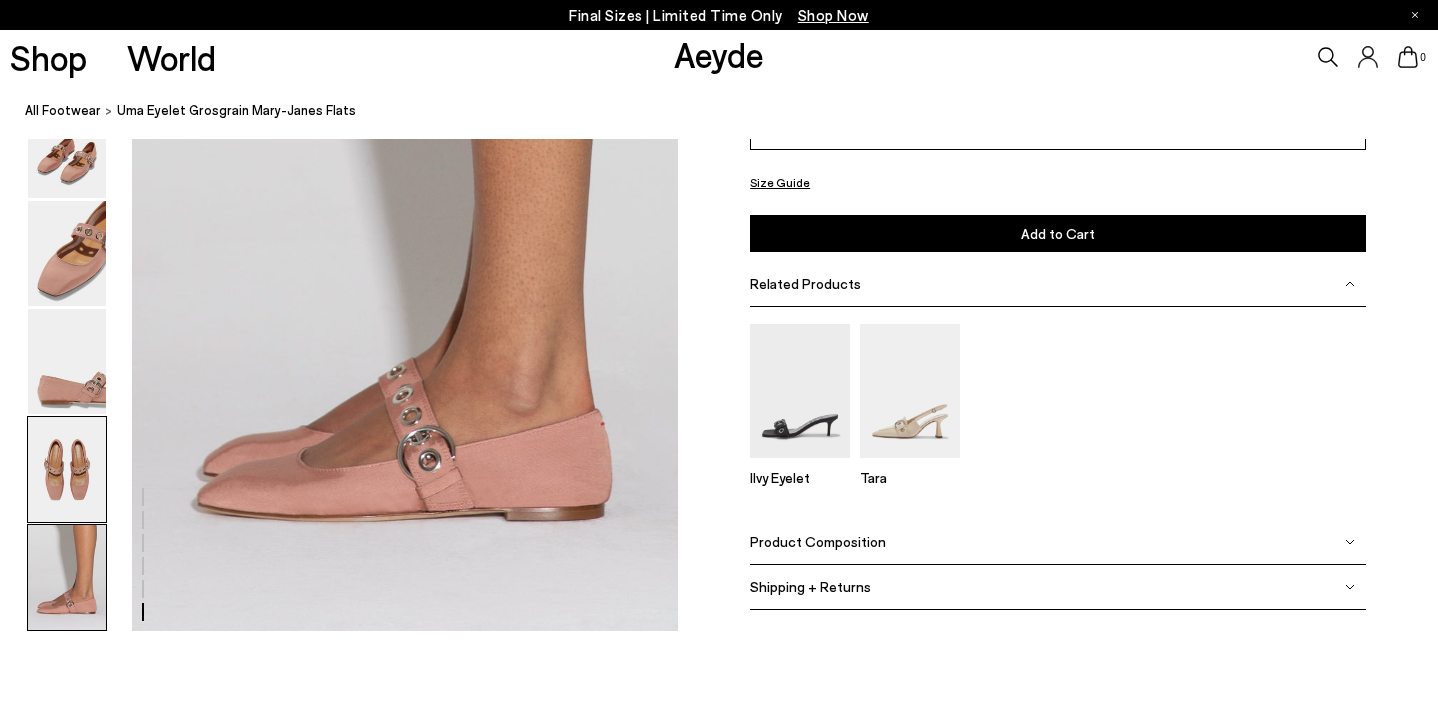 scroll, scrollTop: 3752, scrollLeft: 0, axis: vertical 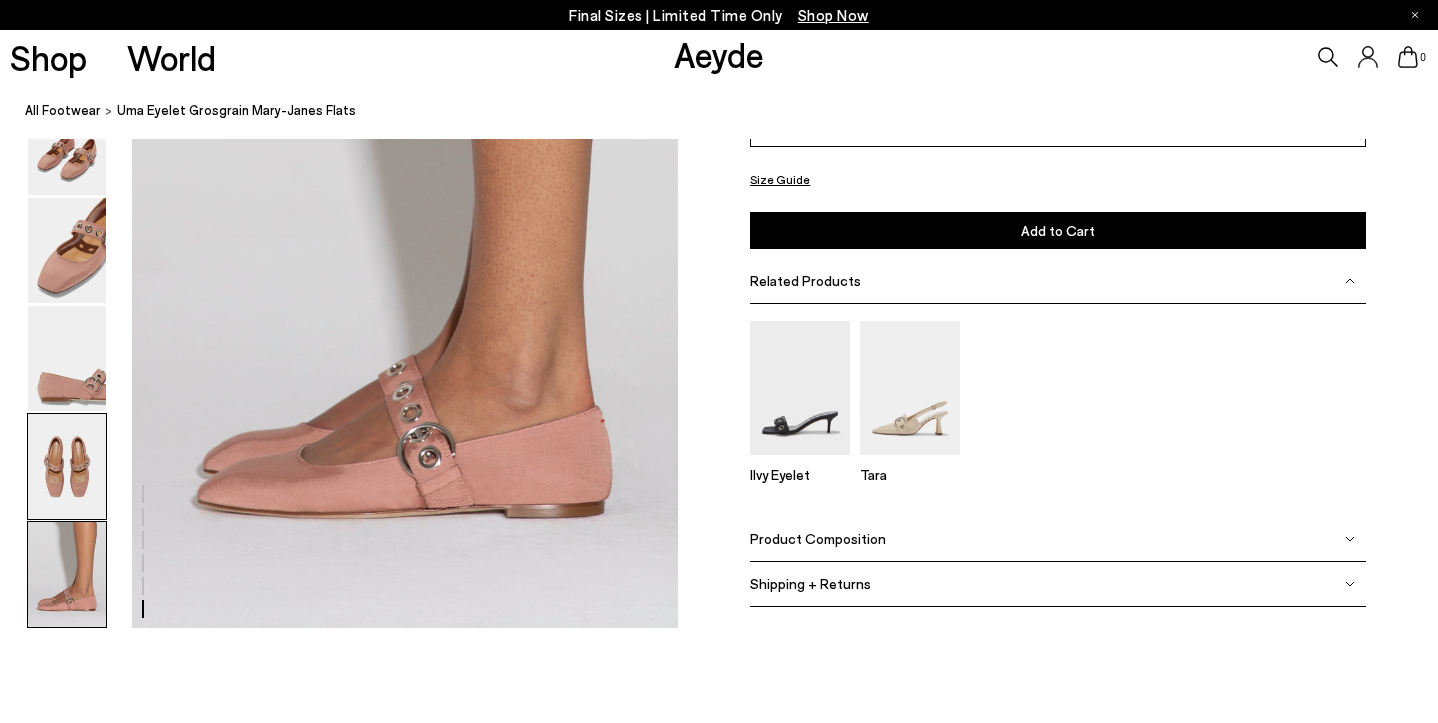 click at bounding box center [67, 466] 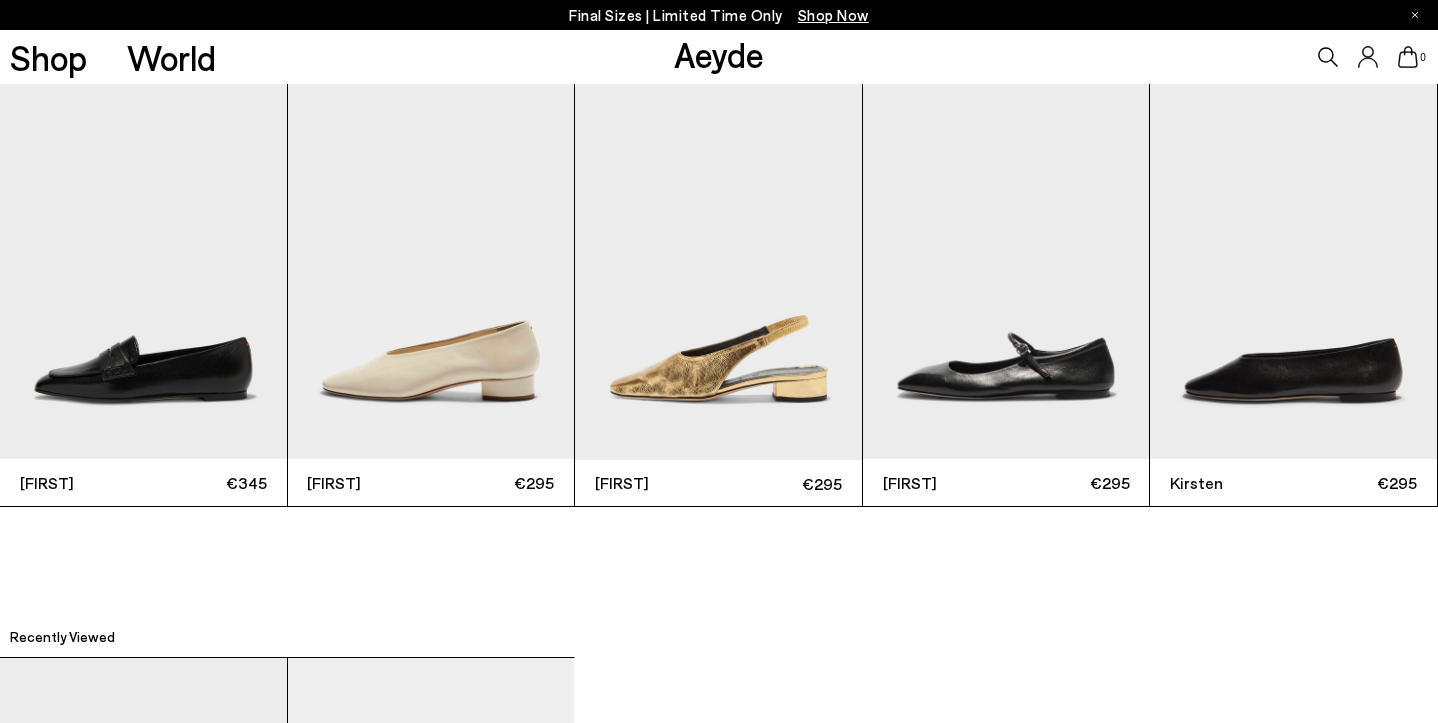 scroll, scrollTop: 4430, scrollLeft: 0, axis: vertical 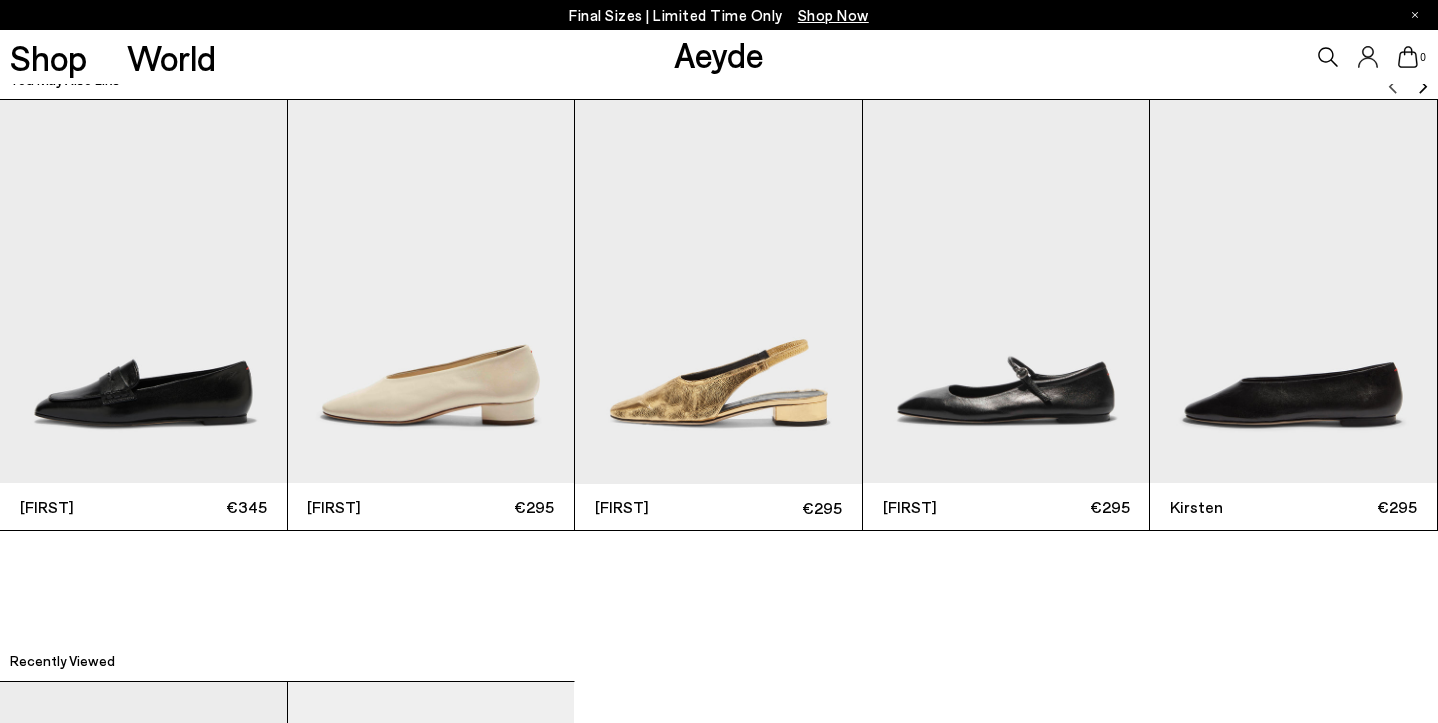 click at bounding box center [1006, 291] 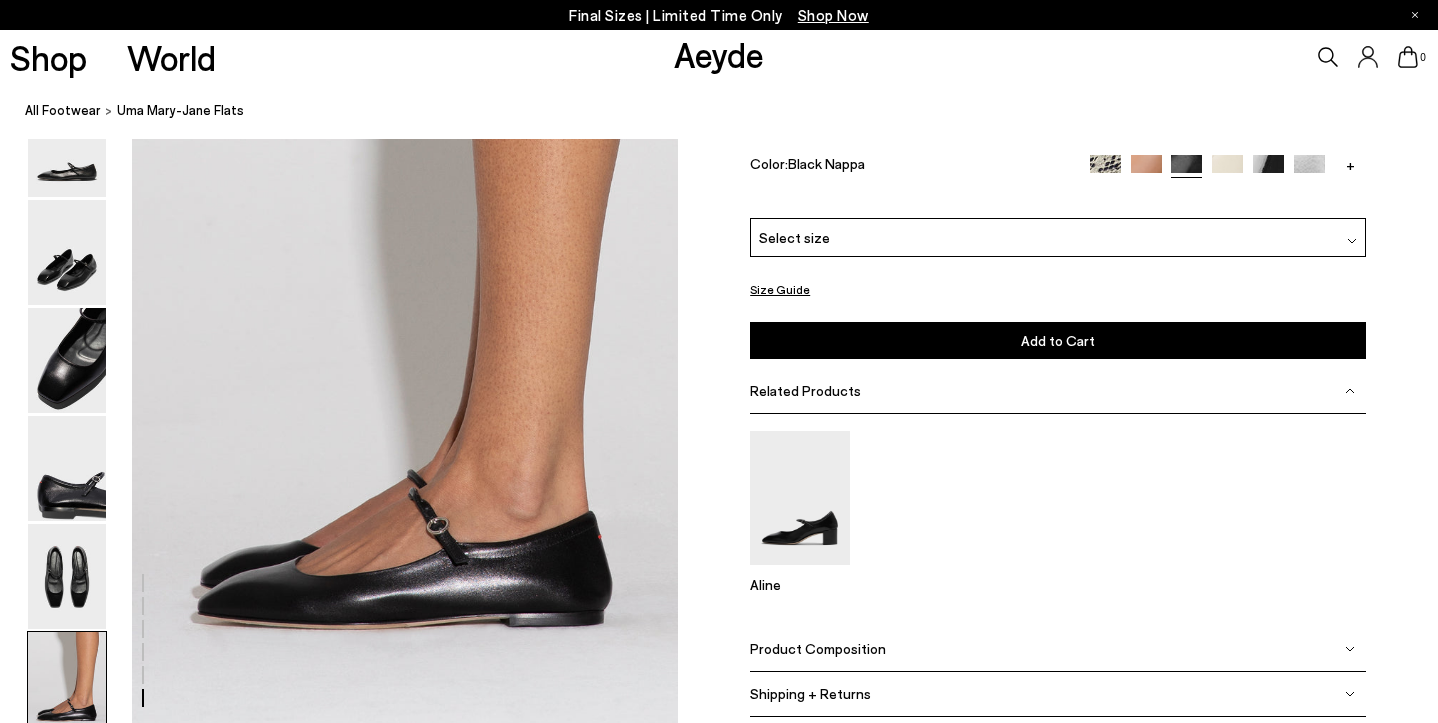 scroll, scrollTop: 3626, scrollLeft: 1, axis: both 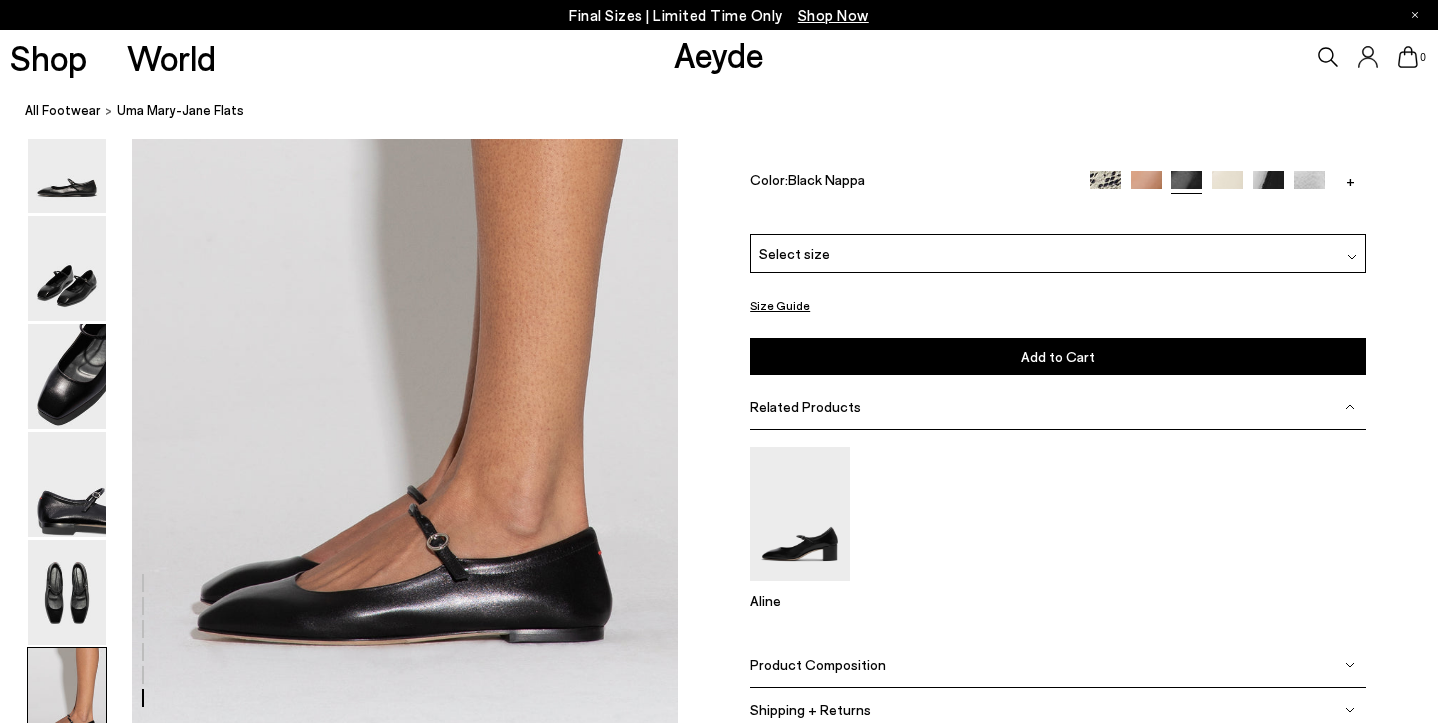 click at bounding box center (1146, 186) 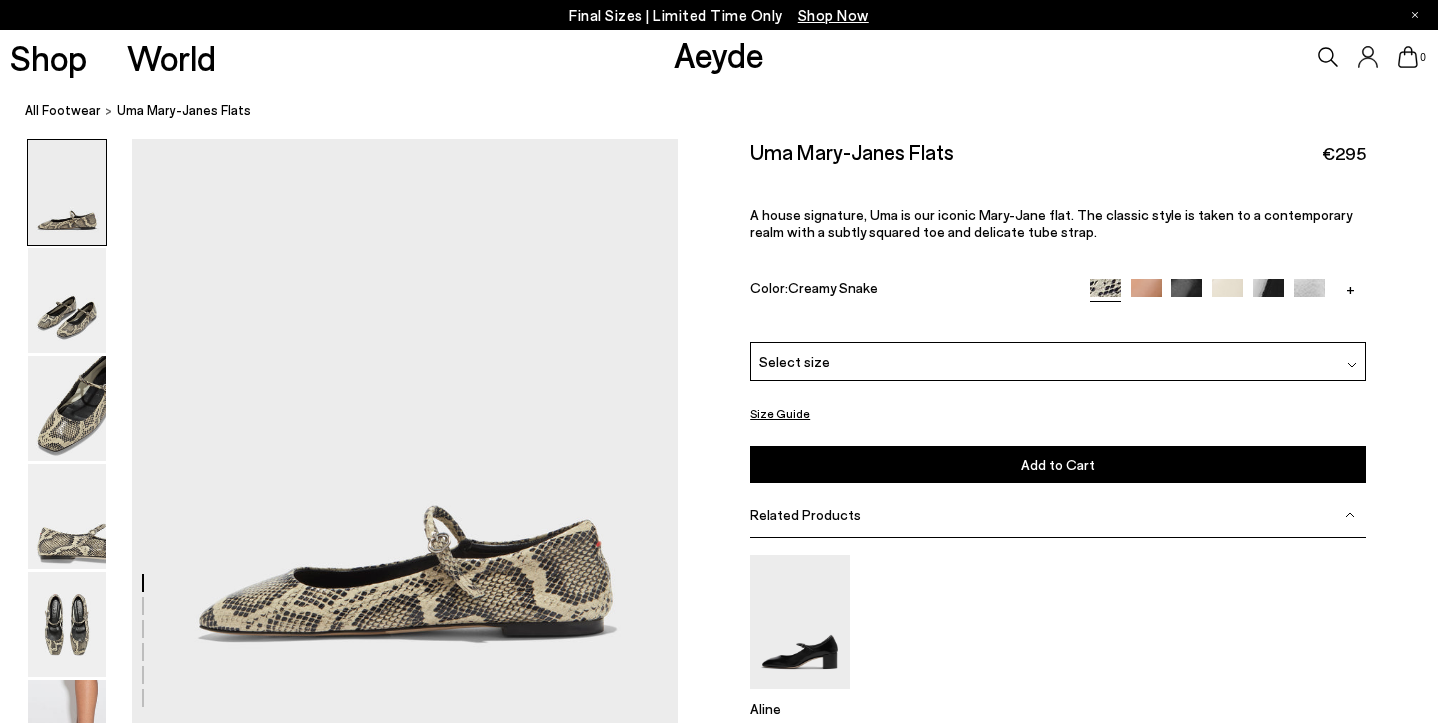 scroll, scrollTop: 81, scrollLeft: 0, axis: vertical 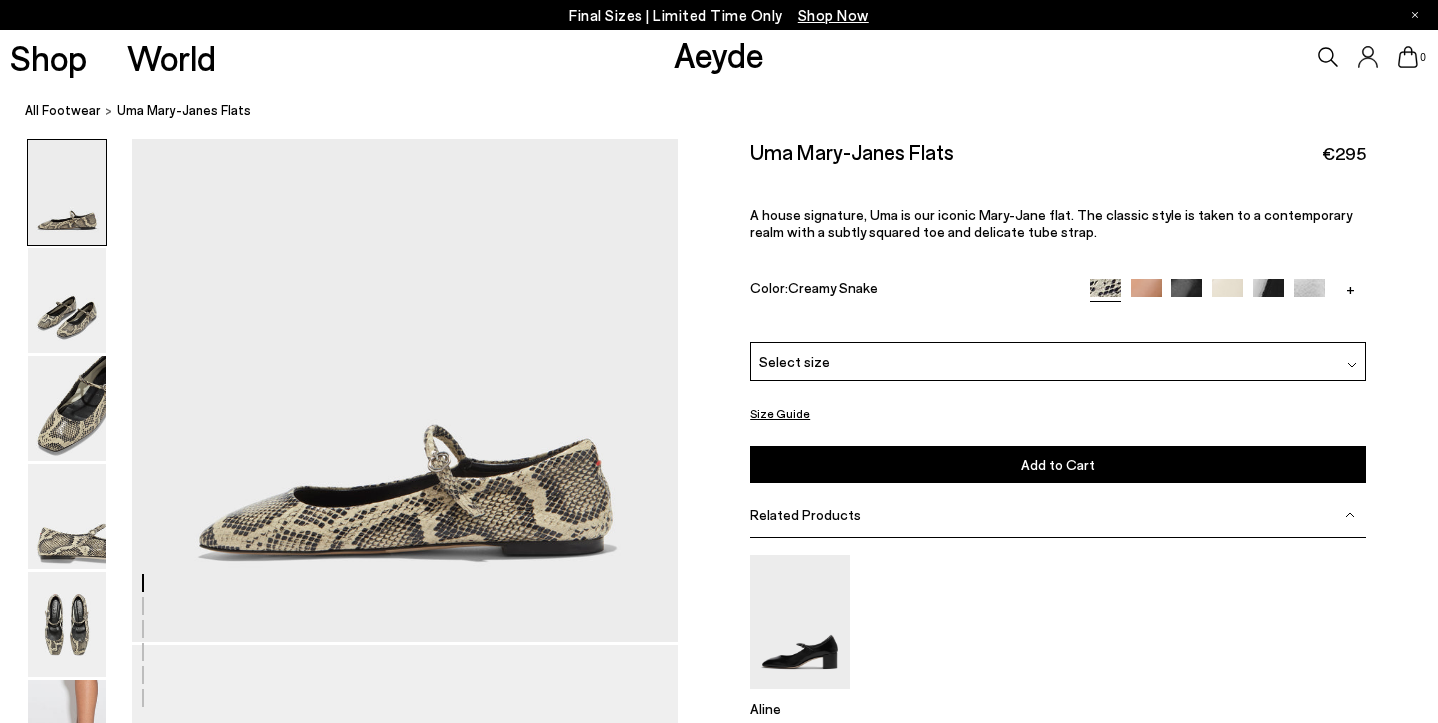click at bounding box center [1186, 294] 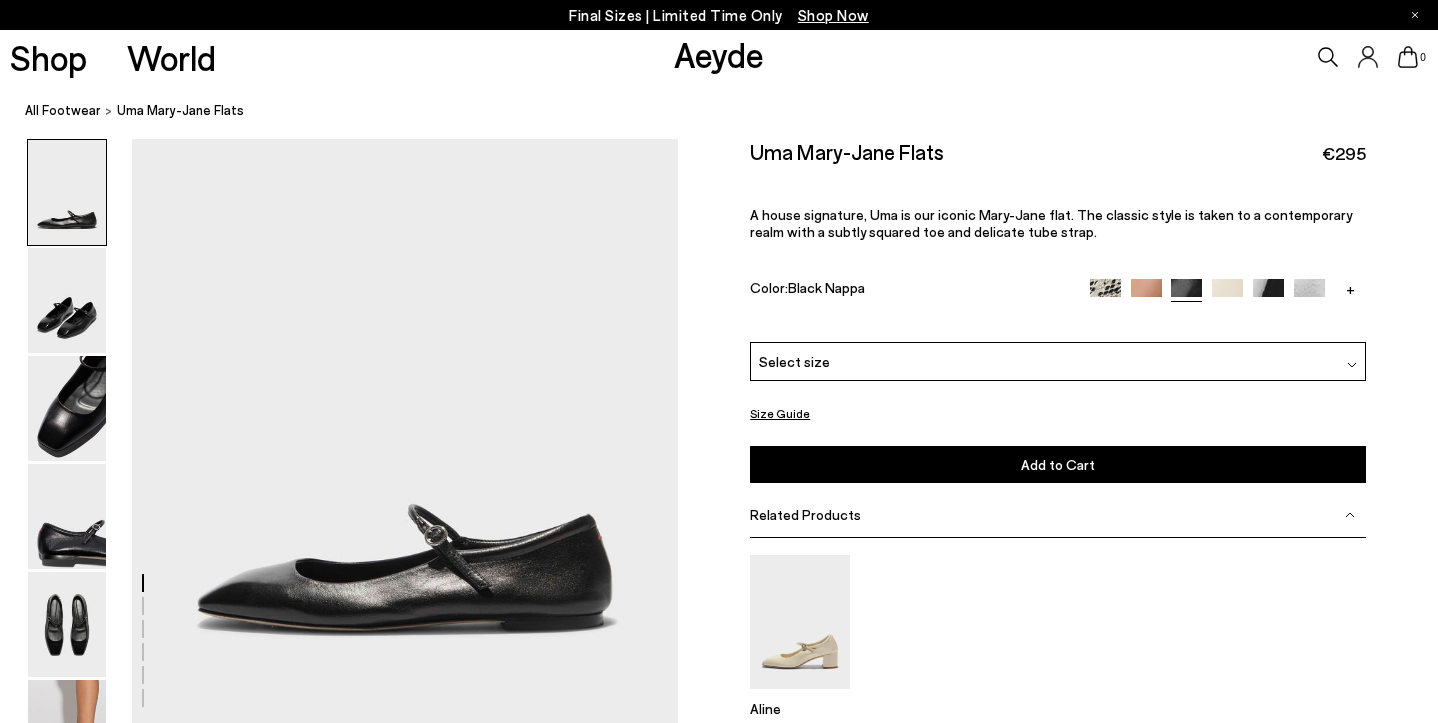 scroll, scrollTop: 254, scrollLeft: 0, axis: vertical 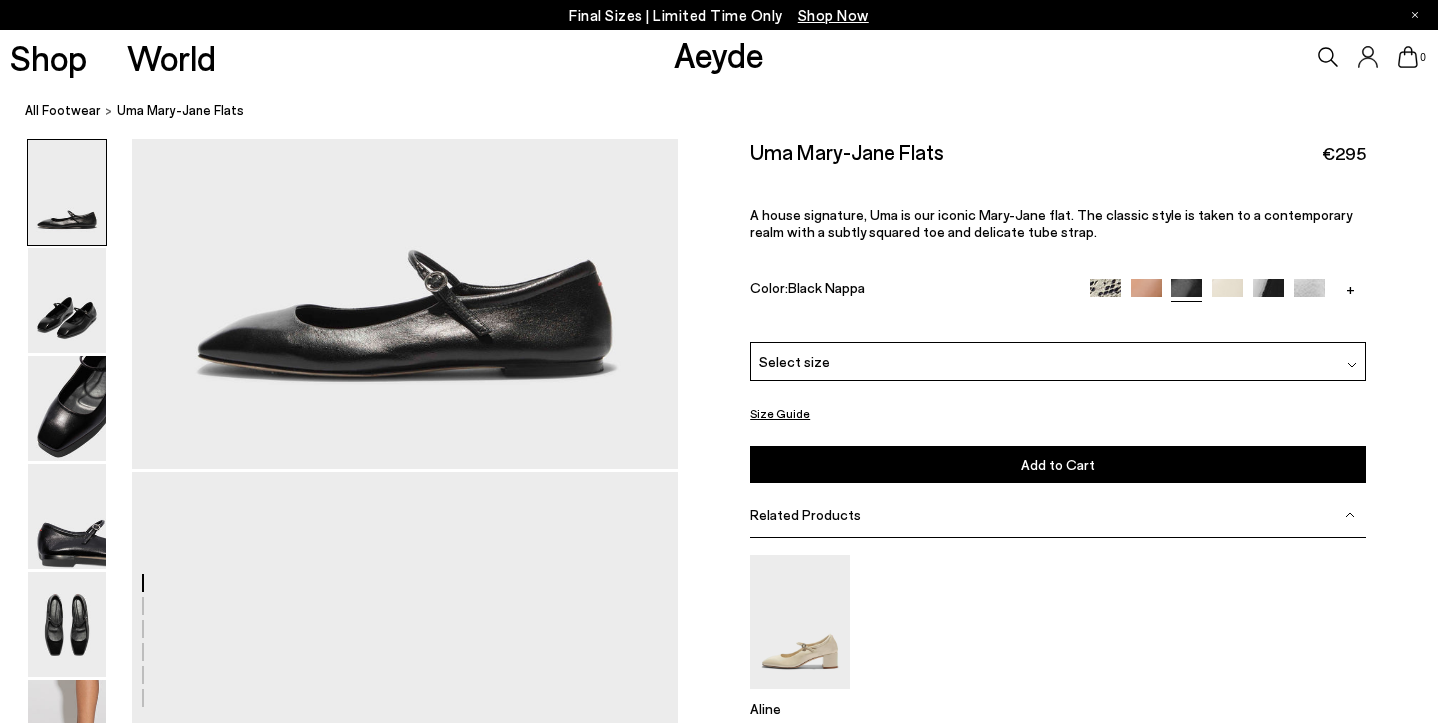 click at bounding box center (1268, 294) 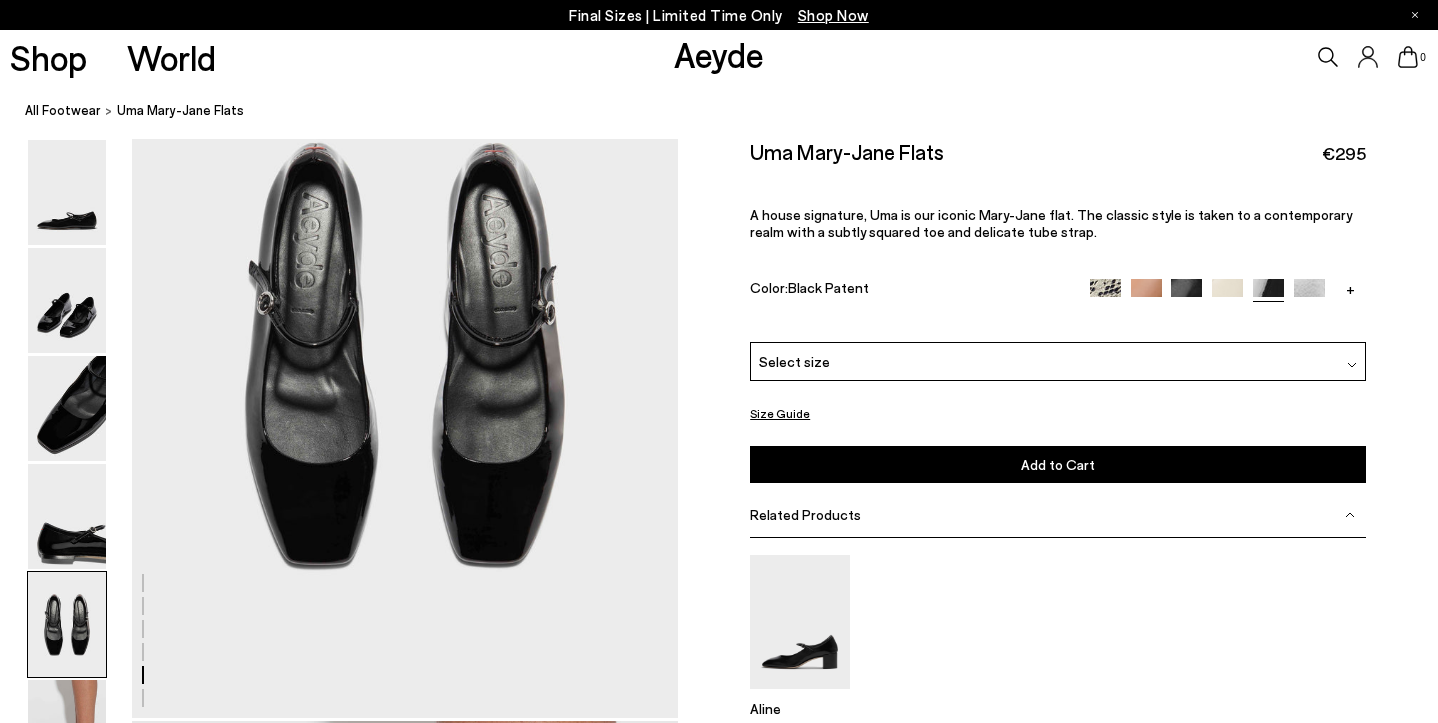 scroll, scrollTop: 2781, scrollLeft: 0, axis: vertical 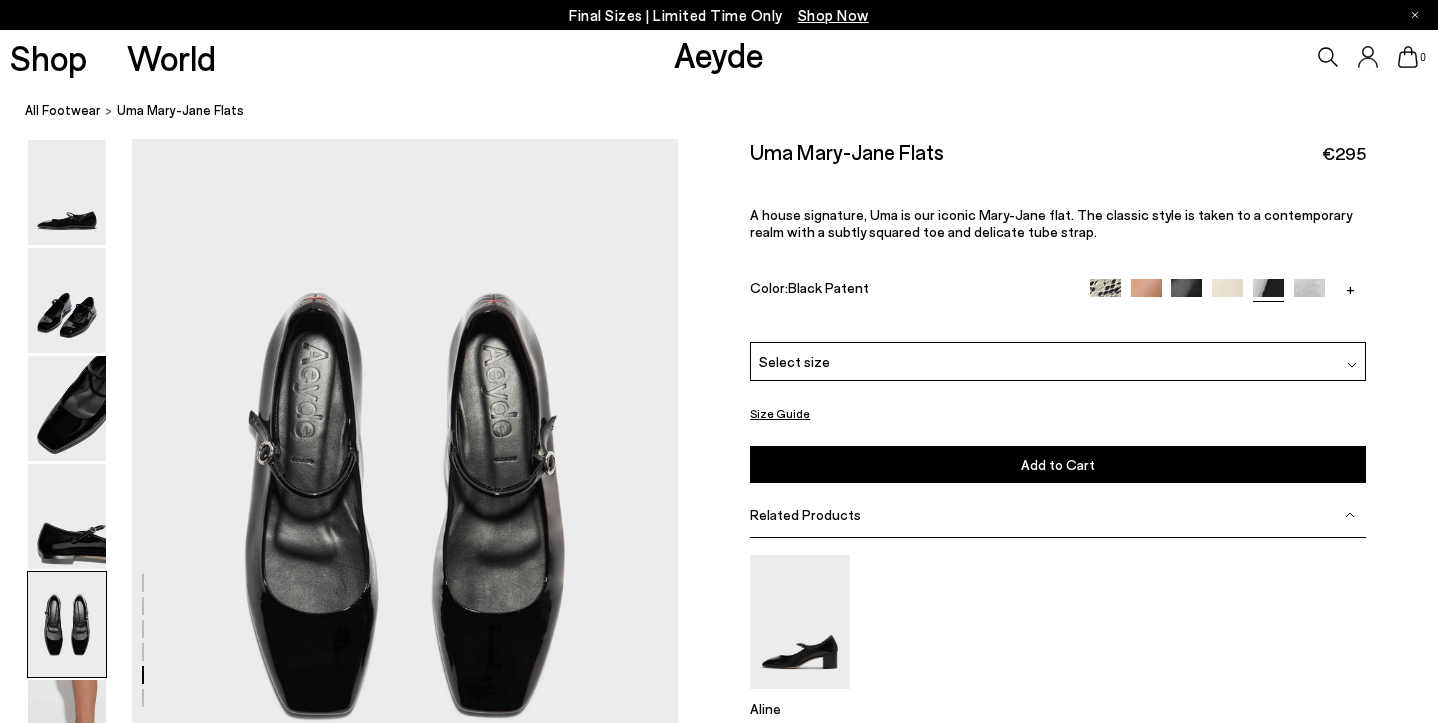 click at bounding box center (1309, 294) 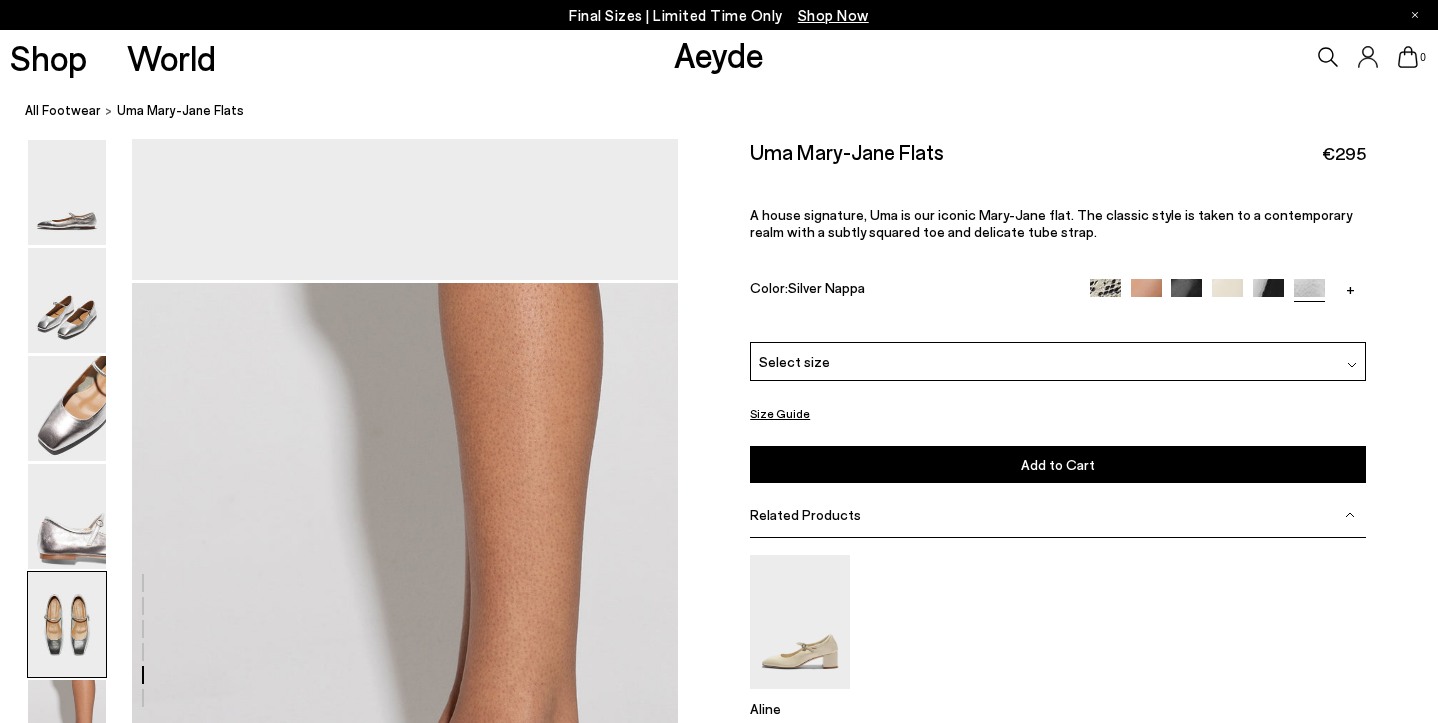 scroll, scrollTop: 3368, scrollLeft: 1, axis: both 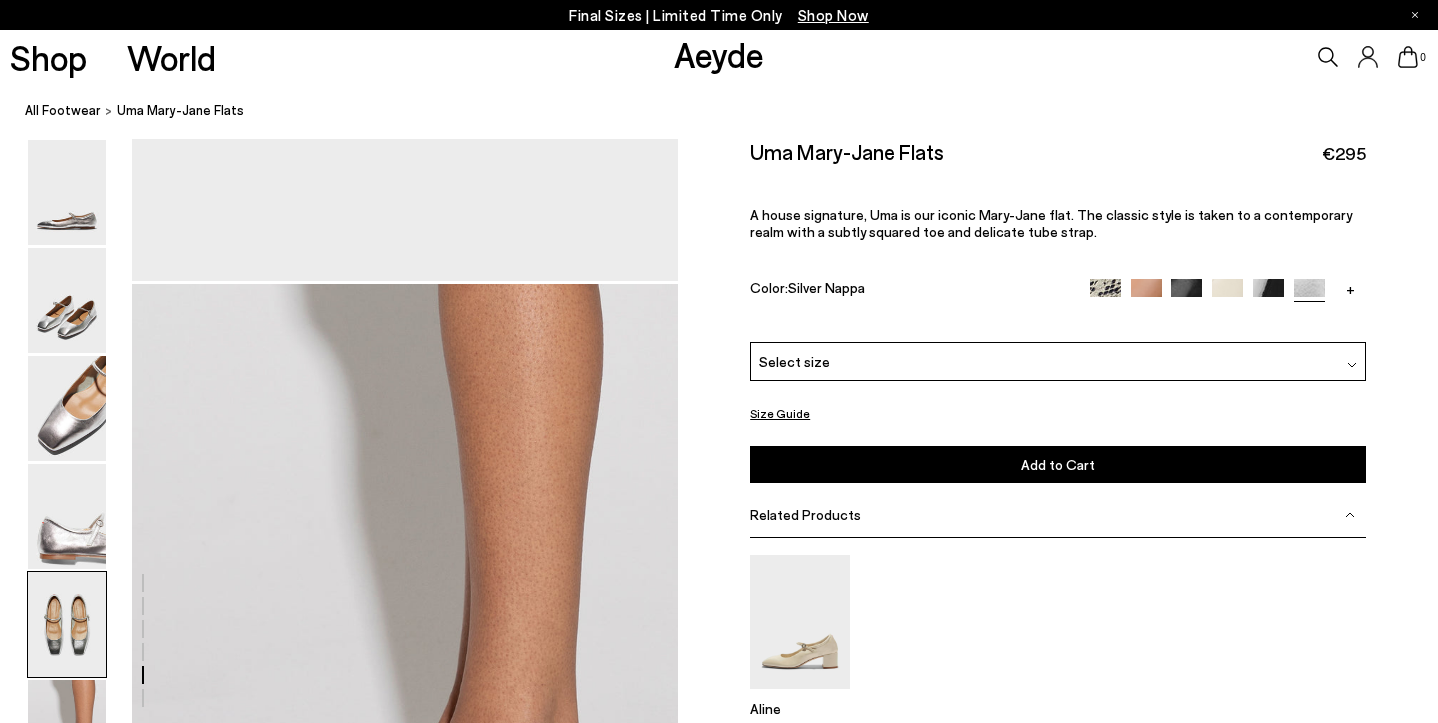 click on "+" at bounding box center (1350, 288) 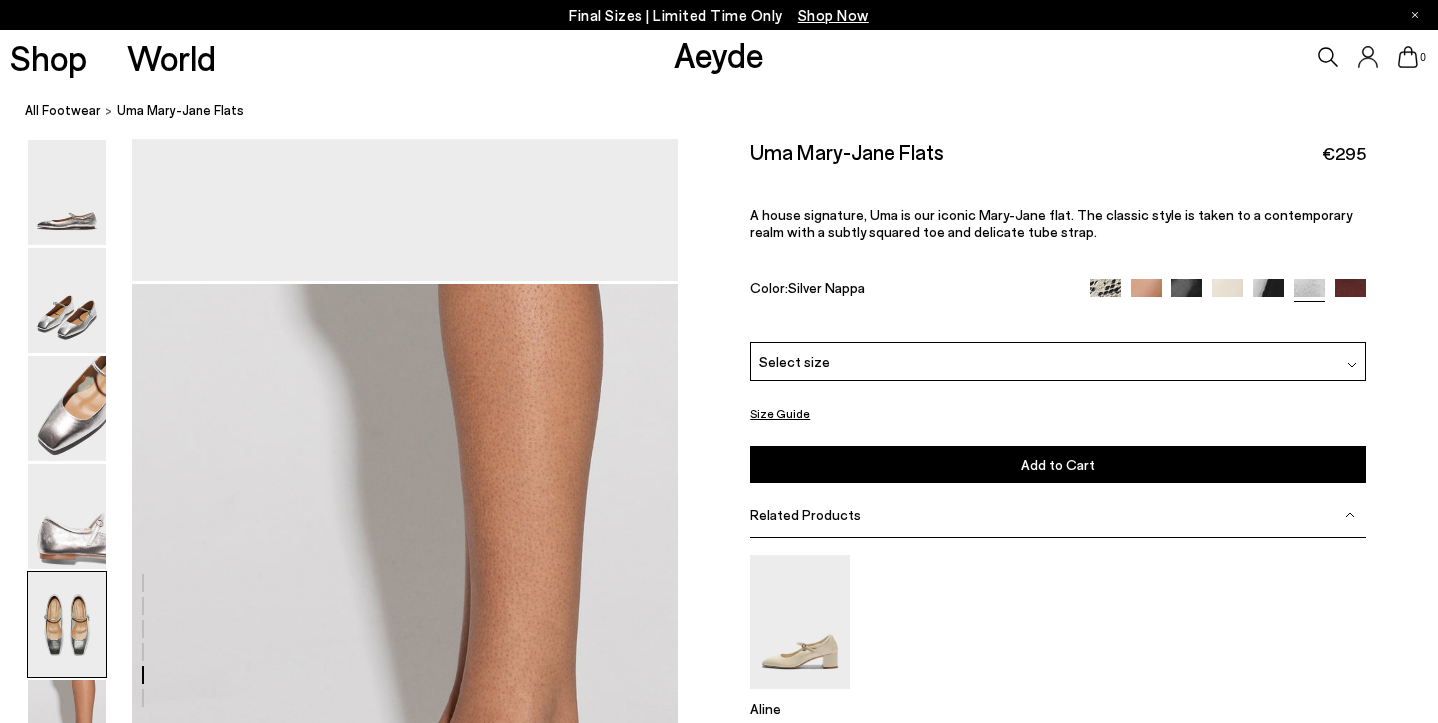 click at bounding box center [1350, 294] 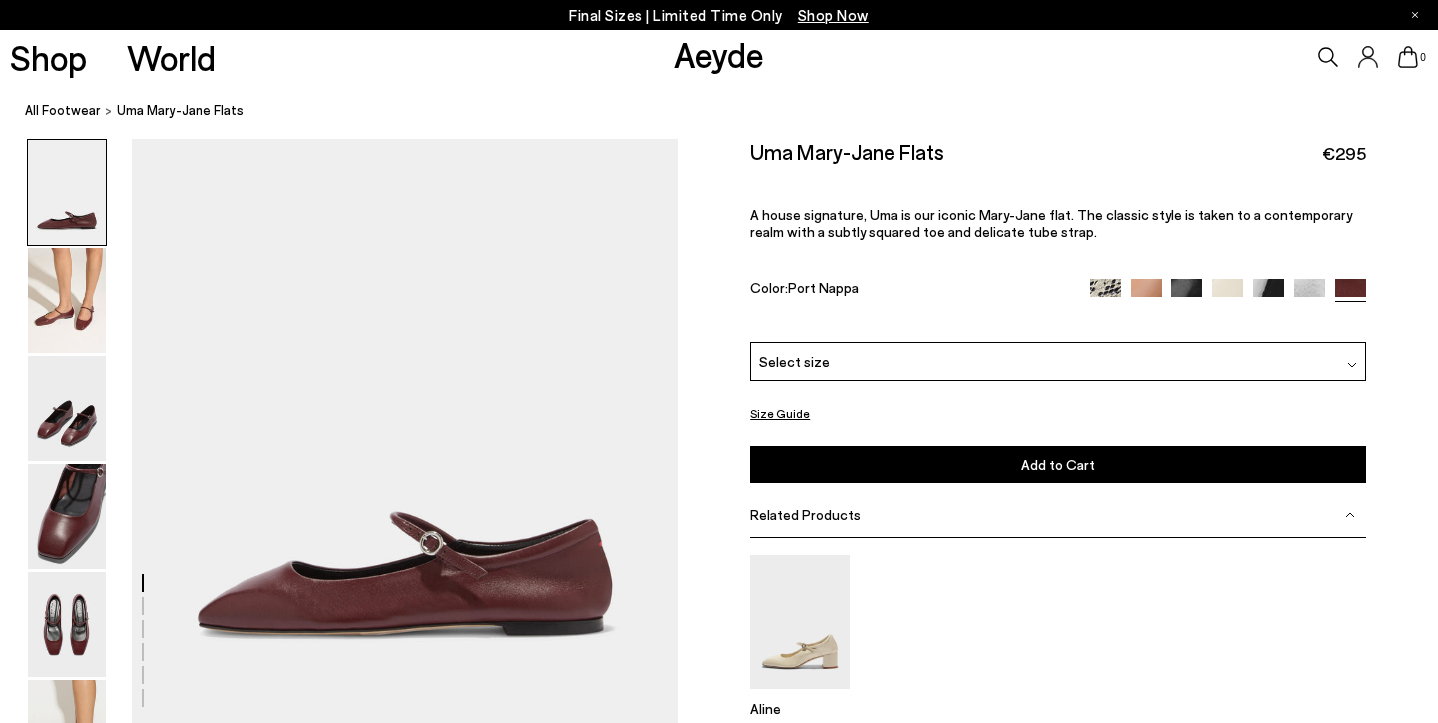 scroll, scrollTop: 0, scrollLeft: 0, axis: both 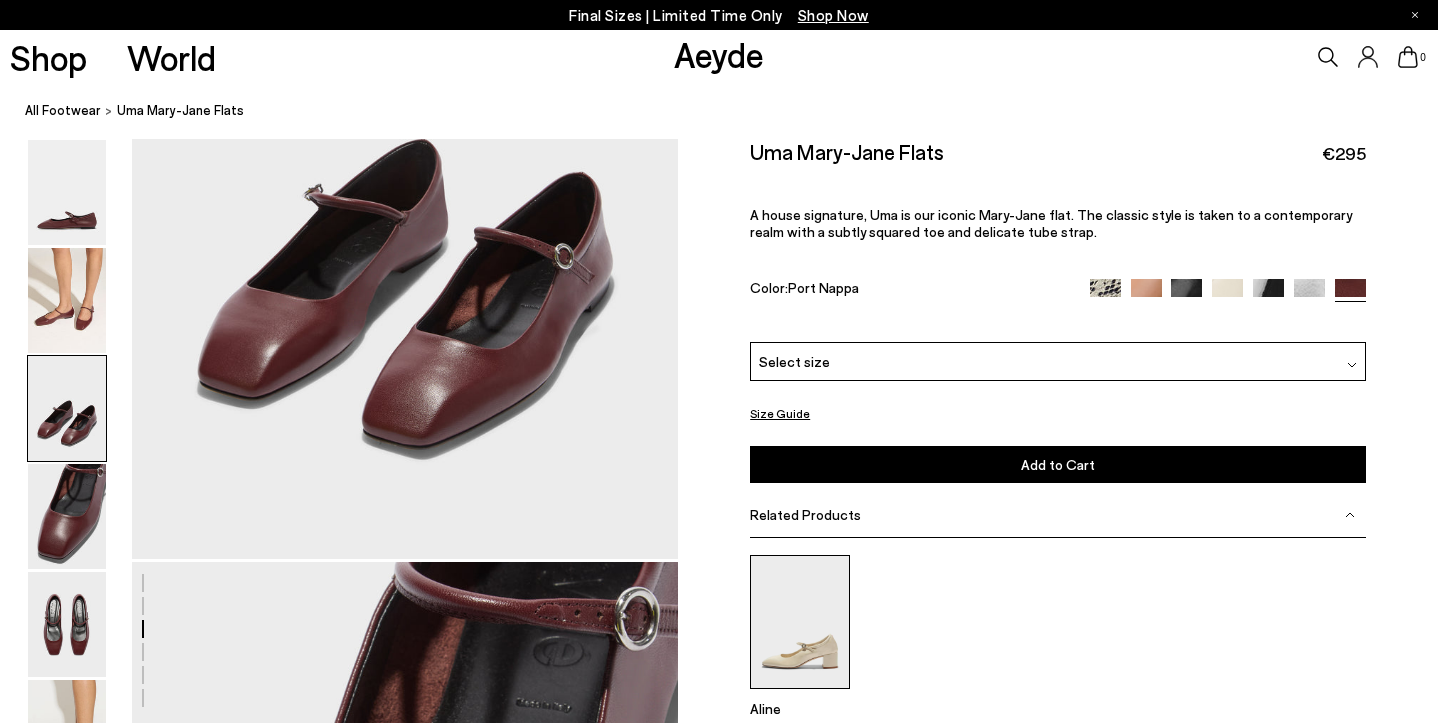 click at bounding box center (800, 621) 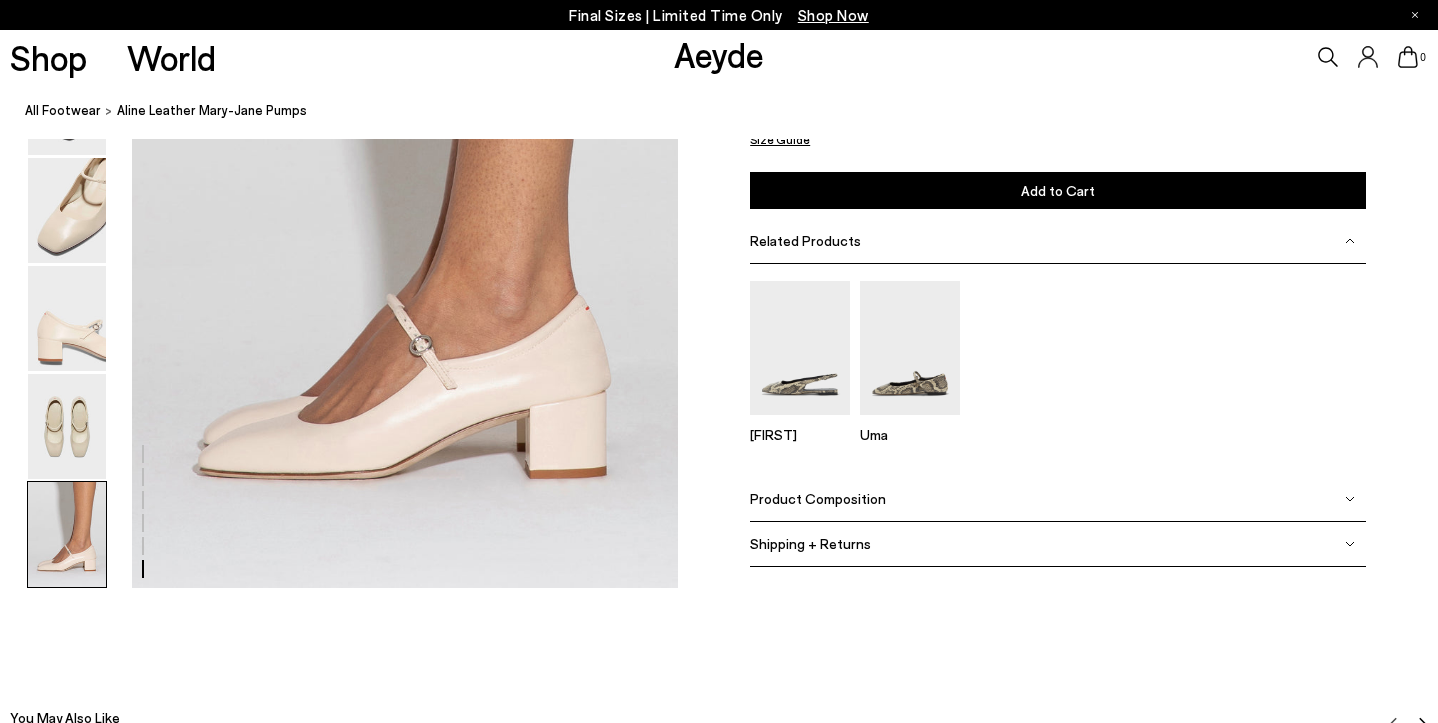 scroll, scrollTop: 3784, scrollLeft: 1, axis: both 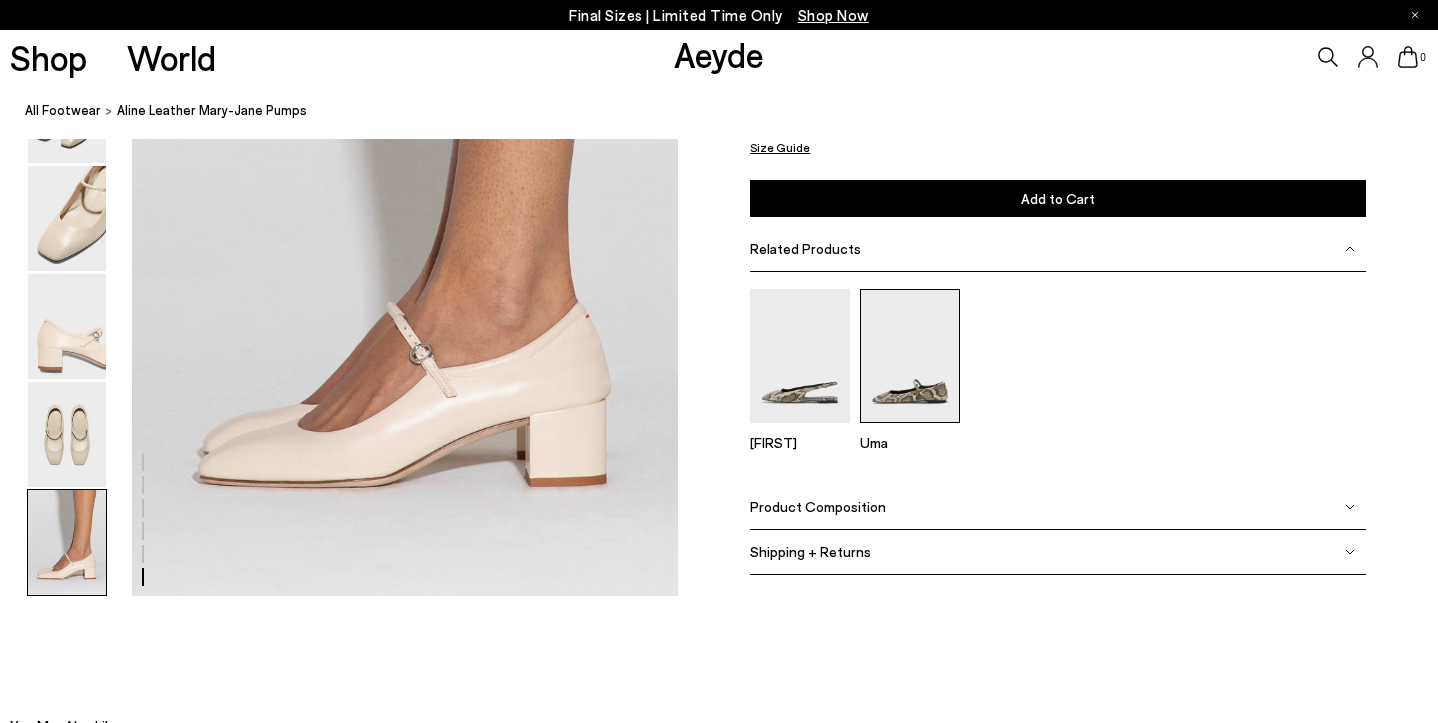 click at bounding box center [910, 355] 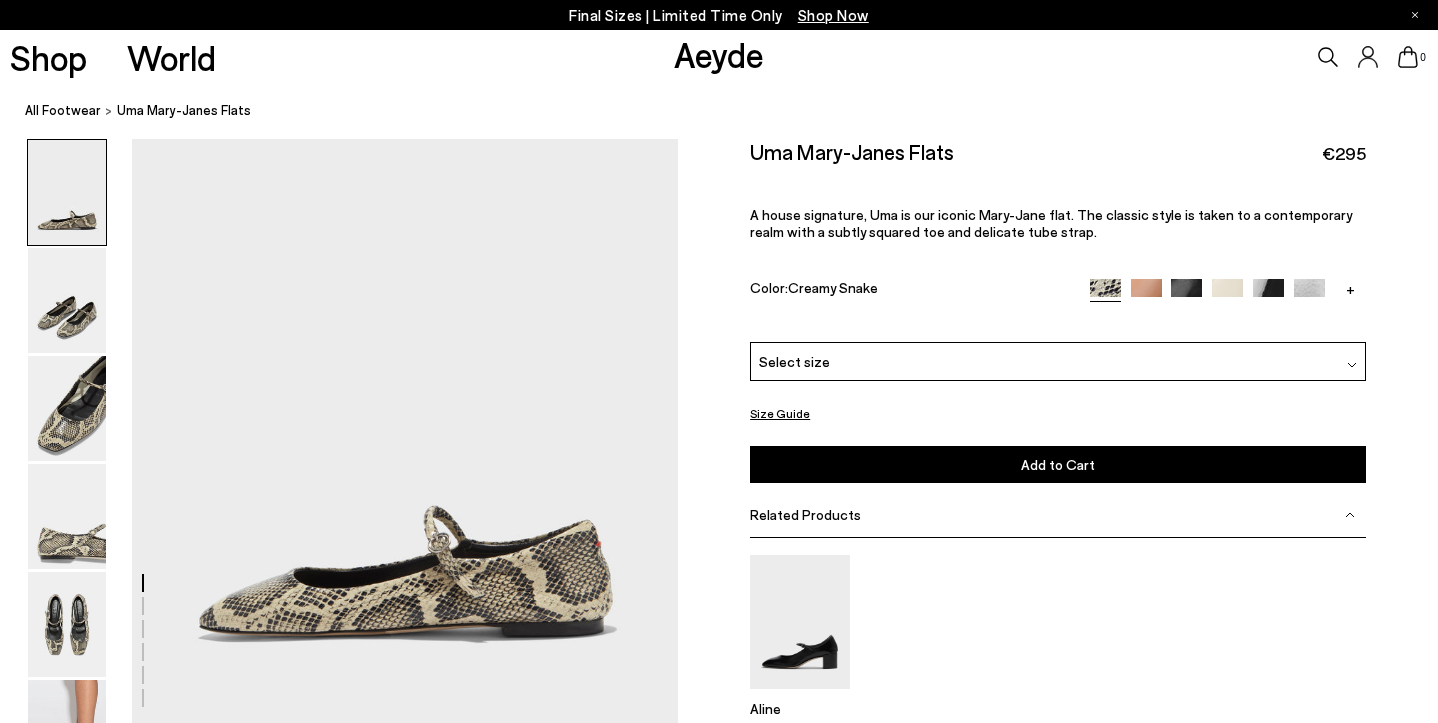 scroll, scrollTop: 0, scrollLeft: 0, axis: both 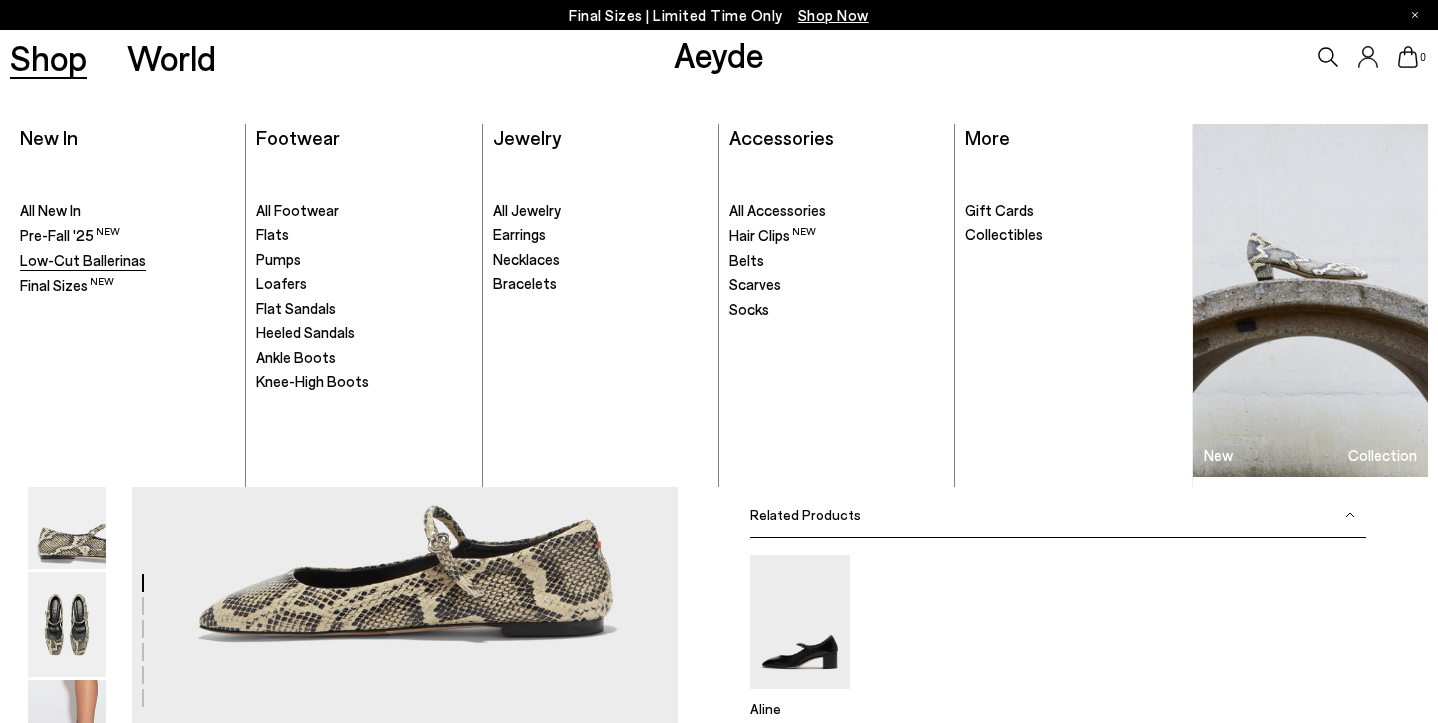 click on "Low-Cut Ballerinas" at bounding box center (83, 260) 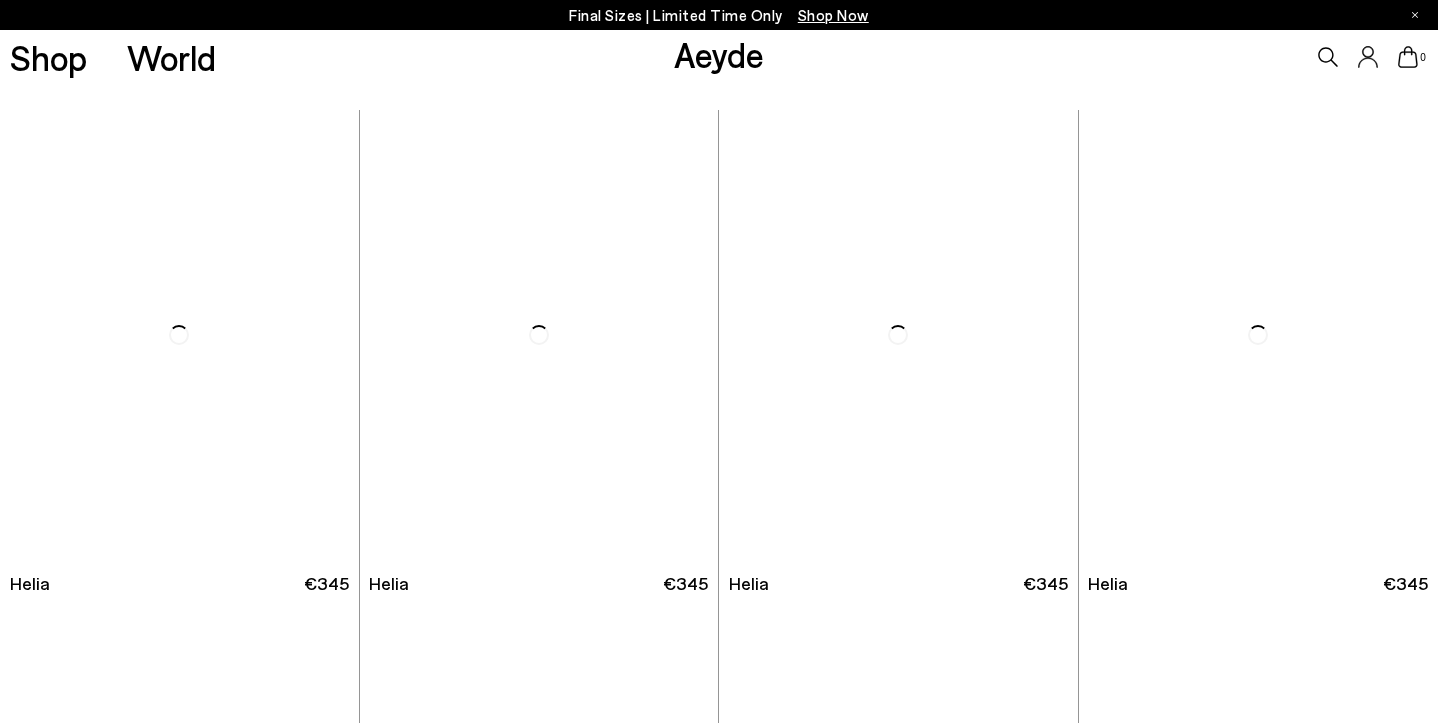 scroll, scrollTop: 1194, scrollLeft: 0, axis: vertical 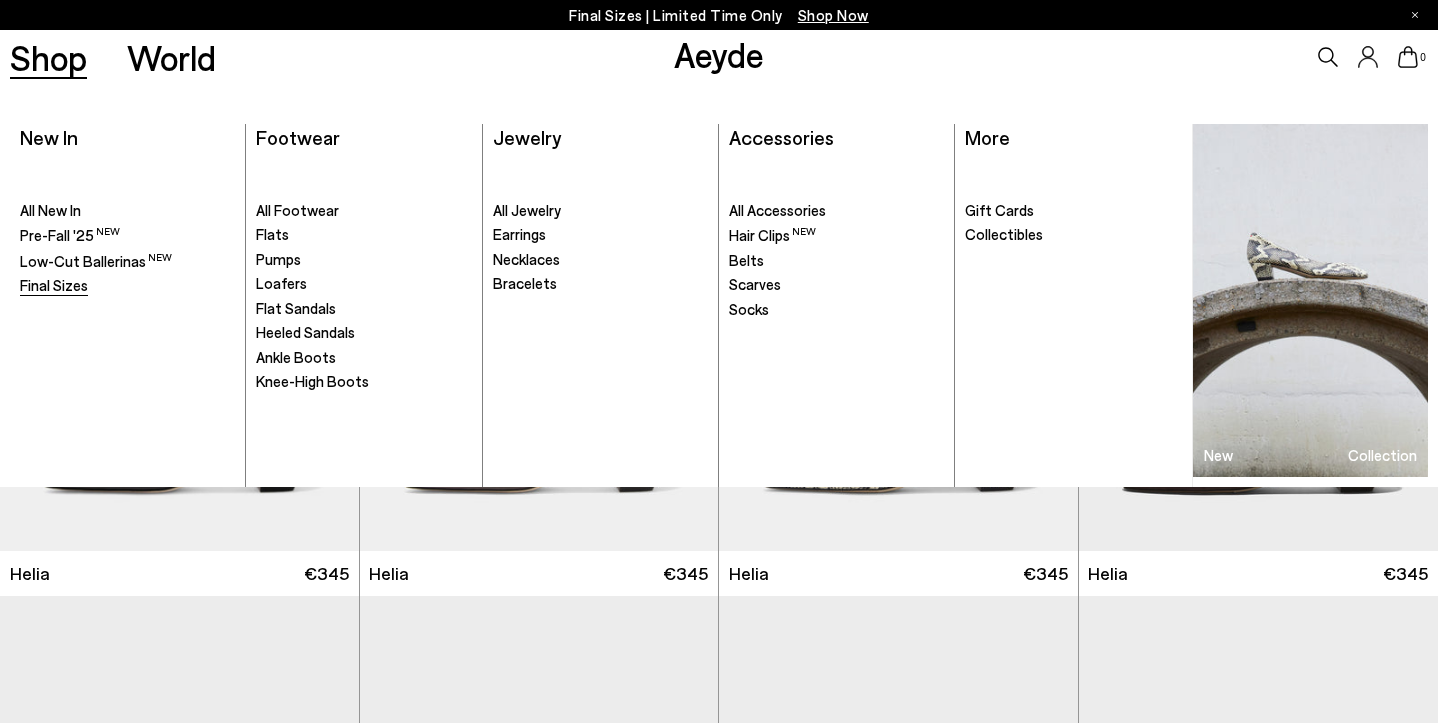 click on "Final Sizes" at bounding box center (54, 285) 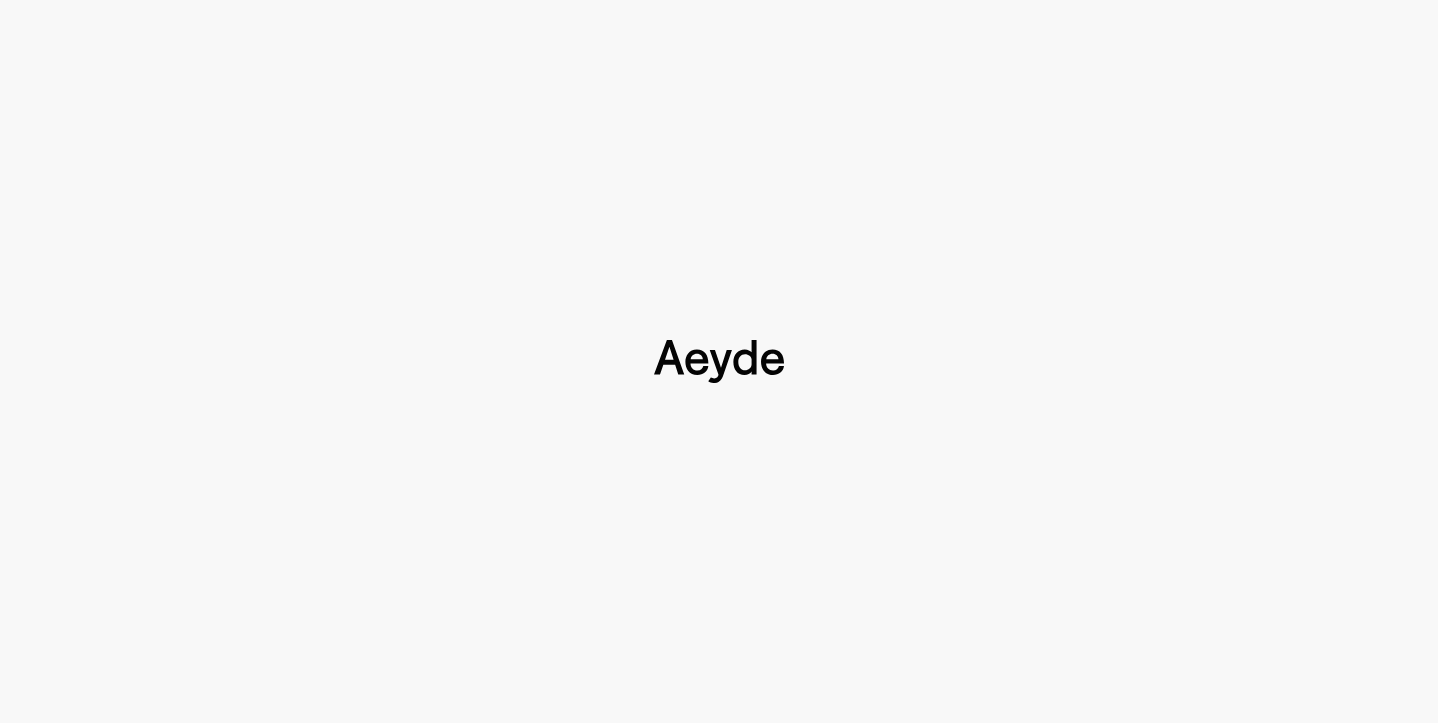 type 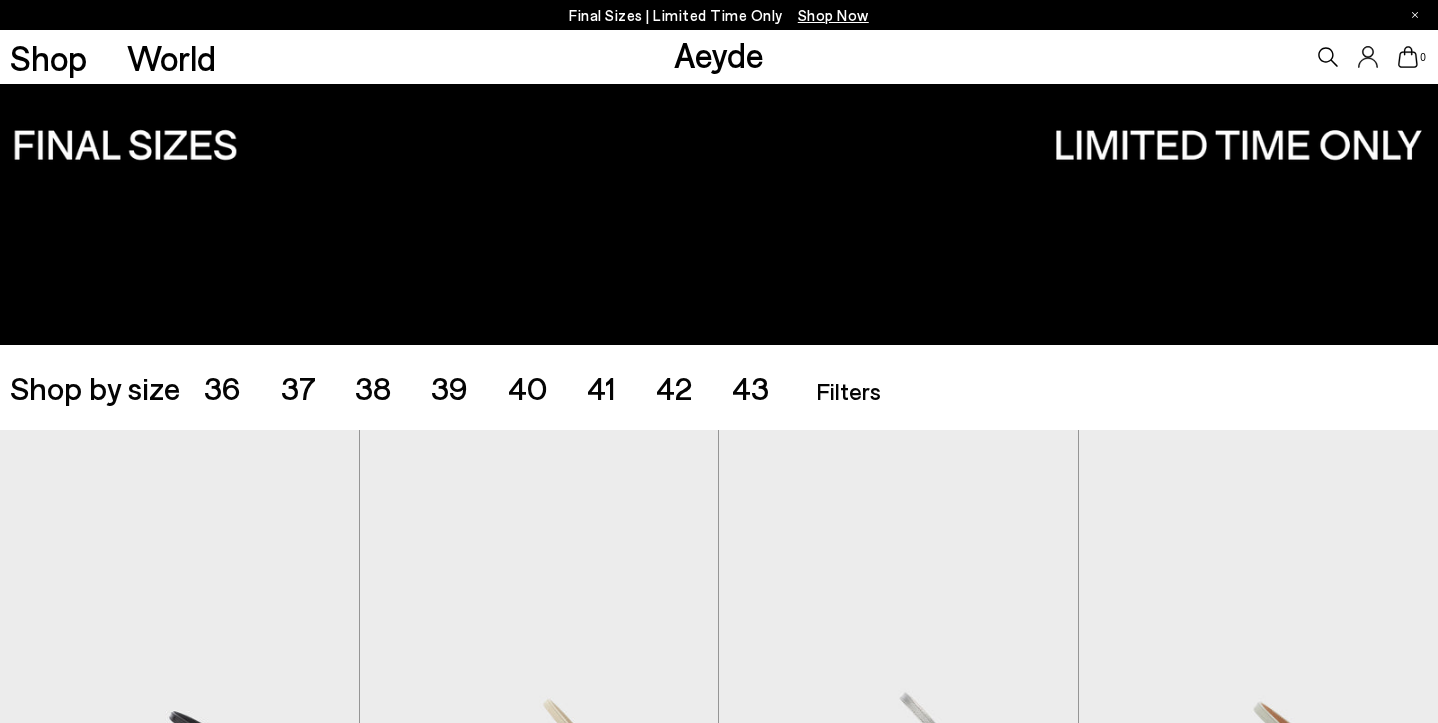 scroll, scrollTop: 143, scrollLeft: 0, axis: vertical 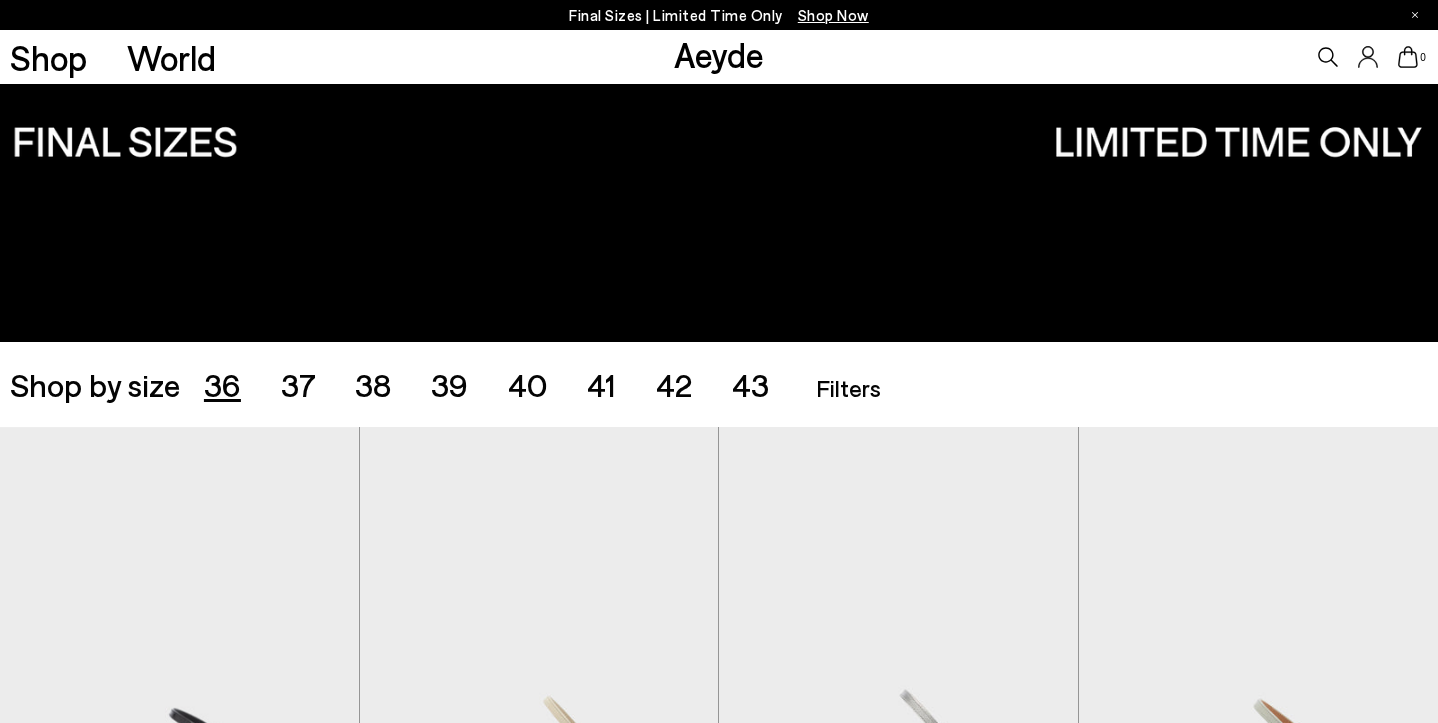 click on "36" at bounding box center (222, 384) 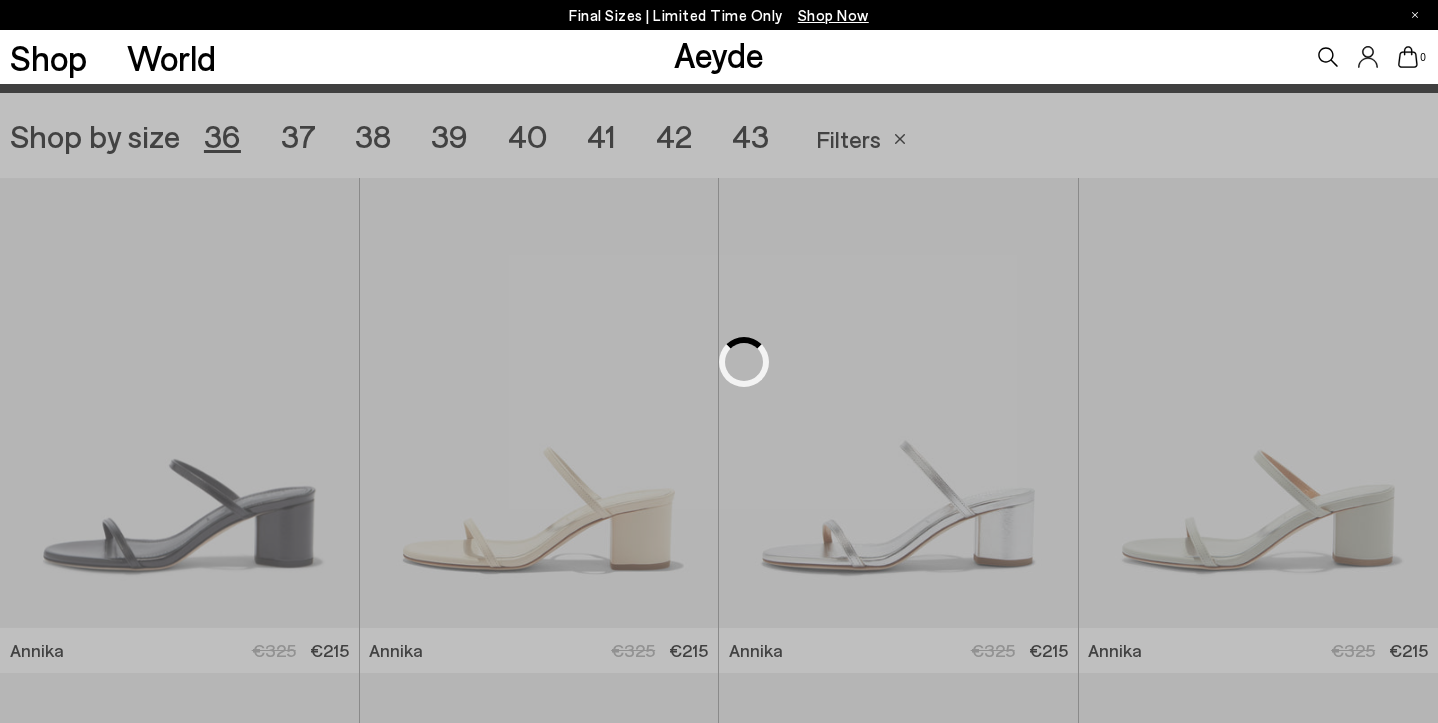 scroll, scrollTop: 400, scrollLeft: 0, axis: vertical 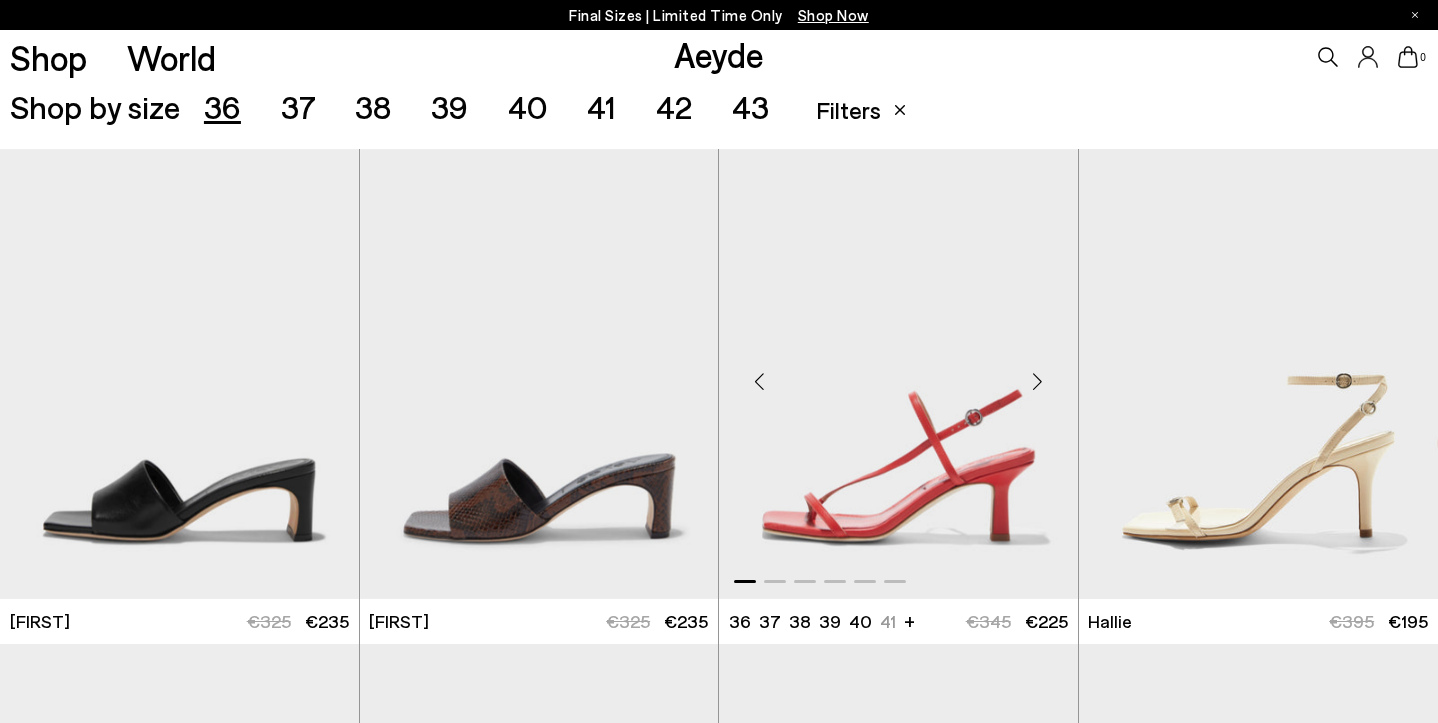 click at bounding box center [1038, 382] 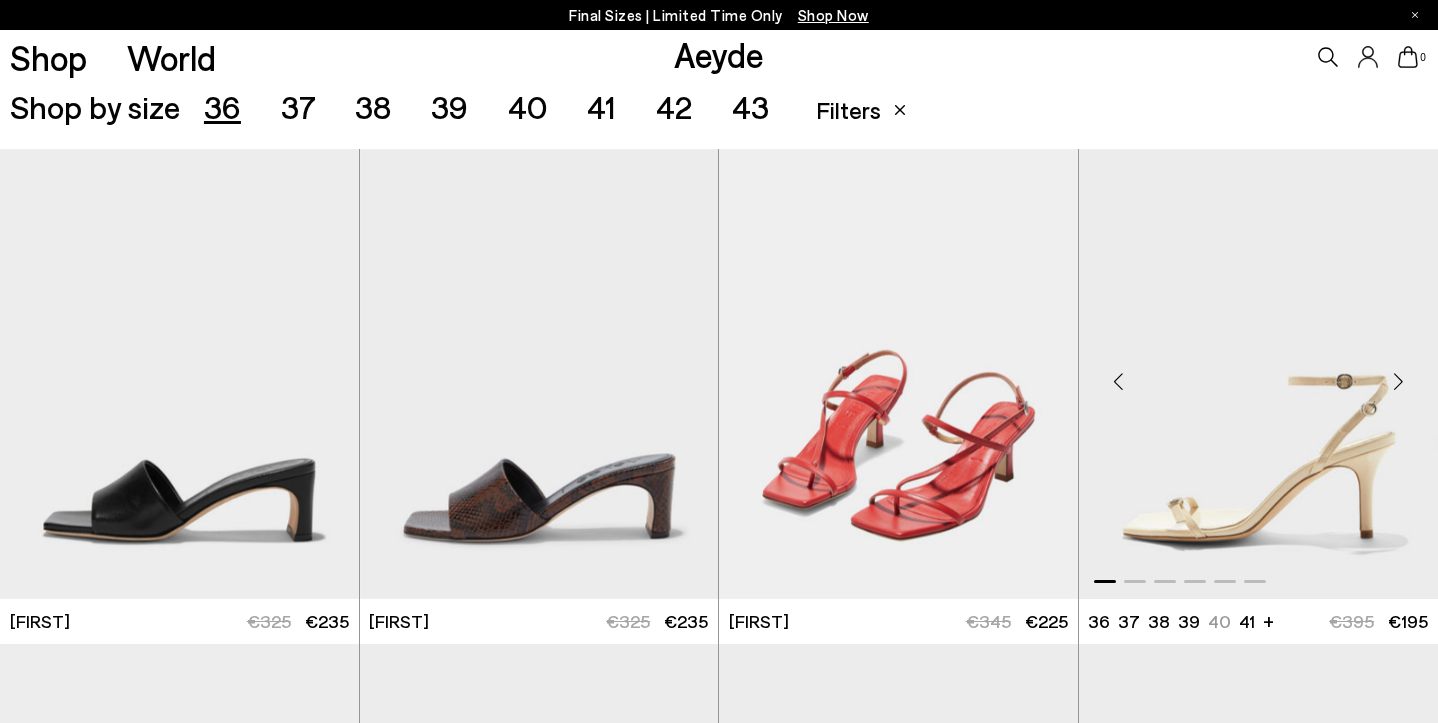 click at bounding box center [1119, 382] 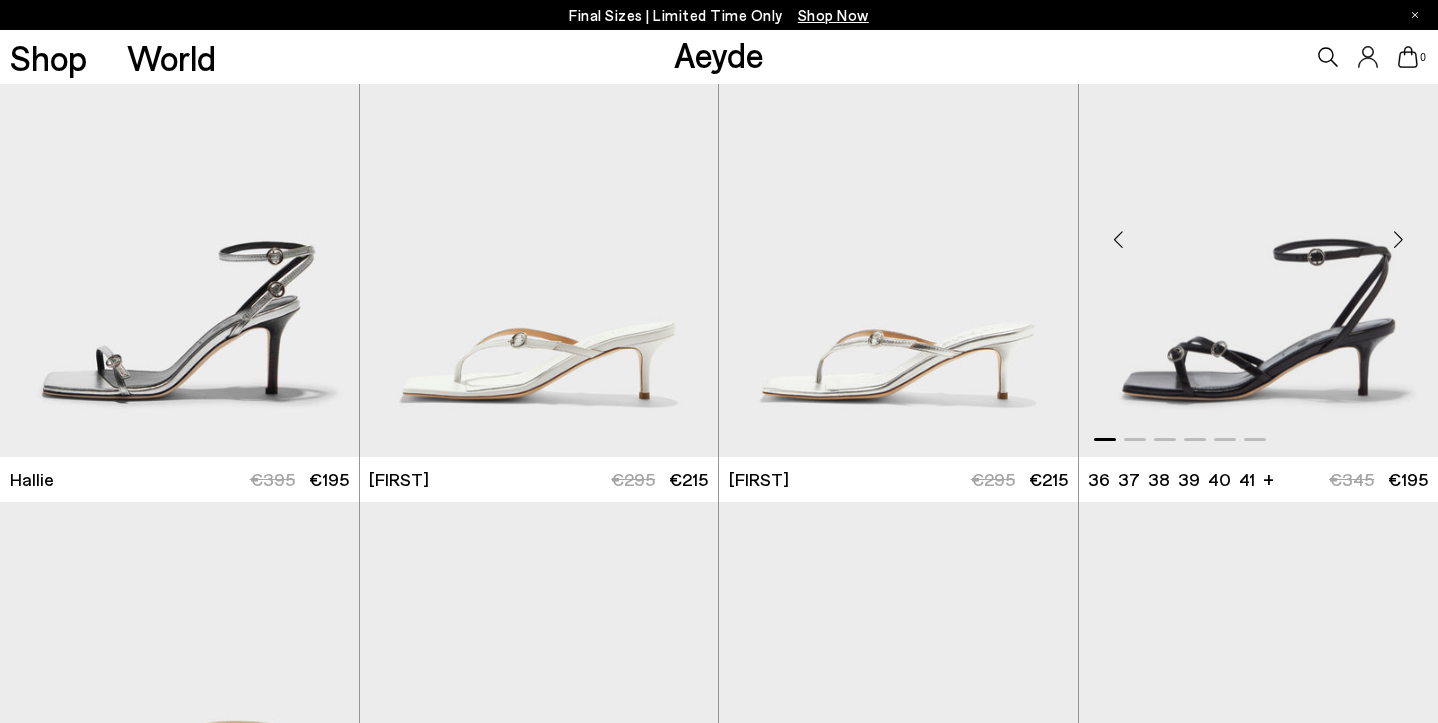 scroll, scrollTop: 1053, scrollLeft: 0, axis: vertical 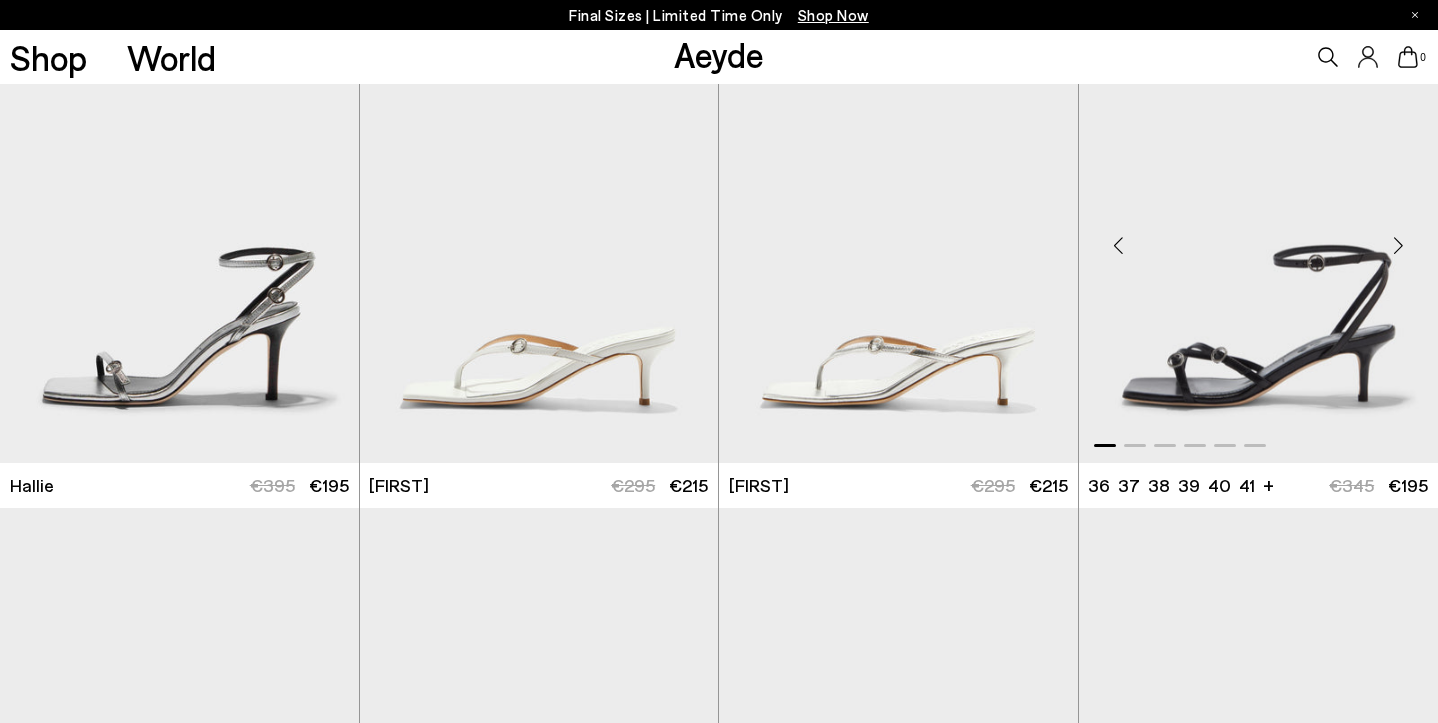 click at bounding box center (1119, 246) 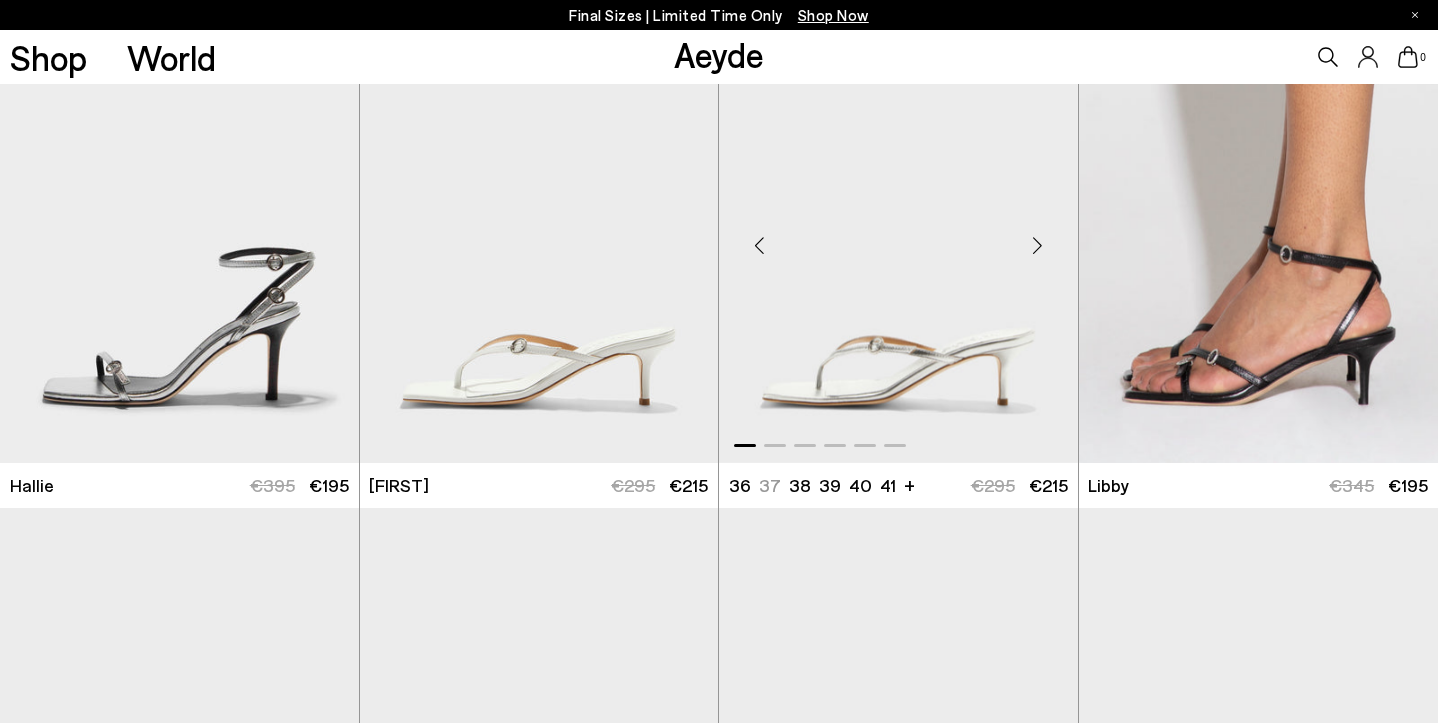 click at bounding box center (1038, 246) 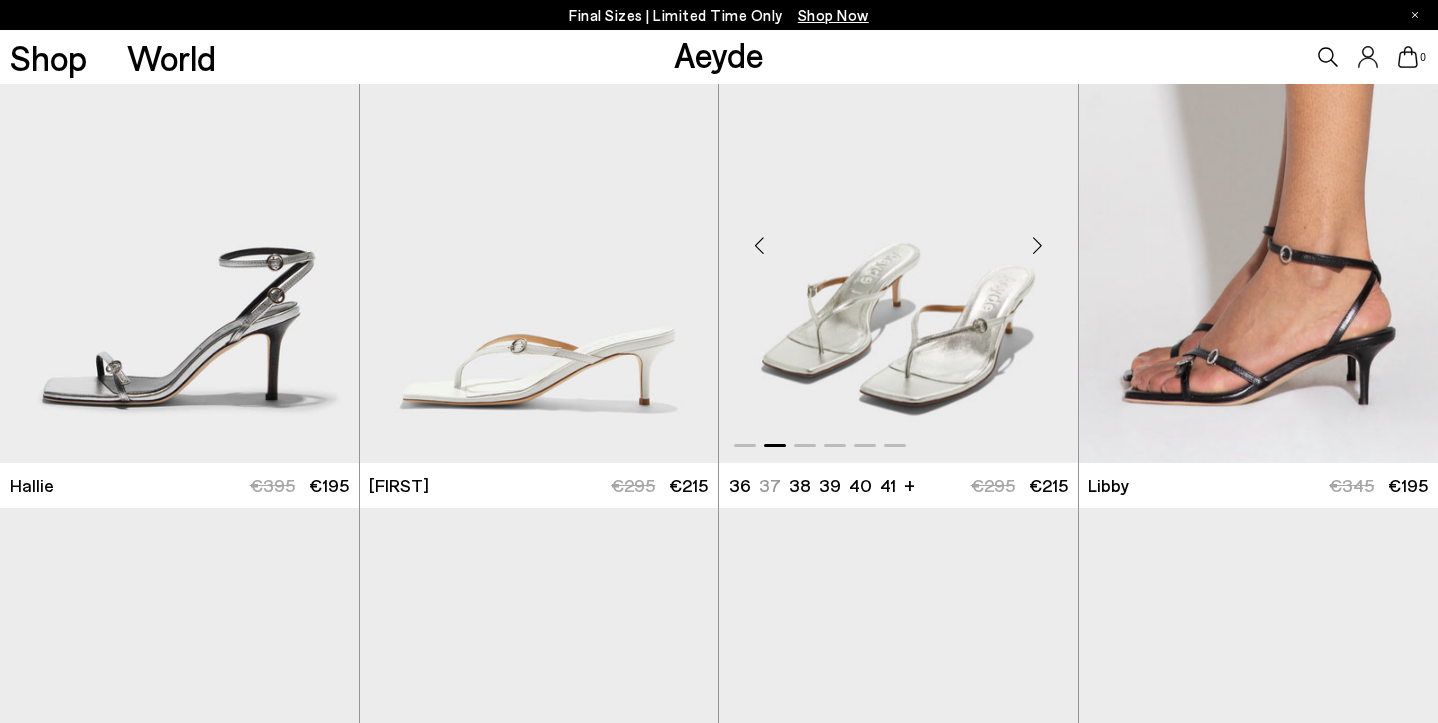 click at bounding box center (1038, 246) 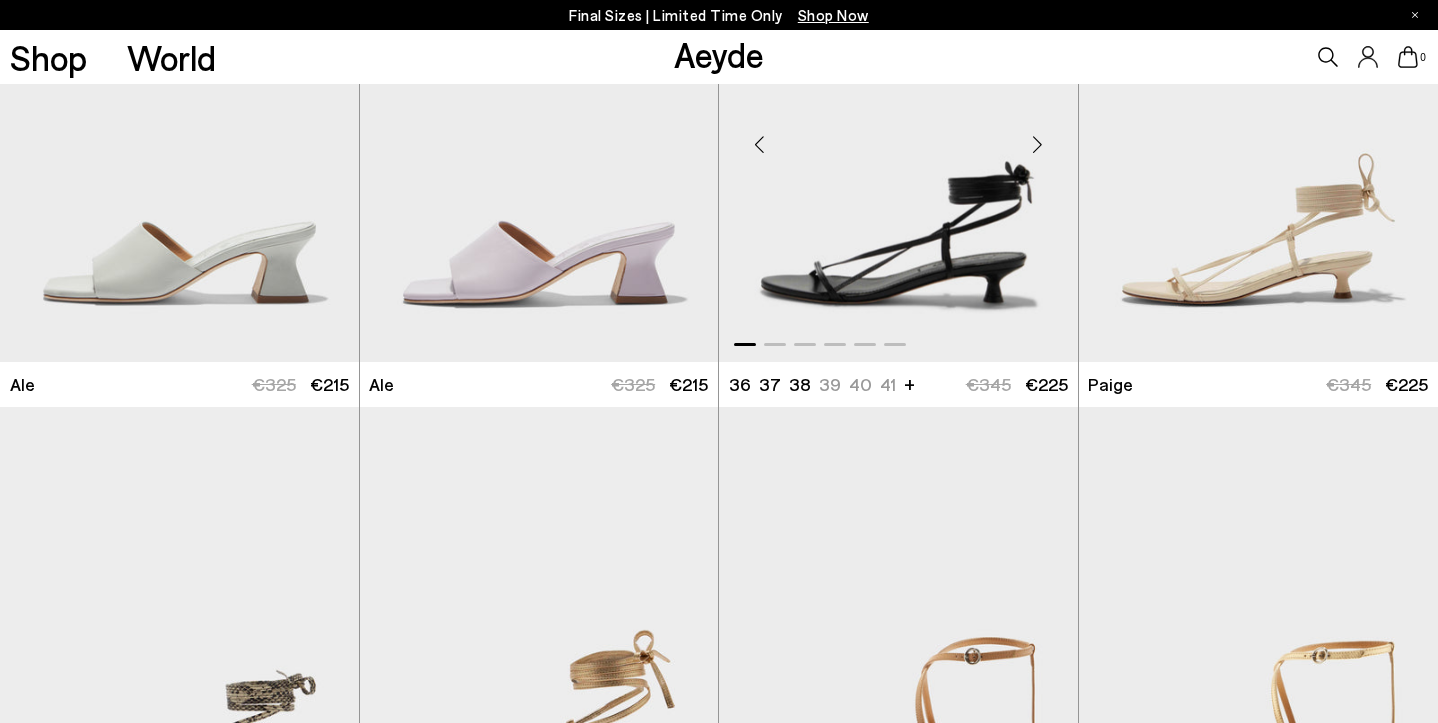 scroll, scrollTop: 2147, scrollLeft: 0, axis: vertical 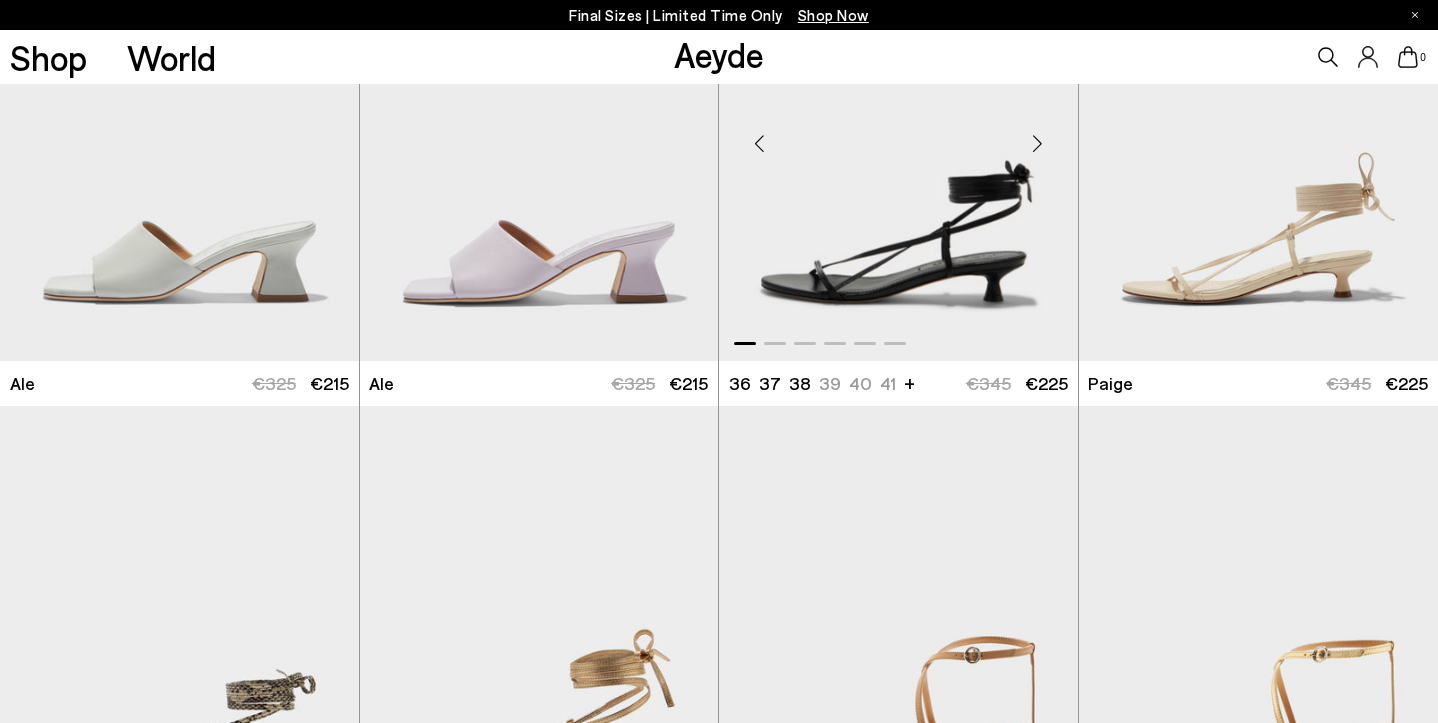 click at bounding box center [1038, 143] 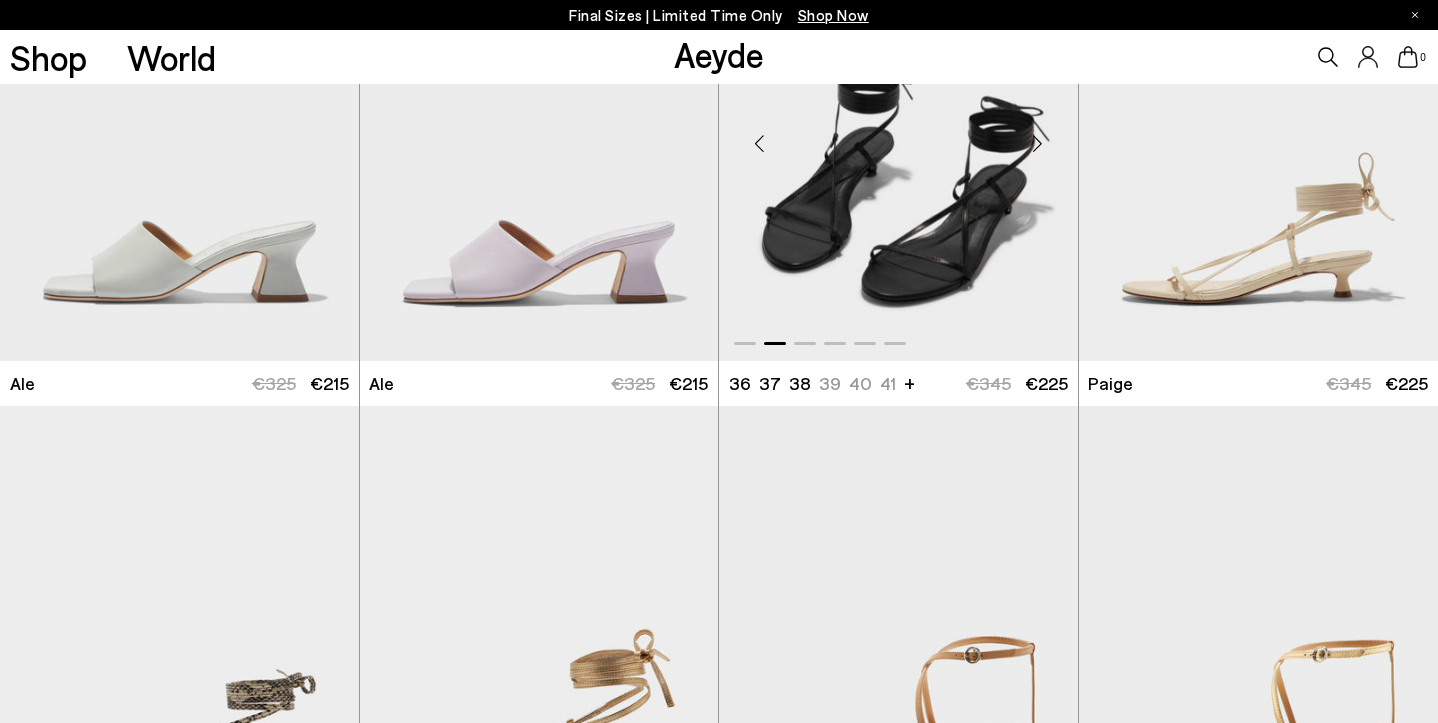 click at bounding box center [1038, 143] 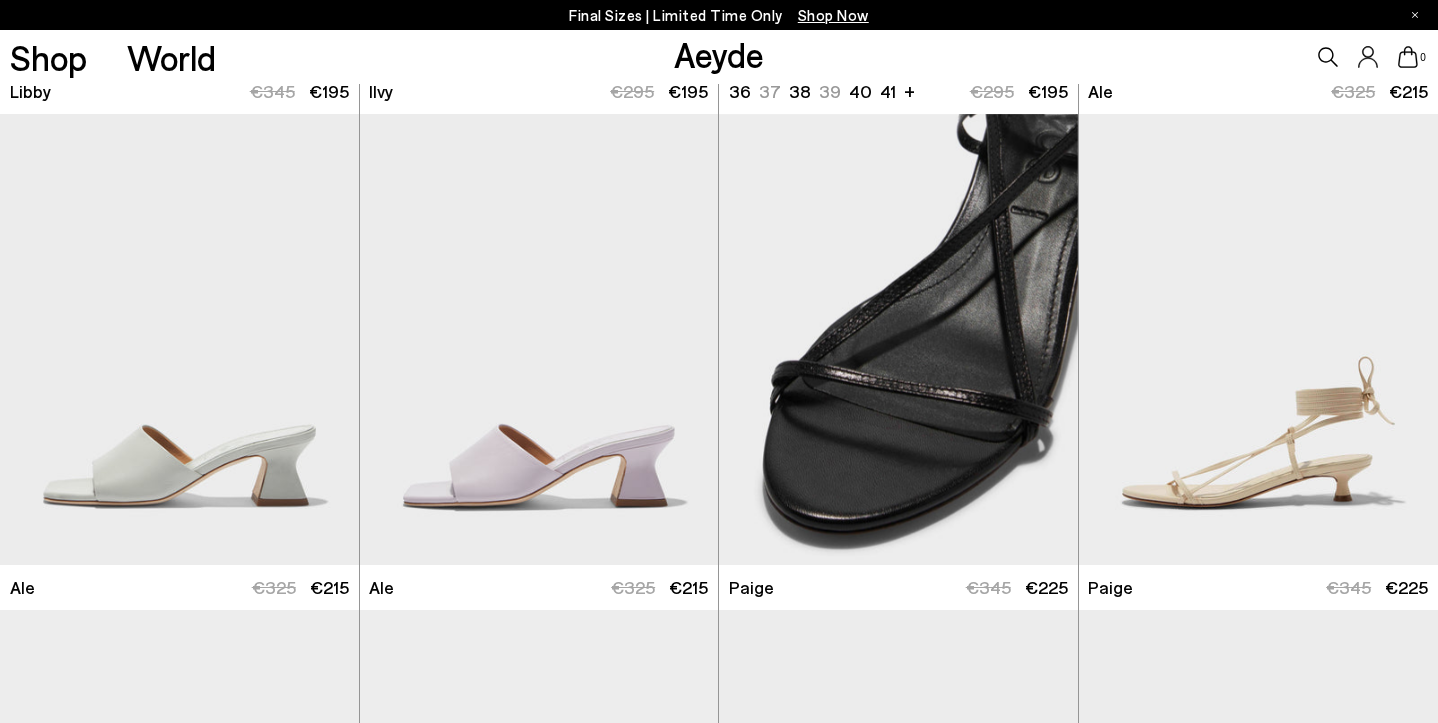 scroll, scrollTop: 1943, scrollLeft: 0, axis: vertical 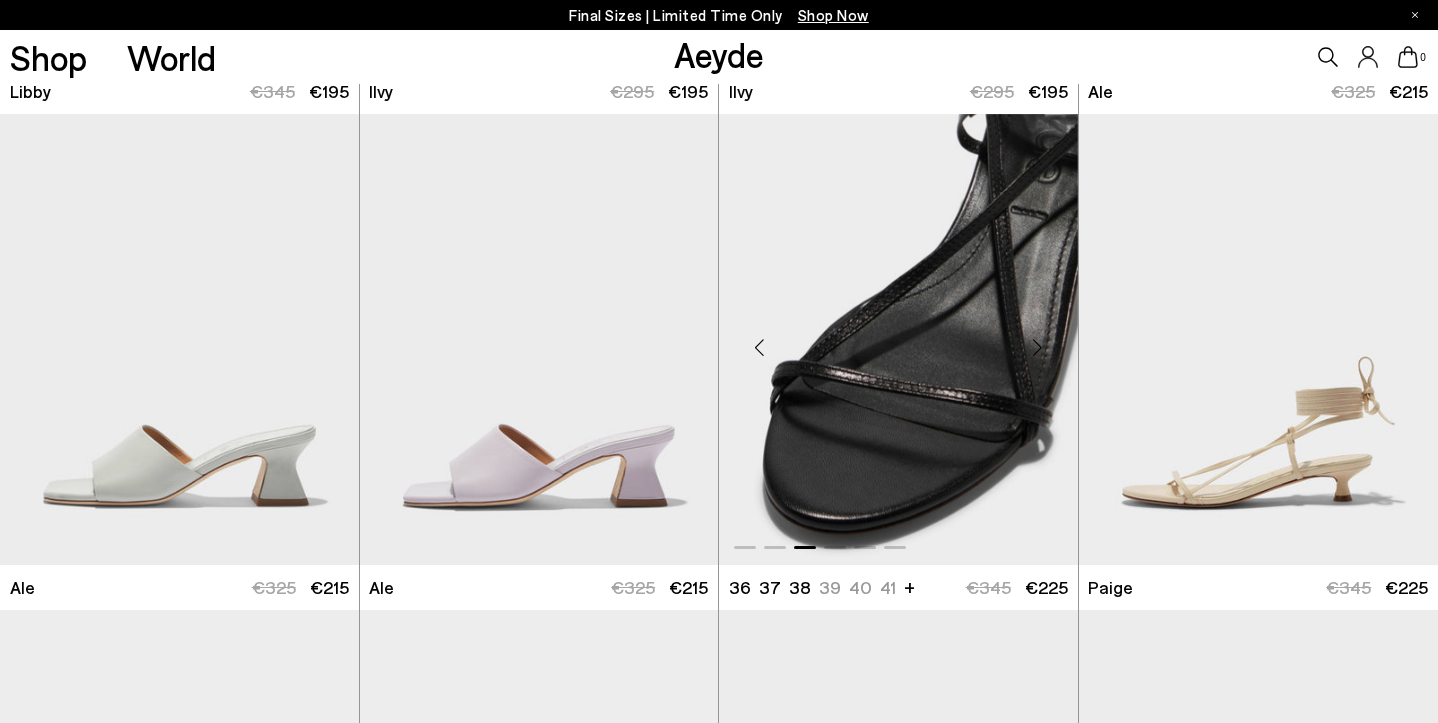 click at bounding box center [1038, 347] 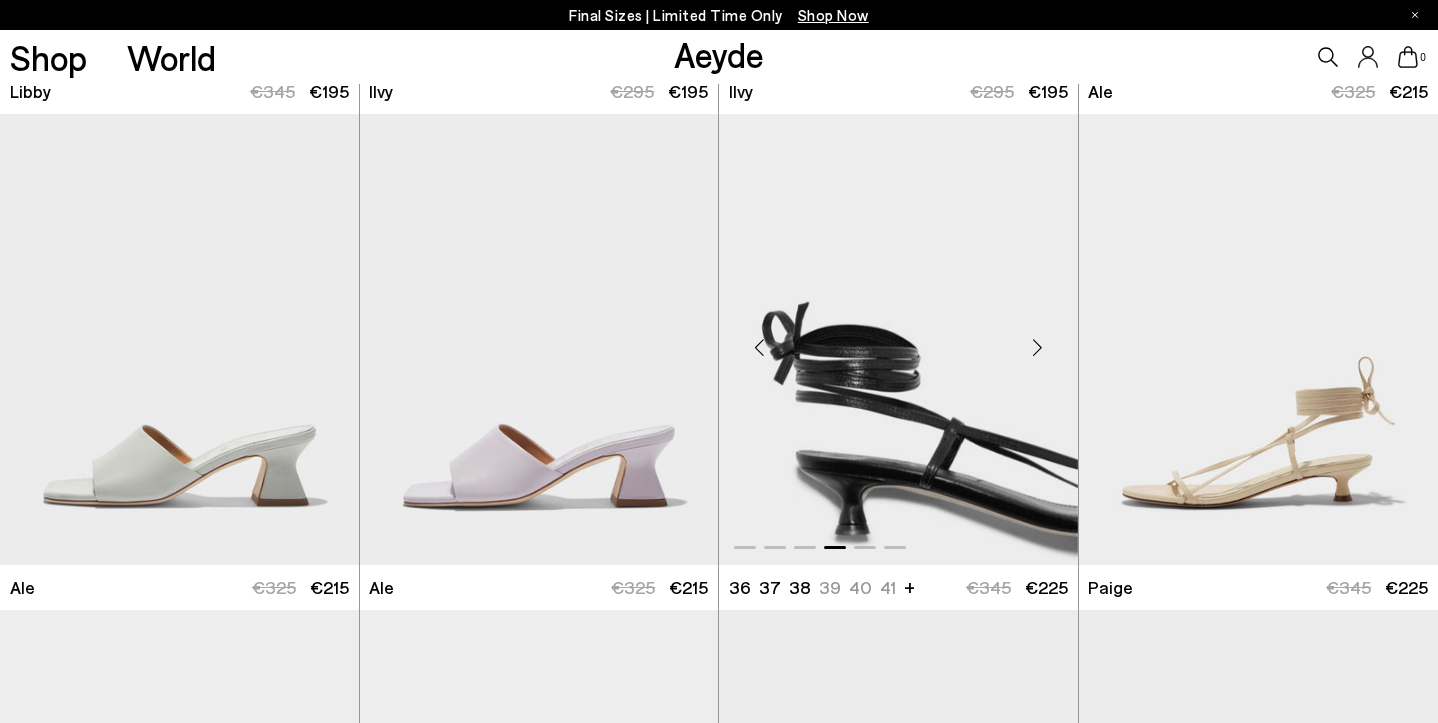 click at bounding box center [1038, 347] 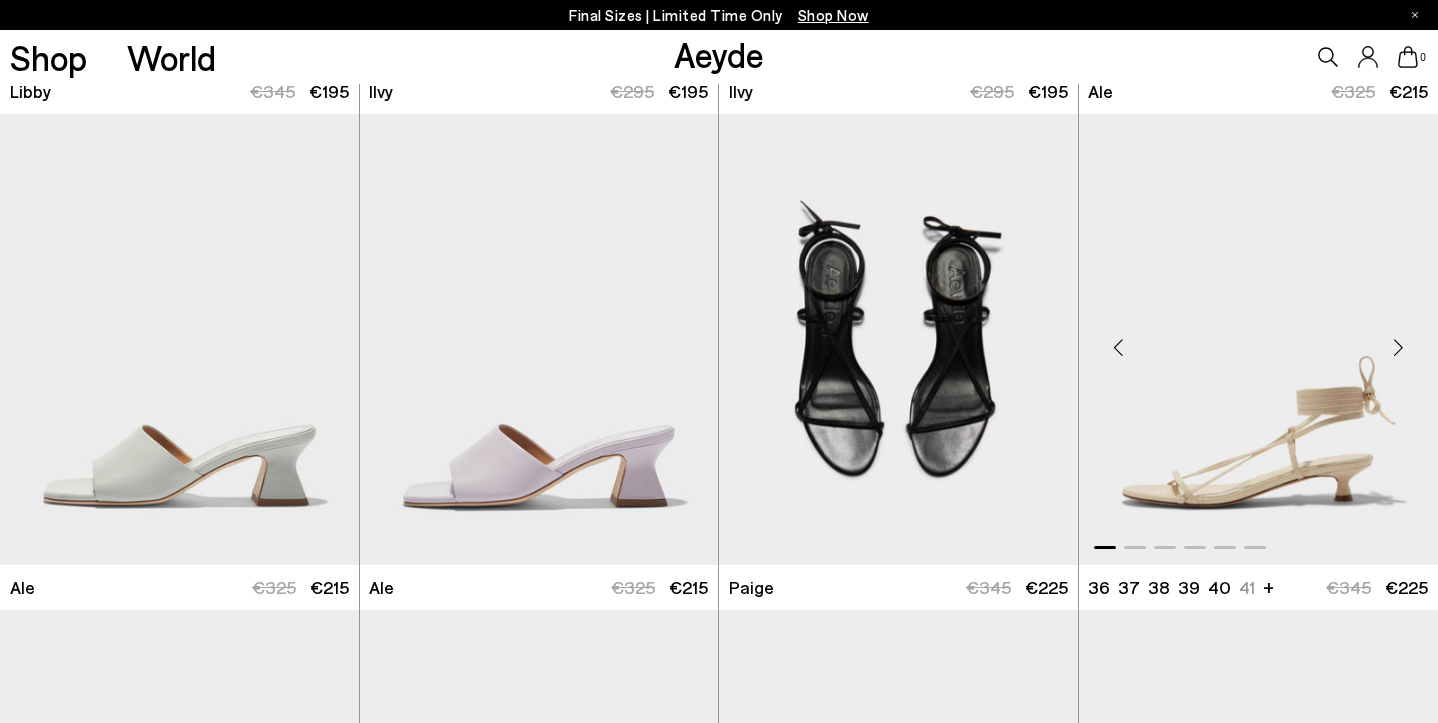 click at bounding box center (1119, 347) 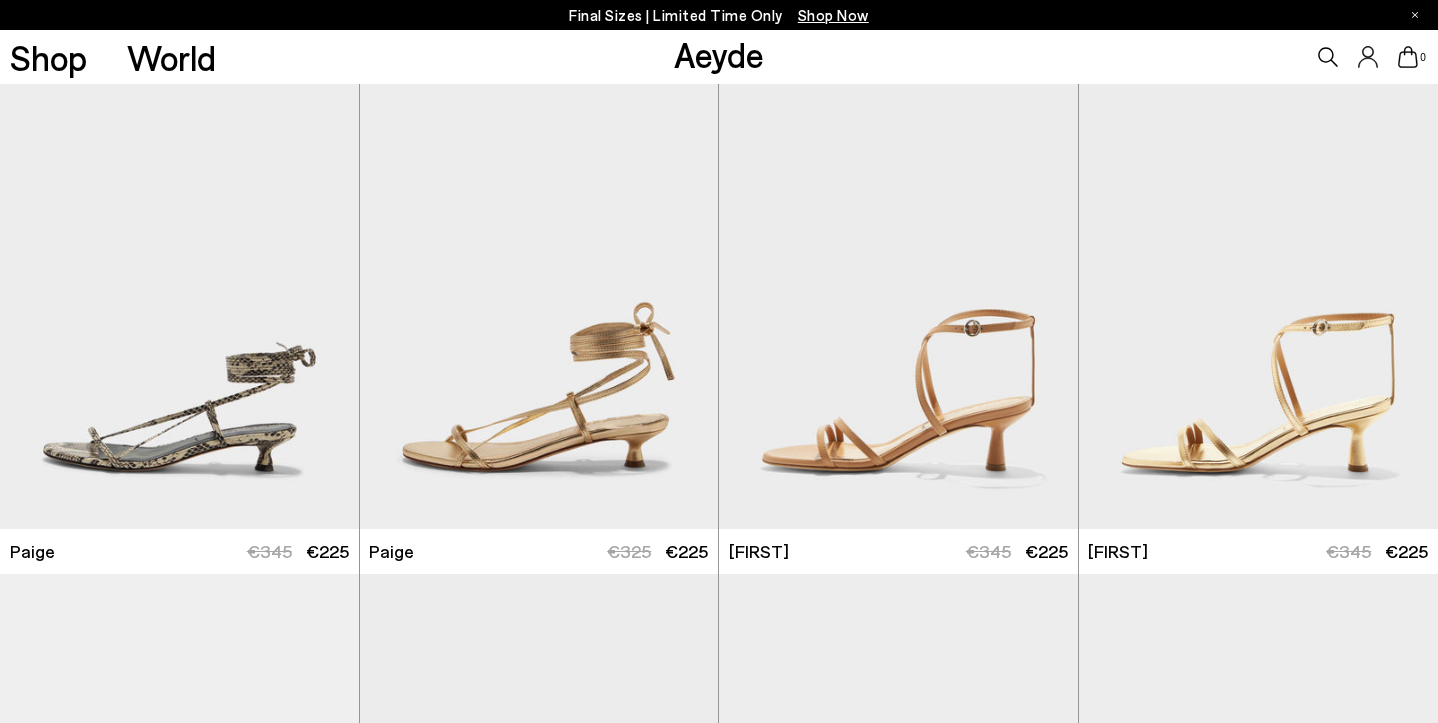 scroll, scrollTop: 2490, scrollLeft: 0, axis: vertical 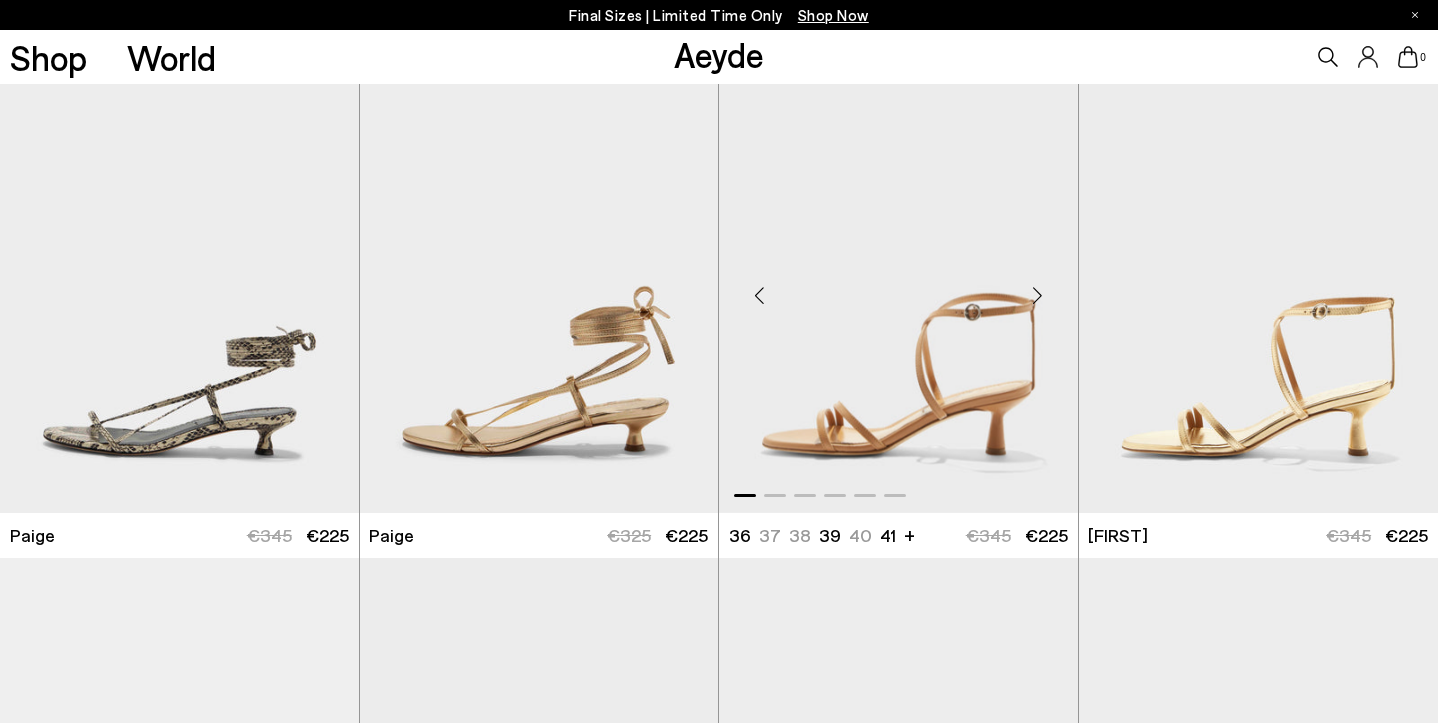 click at bounding box center (1038, 296) 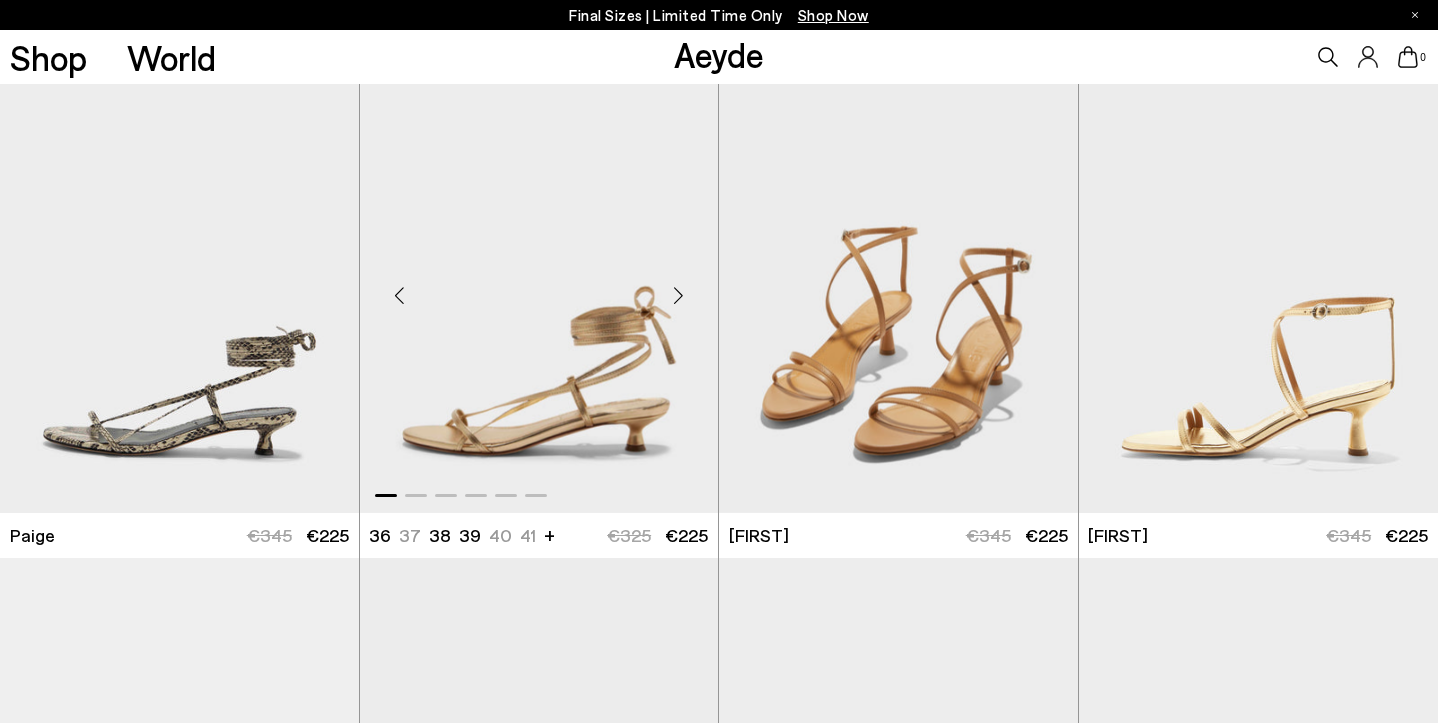 click at bounding box center (678, 296) 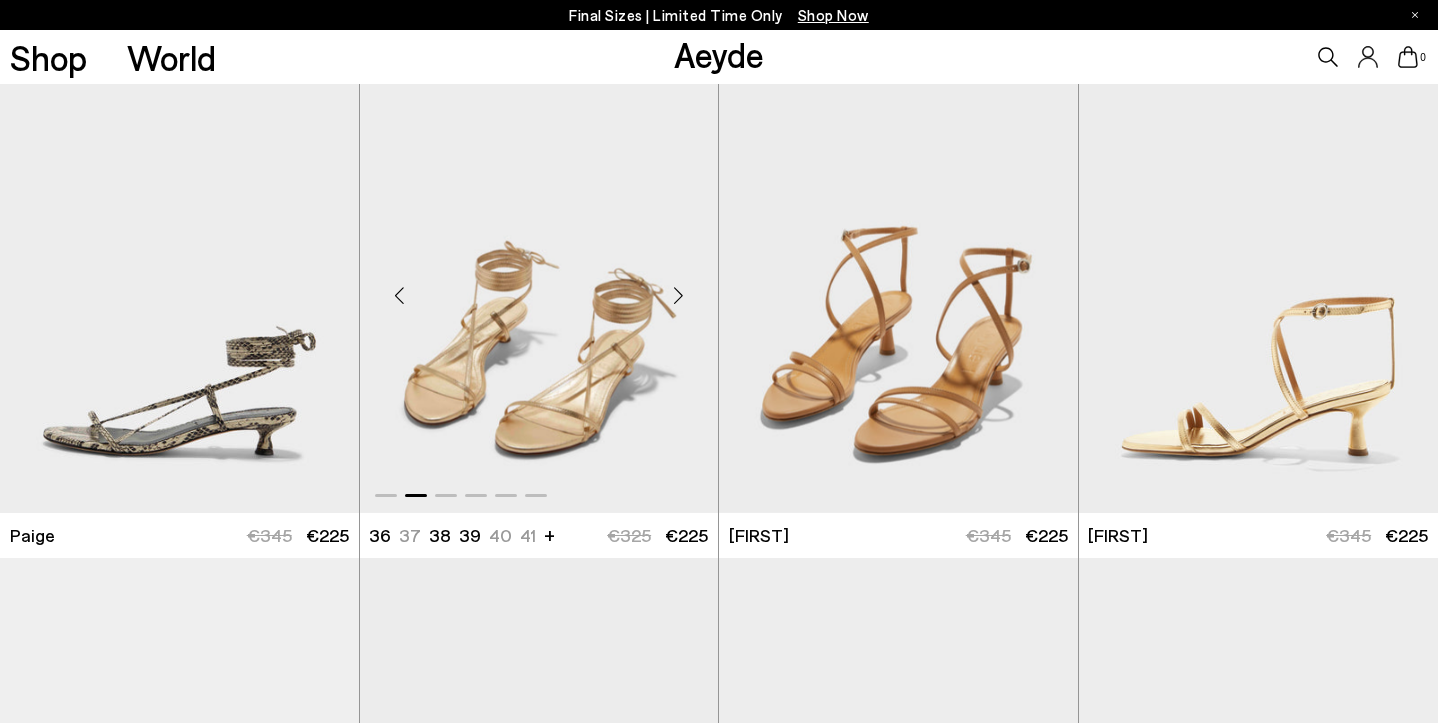 click at bounding box center (678, 296) 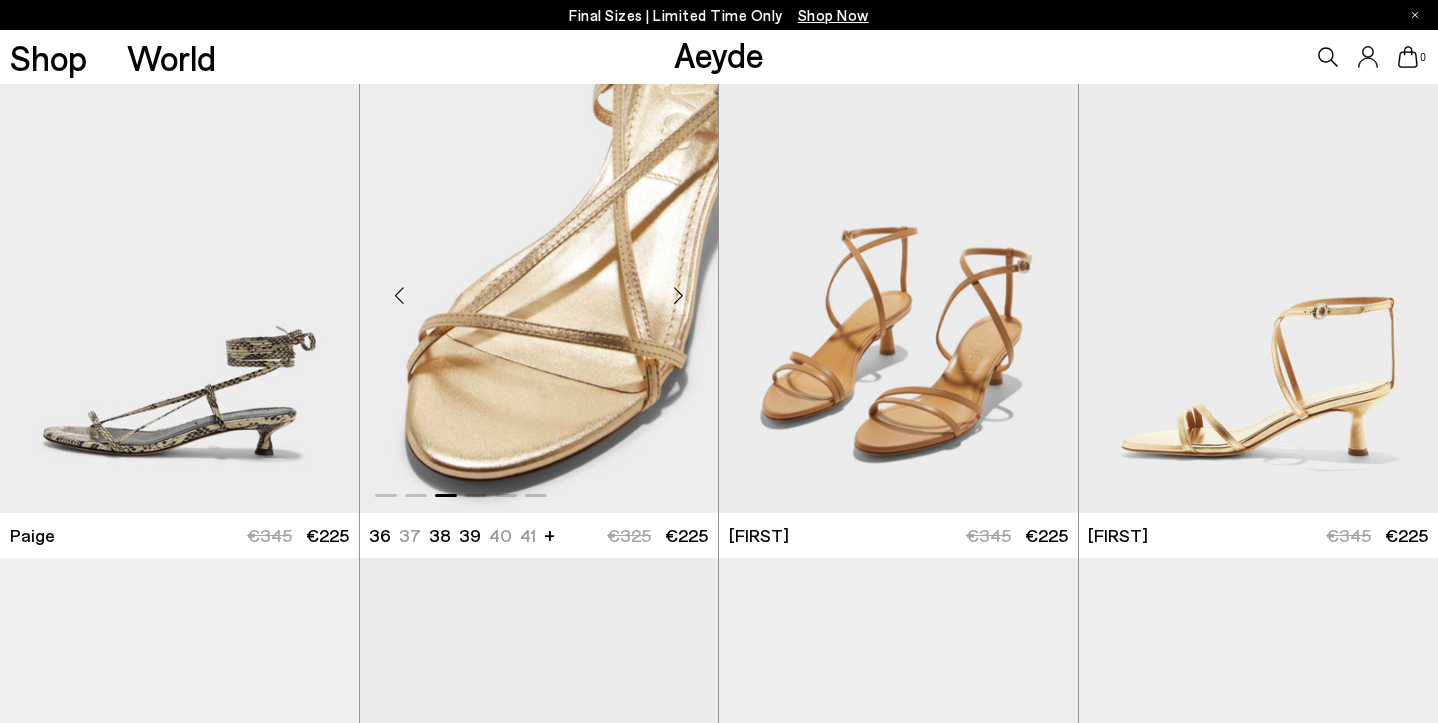 click at bounding box center [678, 296] 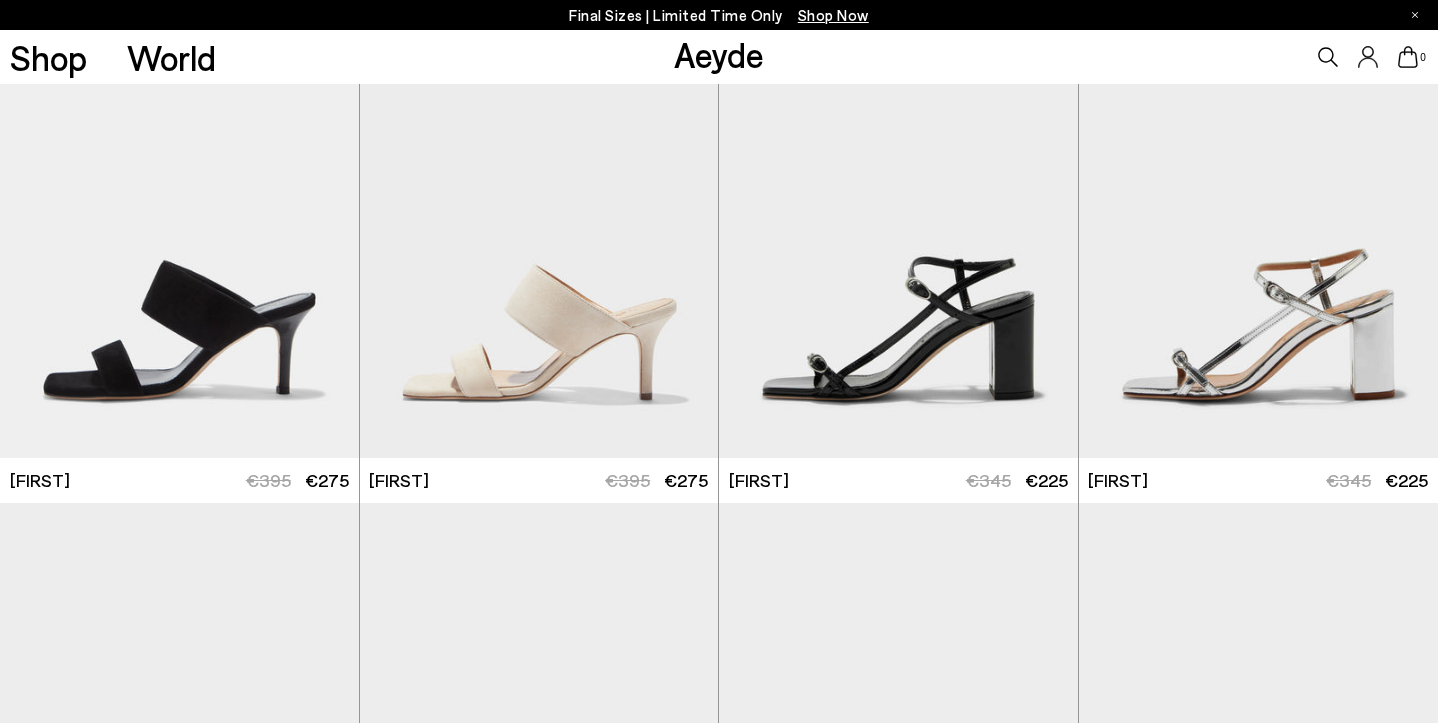 scroll, scrollTop: 3042, scrollLeft: 0, axis: vertical 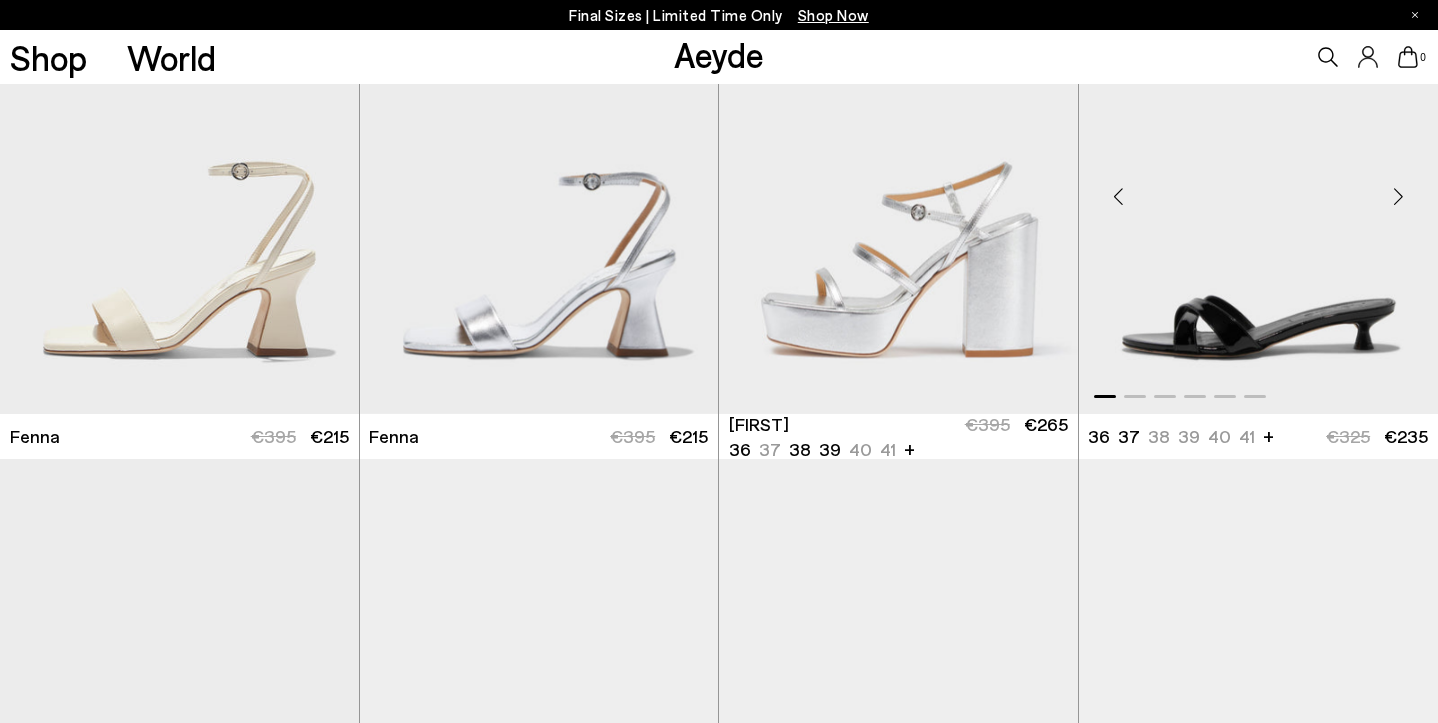 click at bounding box center [1119, 197] 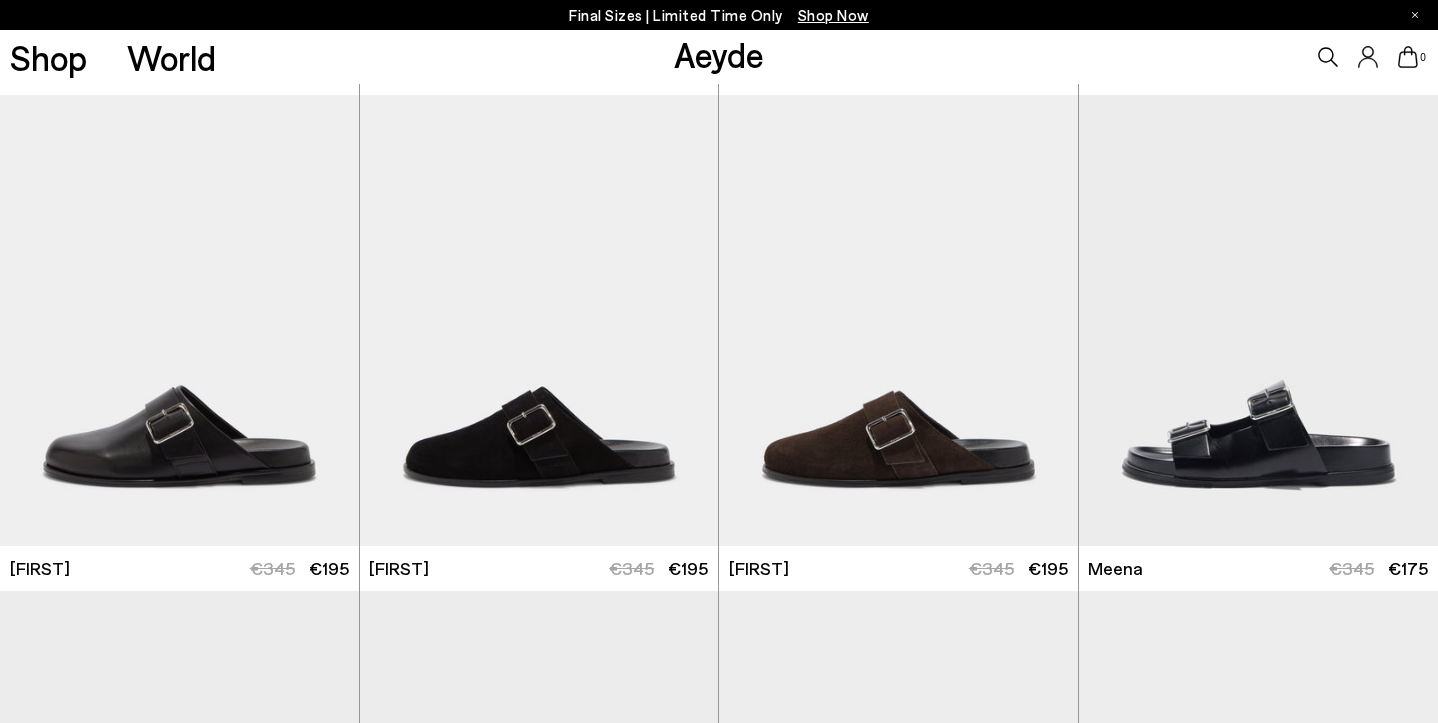 scroll, scrollTop: 5958, scrollLeft: 0, axis: vertical 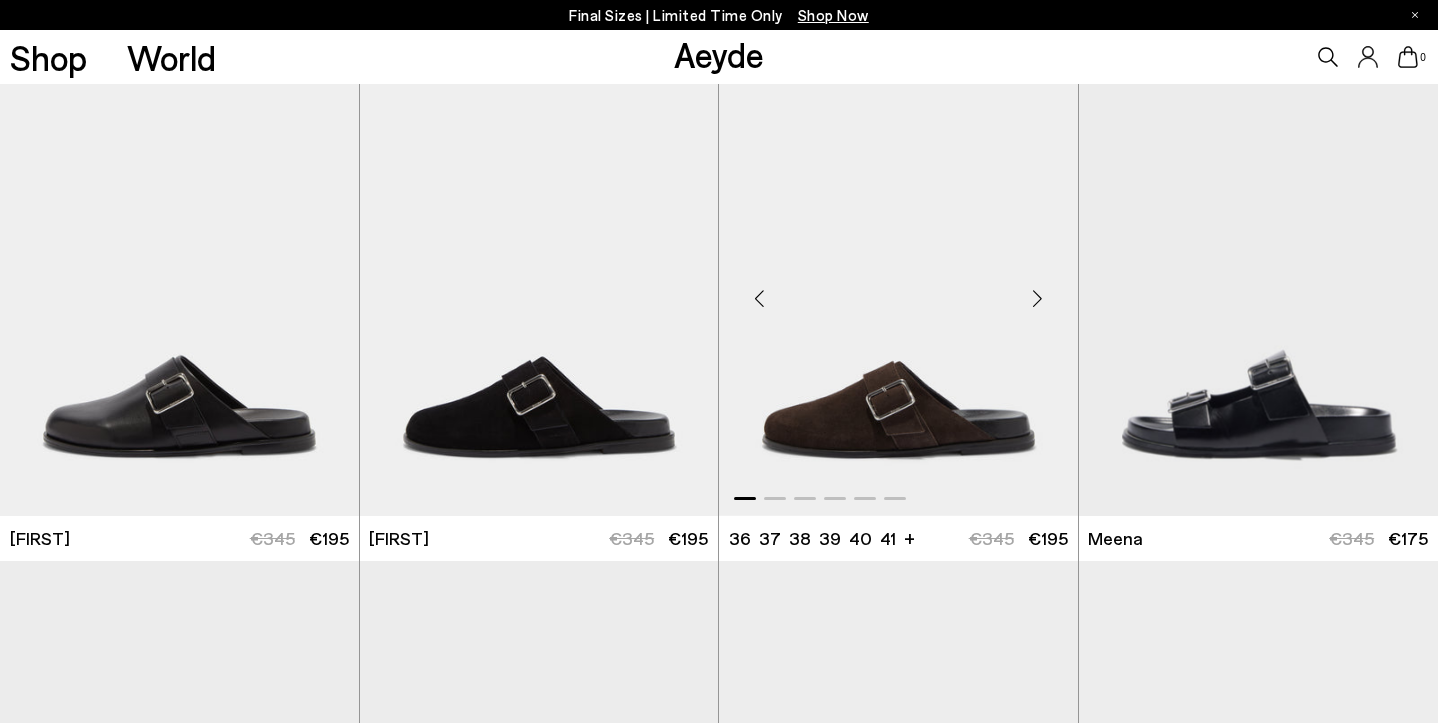click at bounding box center [1038, 298] 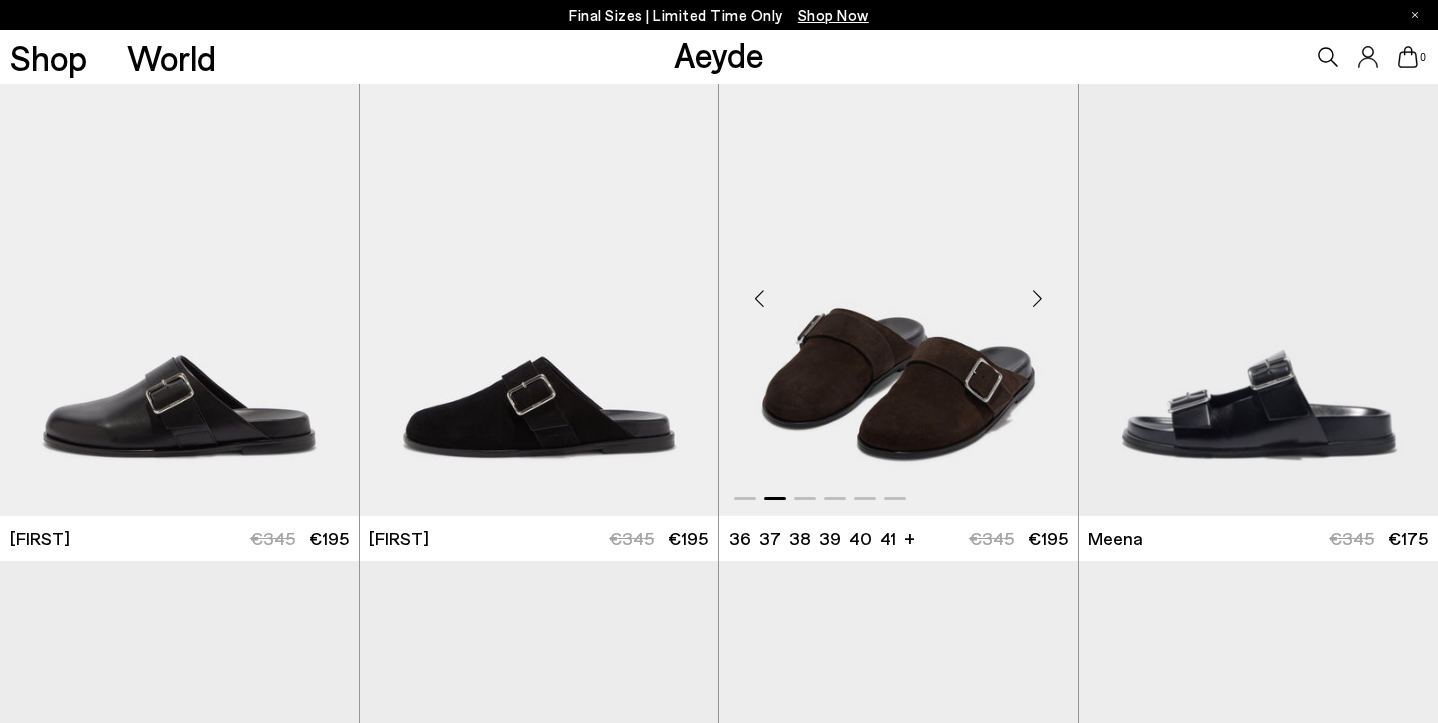click at bounding box center (1038, 298) 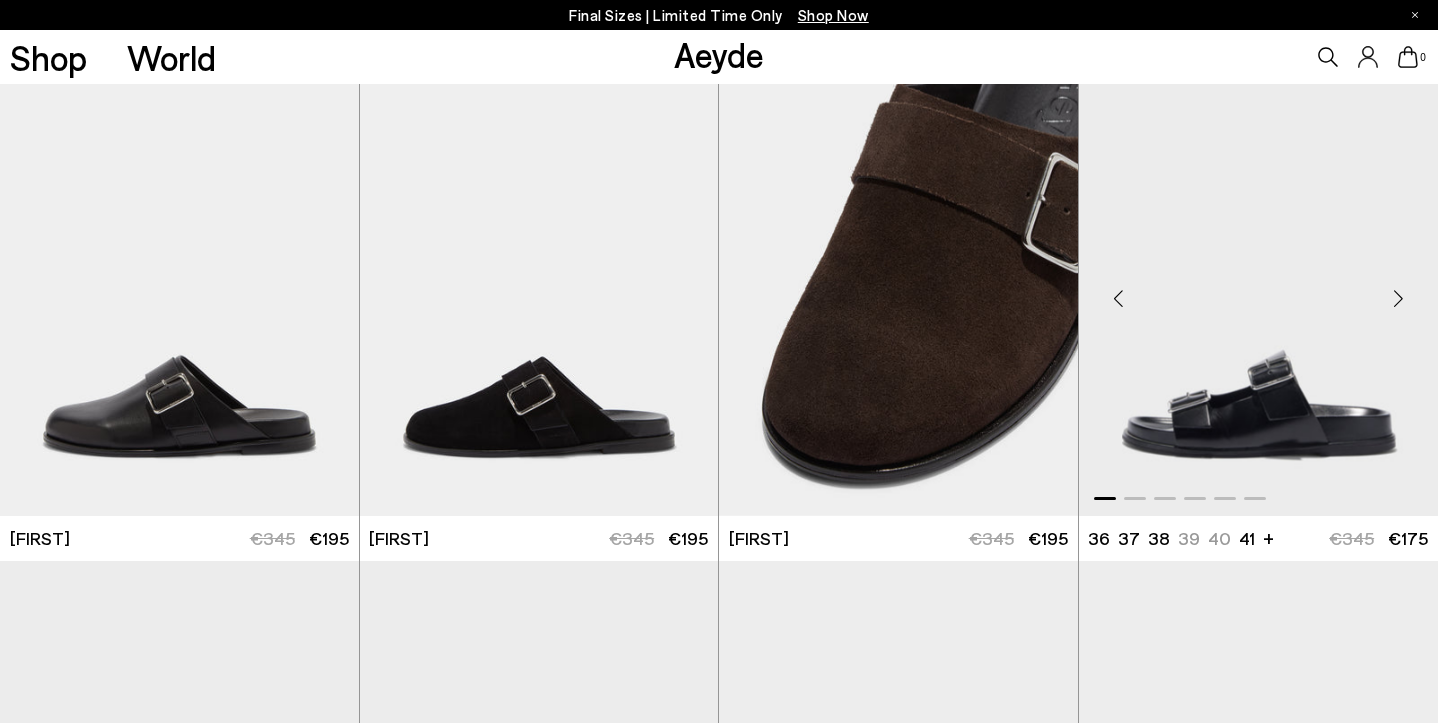 click at bounding box center [1119, 298] 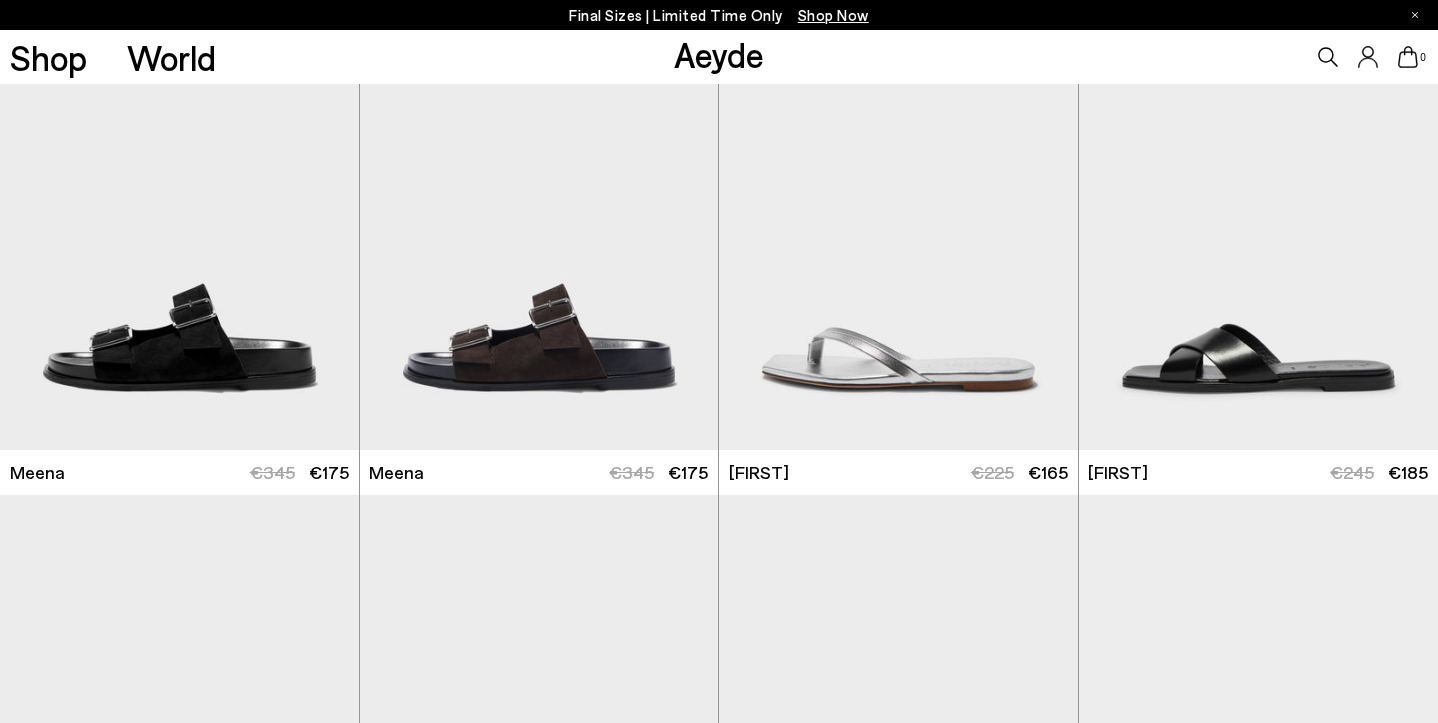 scroll, scrollTop: 6526, scrollLeft: 0, axis: vertical 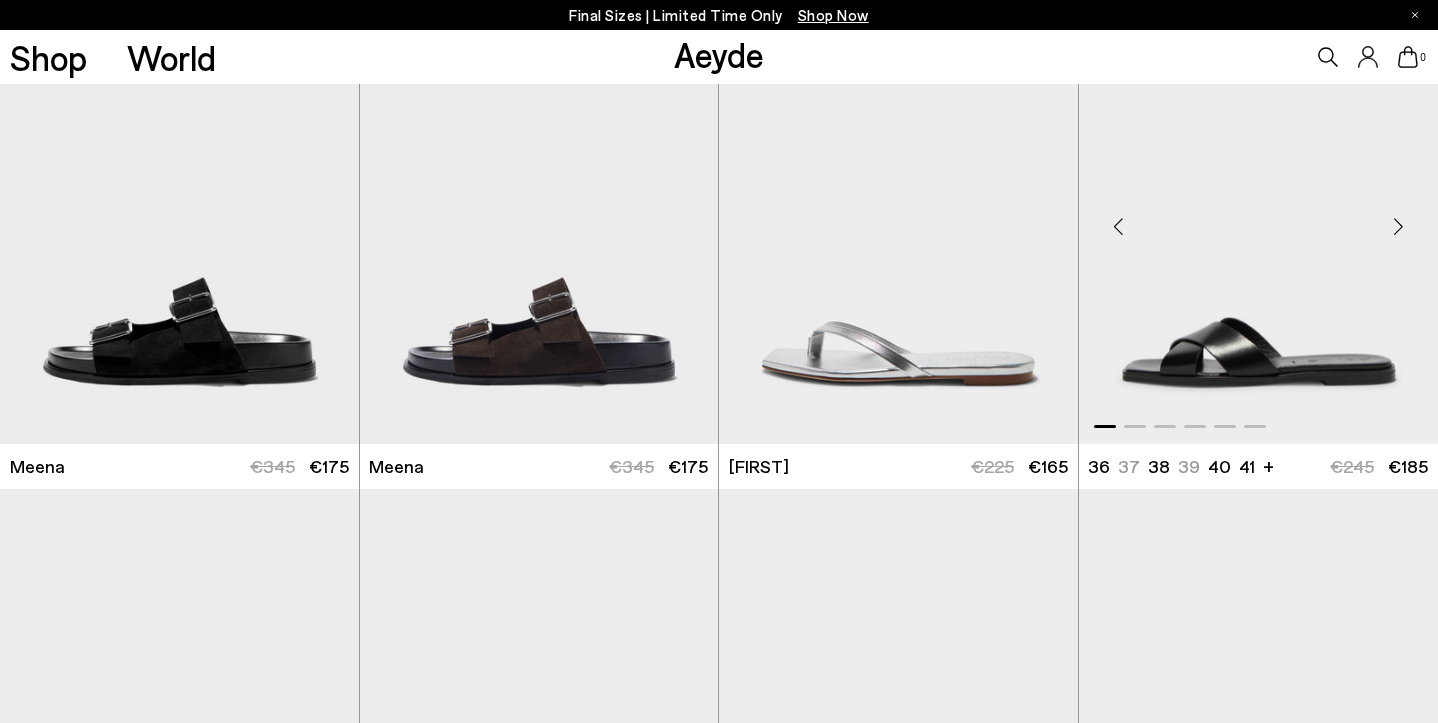click at bounding box center (1119, 226) 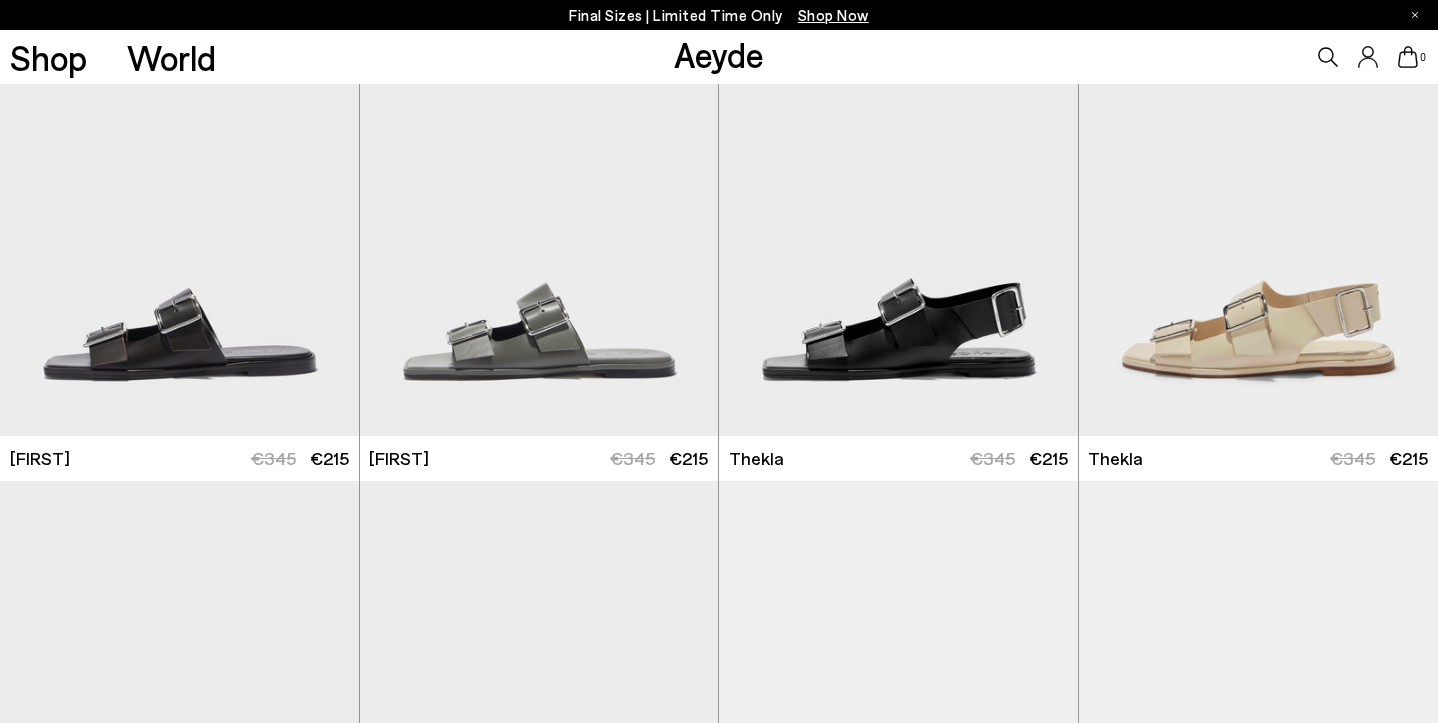 scroll, scrollTop: 7033, scrollLeft: 0, axis: vertical 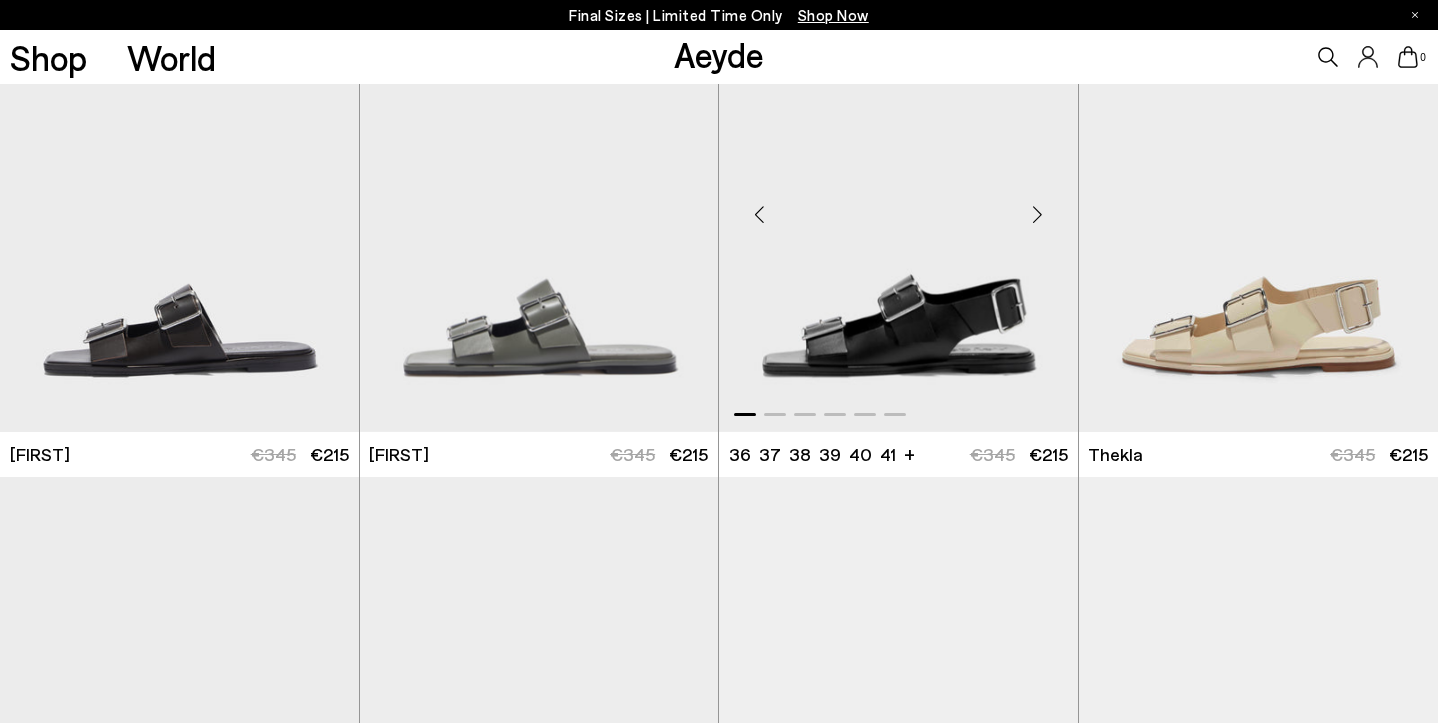 click at bounding box center [759, 215] 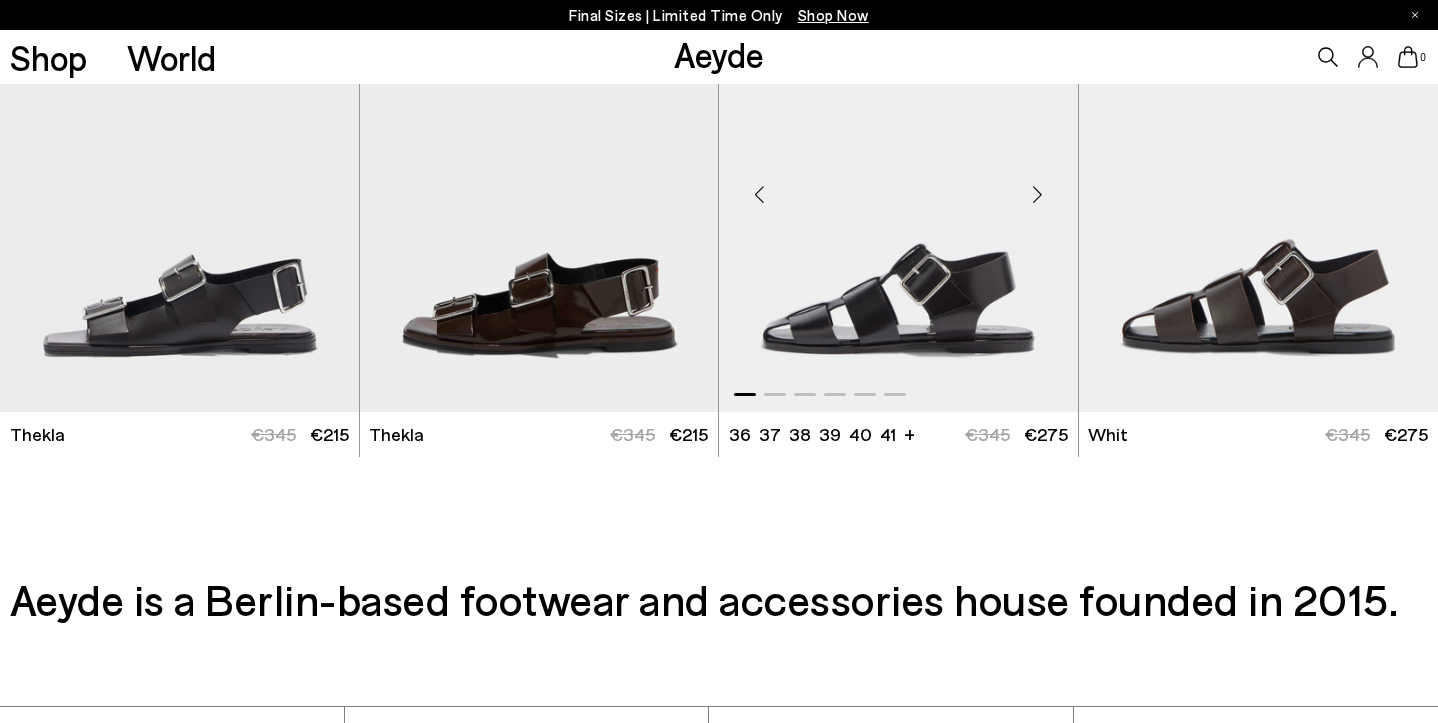 scroll, scrollTop: 7554, scrollLeft: 0, axis: vertical 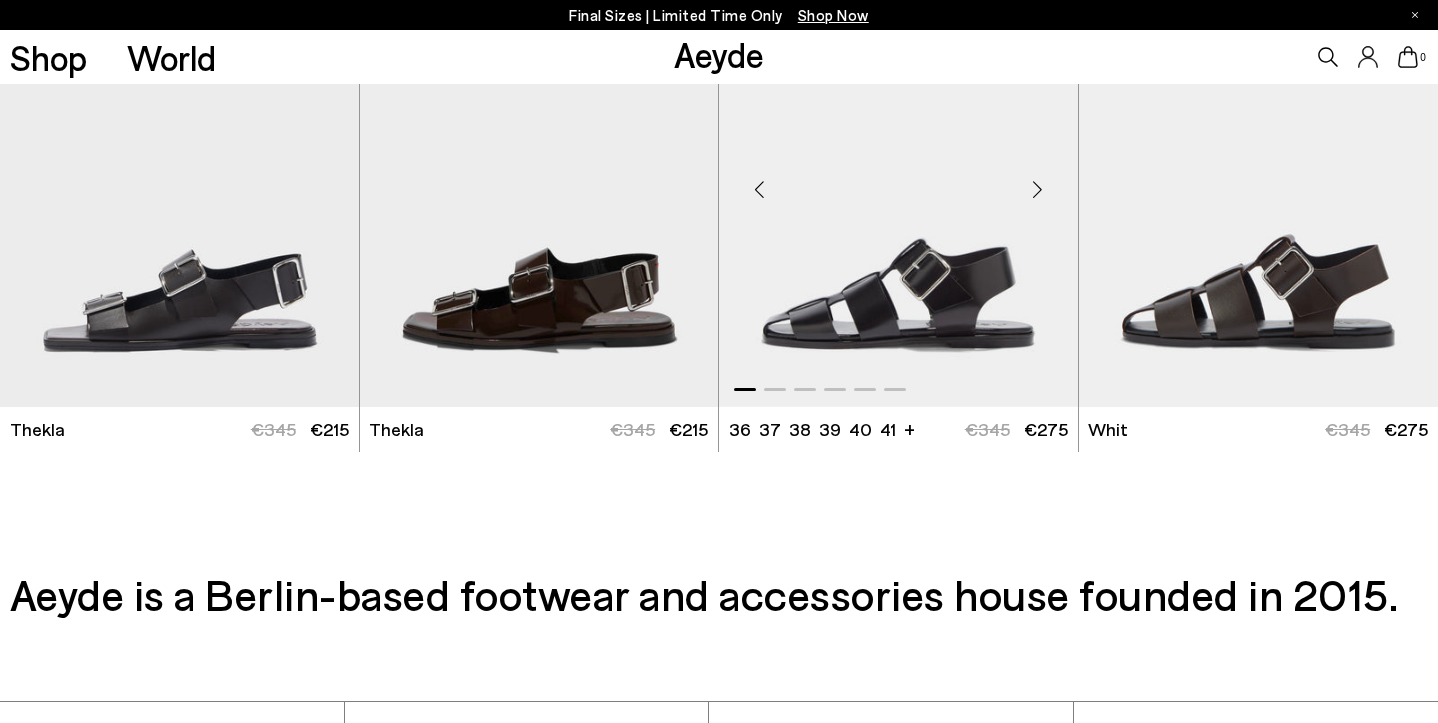click at bounding box center (759, 190) 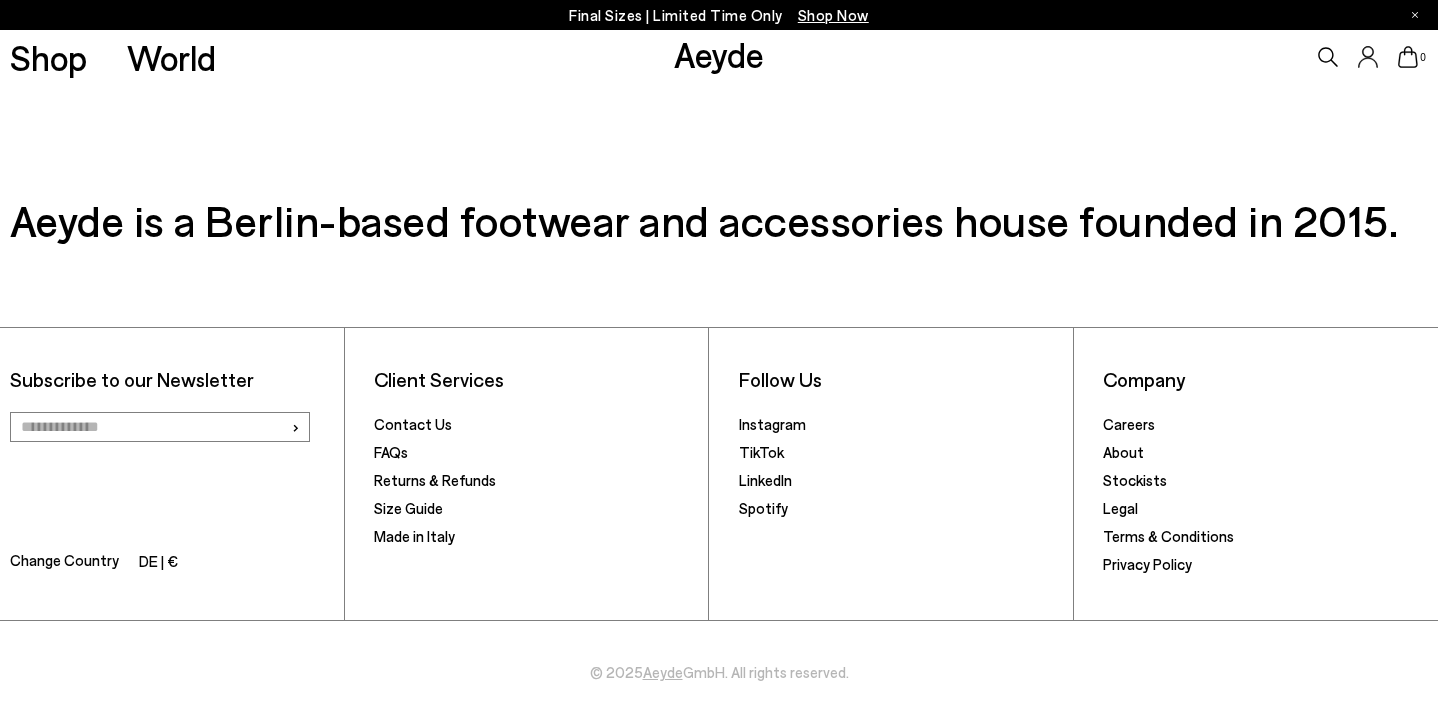 scroll, scrollTop: 7931, scrollLeft: 0, axis: vertical 